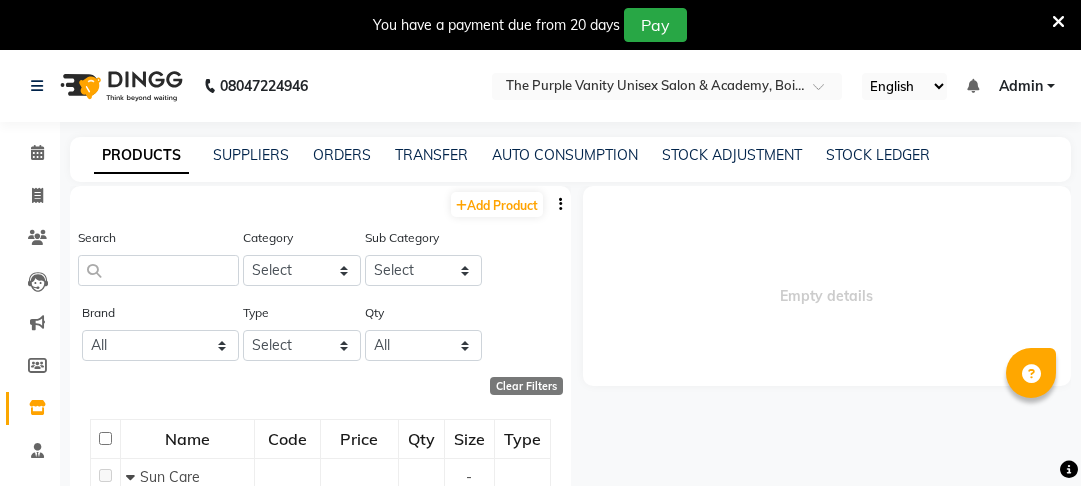 scroll, scrollTop: 63, scrollLeft: 0, axis: vertical 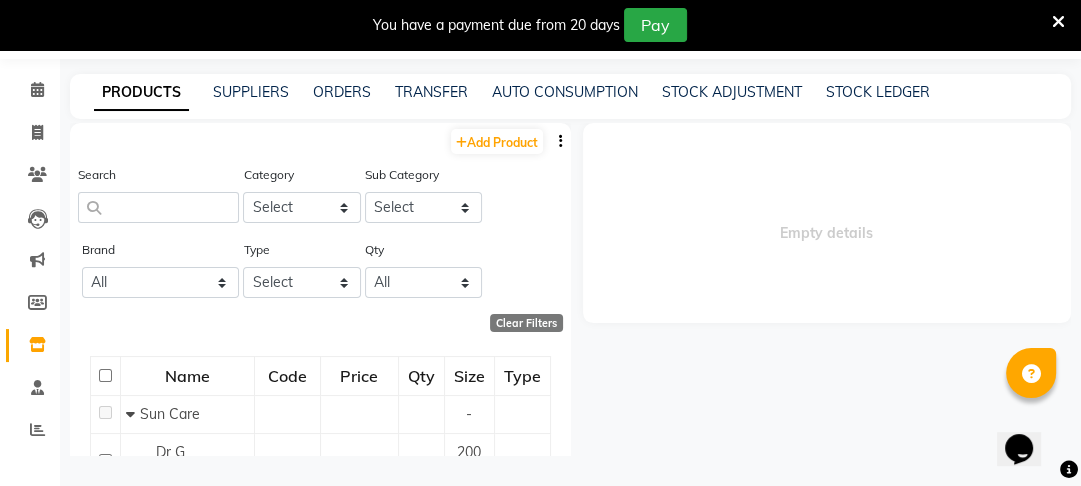 click 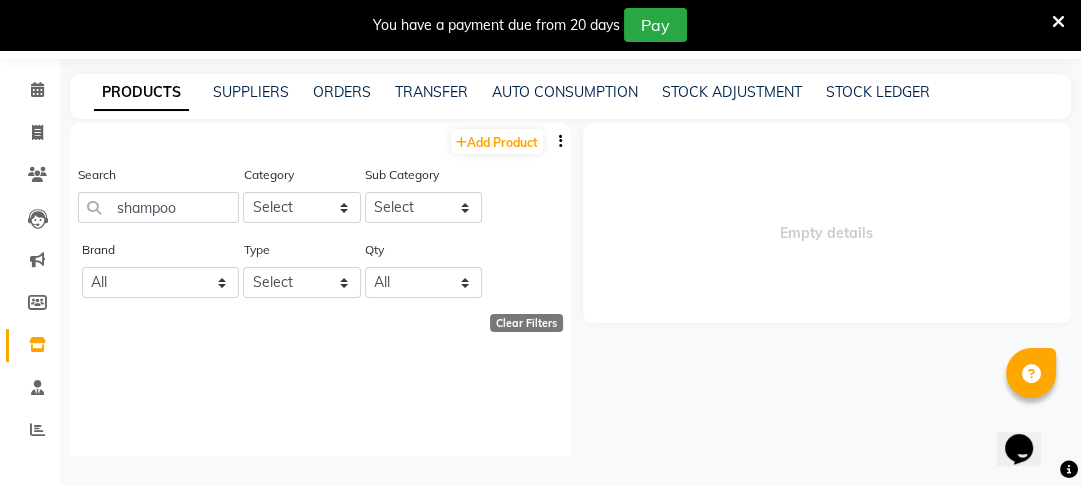 type on "shampoo" 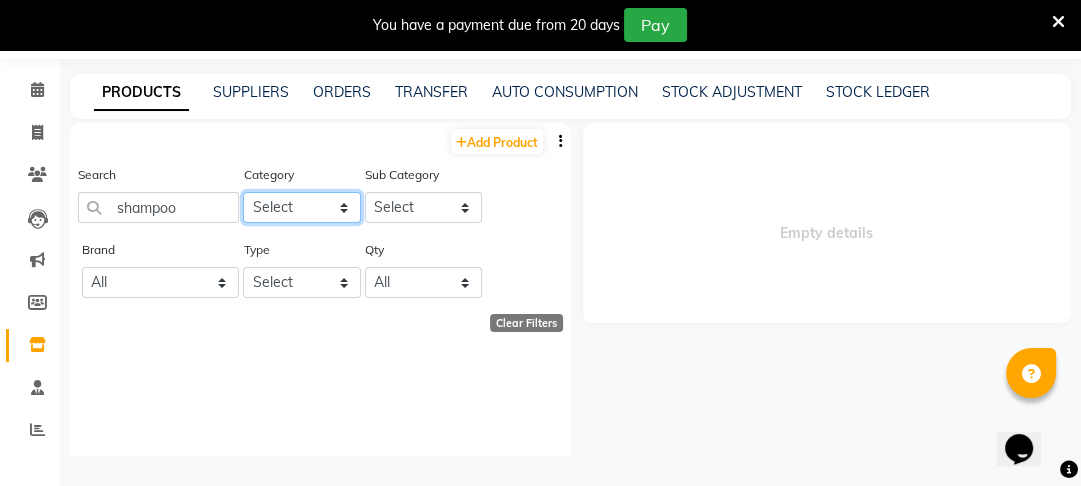 click on "Select Hair Skin Makeup Personal Care Appliances Beard Waxing Disposable Threading Hands and Feet Beauty Planet Botox Cadiveu Casmara Cheryls Loreal Olaplex Other" 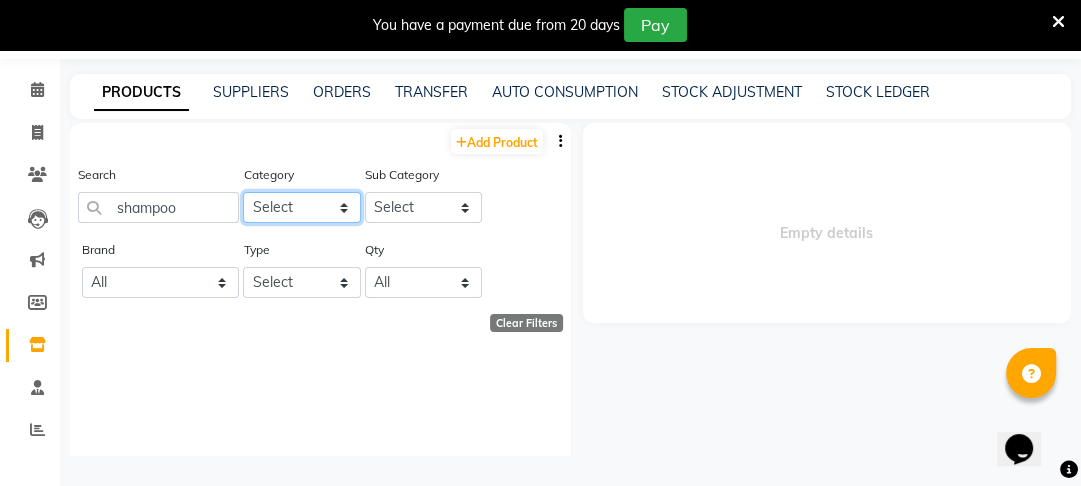 select on "1100" 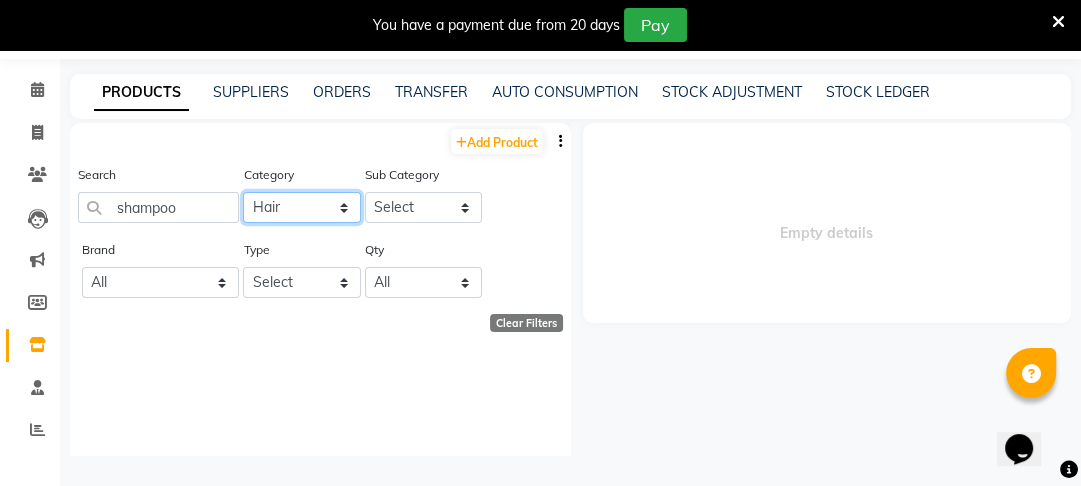 click on "Select Hair Skin Makeup Personal Care Appliances Beard Waxing Disposable Threading Hands and Feet Beauty Planet Botox Cadiveu Casmara Cheryls Loreal Olaplex Other" 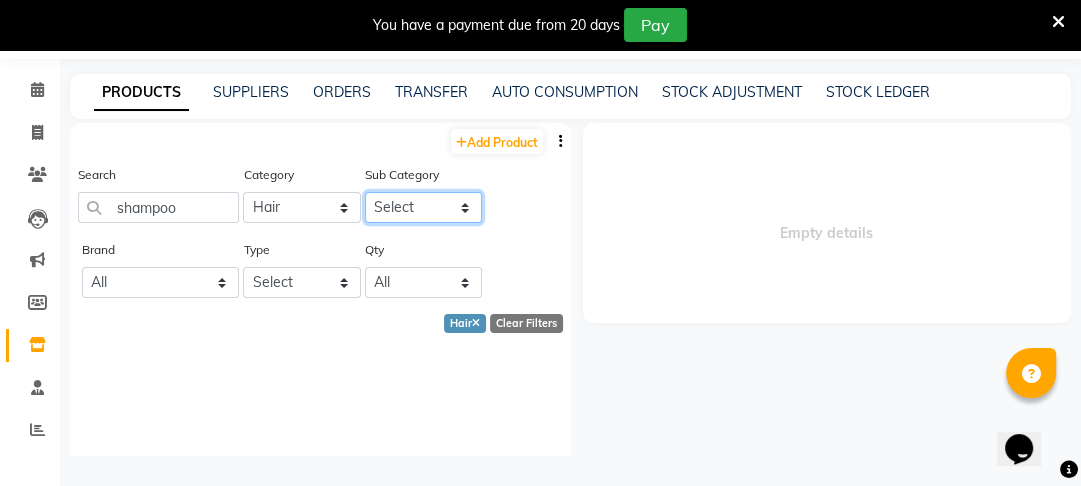 click on "Select Shampoo Conditioner Cream Mask Oil Serum Color Appliances Treatment Styling Kit & Combo Other" 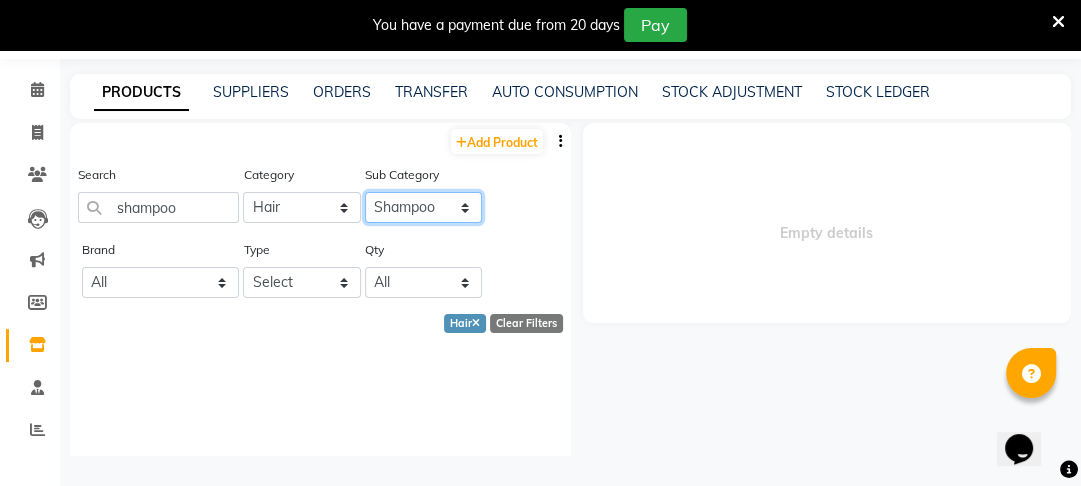 click on "Select Shampoo Conditioner Cream Mask Oil Serum Color Appliances Treatment Styling Kit & Combo Other" 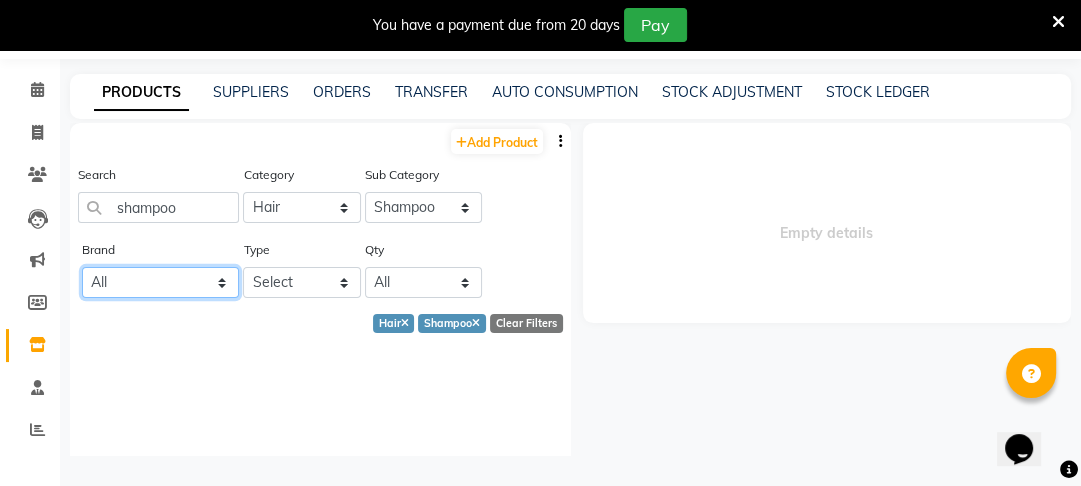 click on "All" 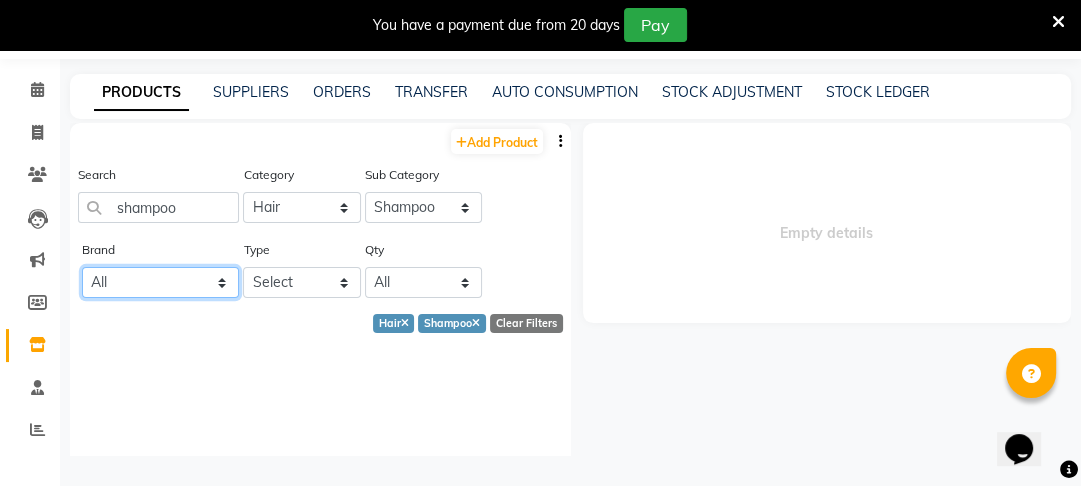 click on "All" 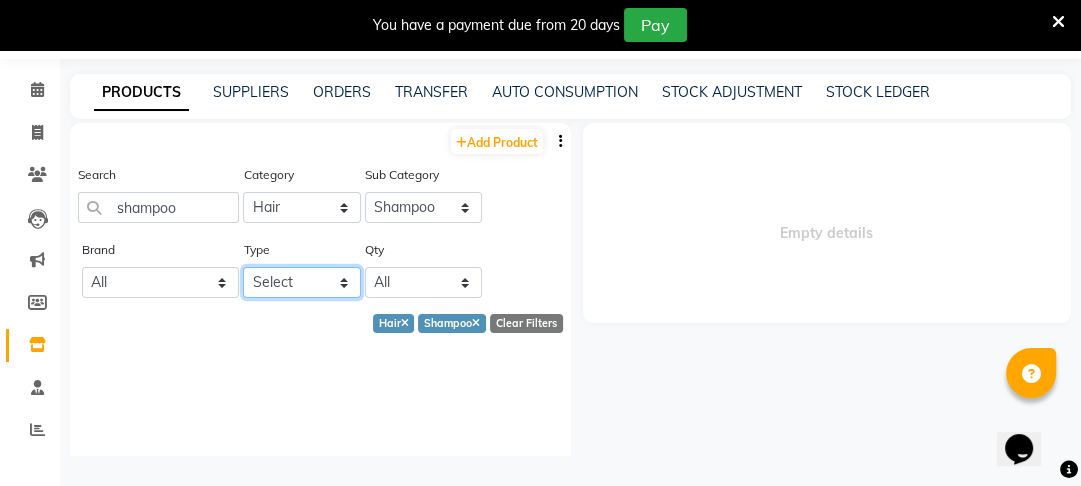 click on "Select Both Retail Consumable" 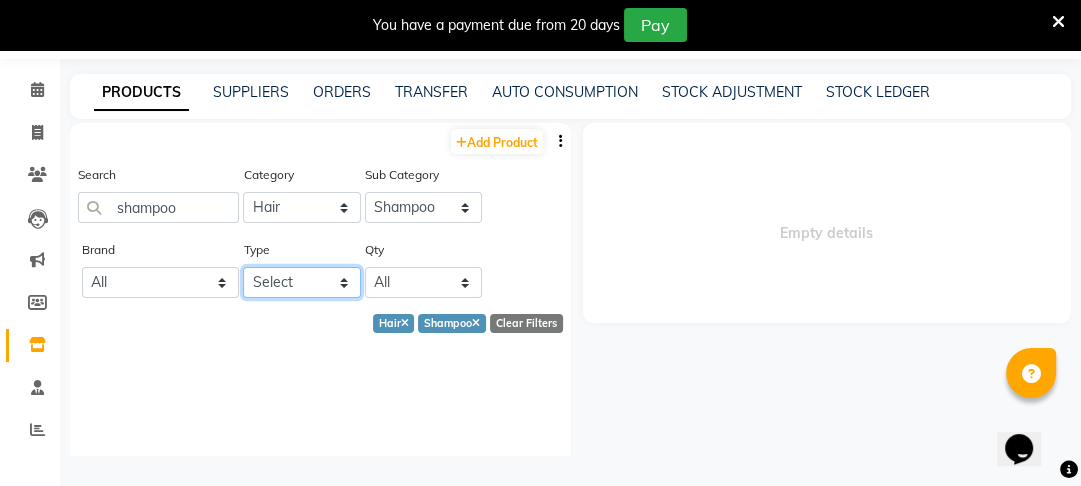 select on "R" 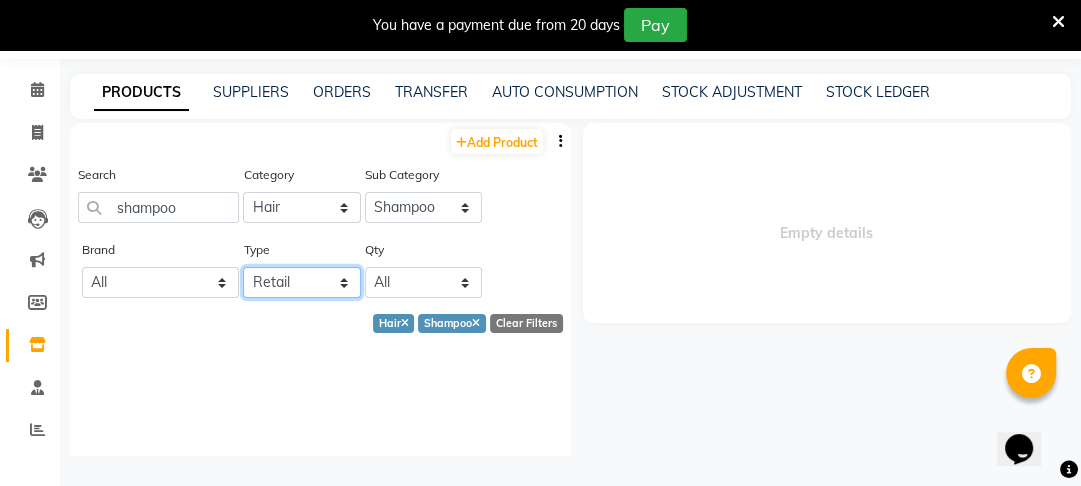 click on "Select Both Retail Consumable" 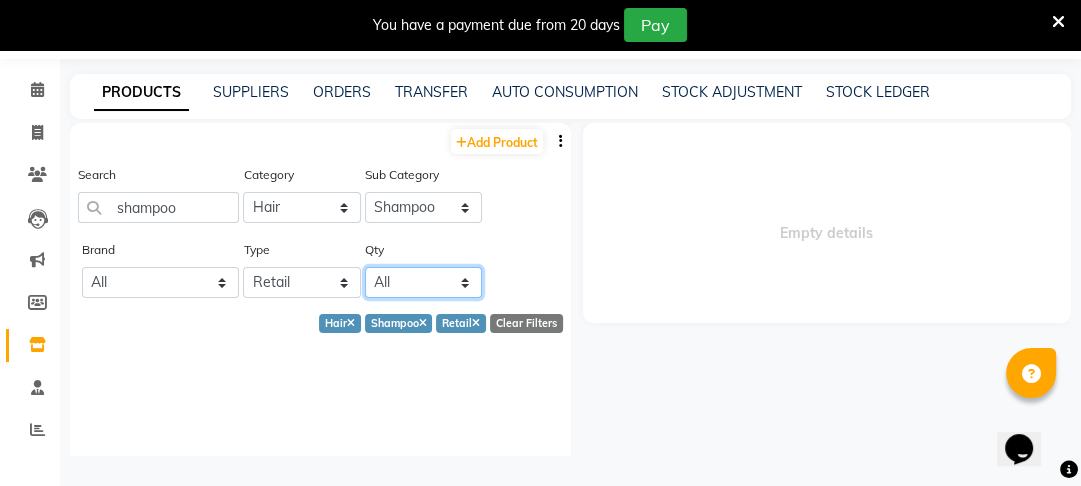 click on "All Low Out Of Stock" 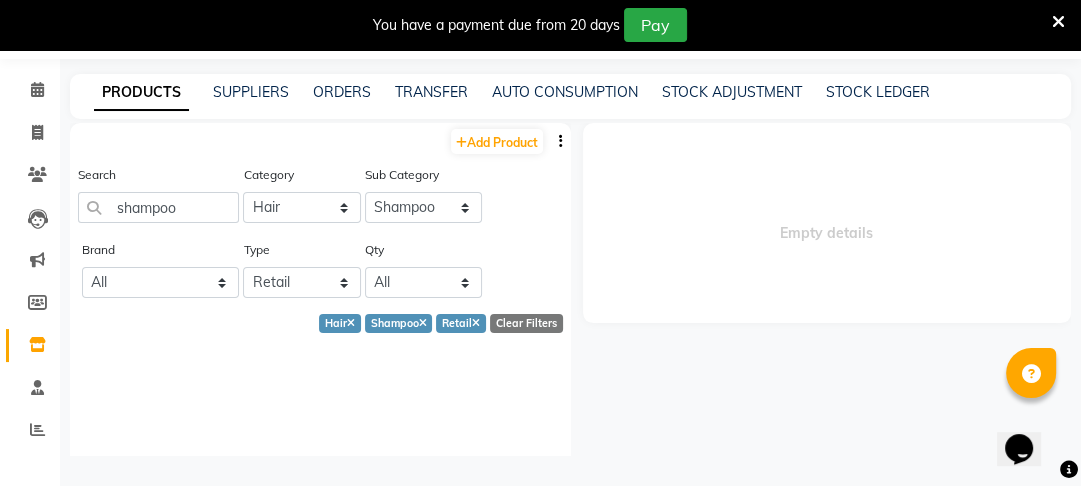 click on "Empty details" at bounding box center [827, 223] 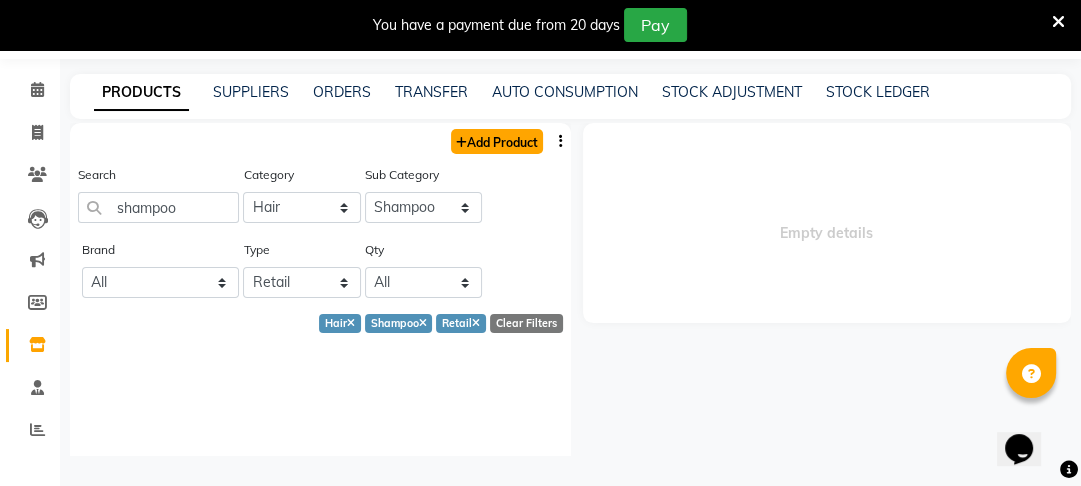 click on "Add Product" 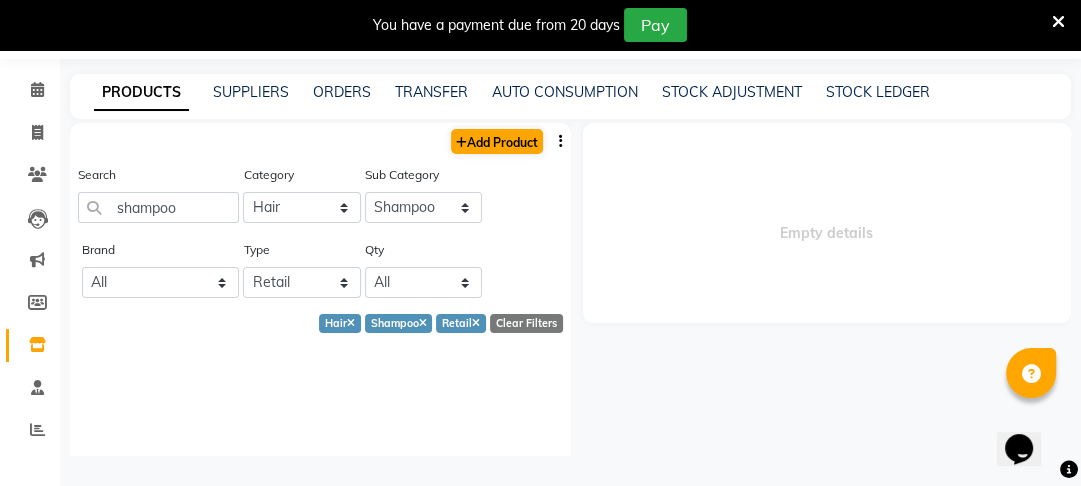 select on "true" 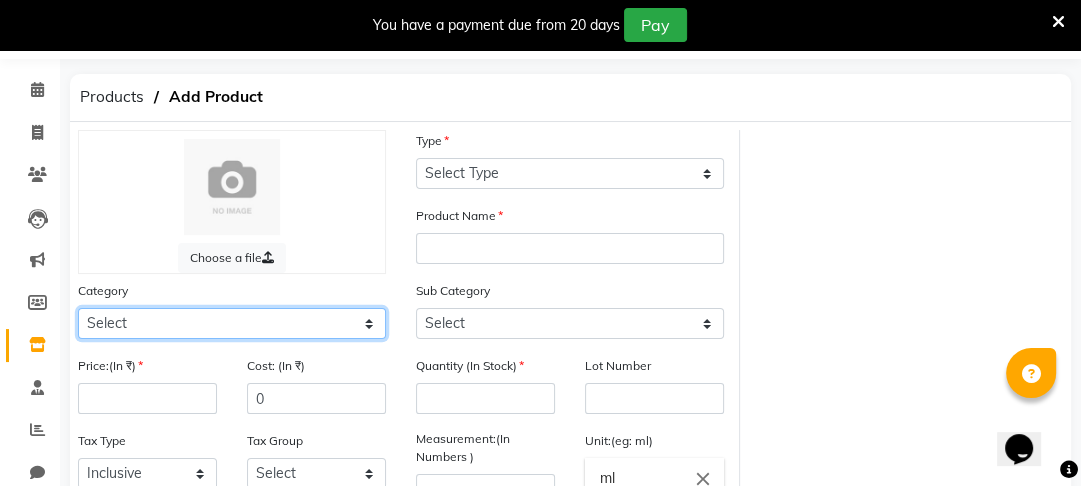 click on "Select Hair Skin Makeup Personal Care Appliances Beard Waxing Disposable Threading Hands and Feet Beauty Planet Botox Cadiveu Casmara Cheryls Loreal Olaplex Other" 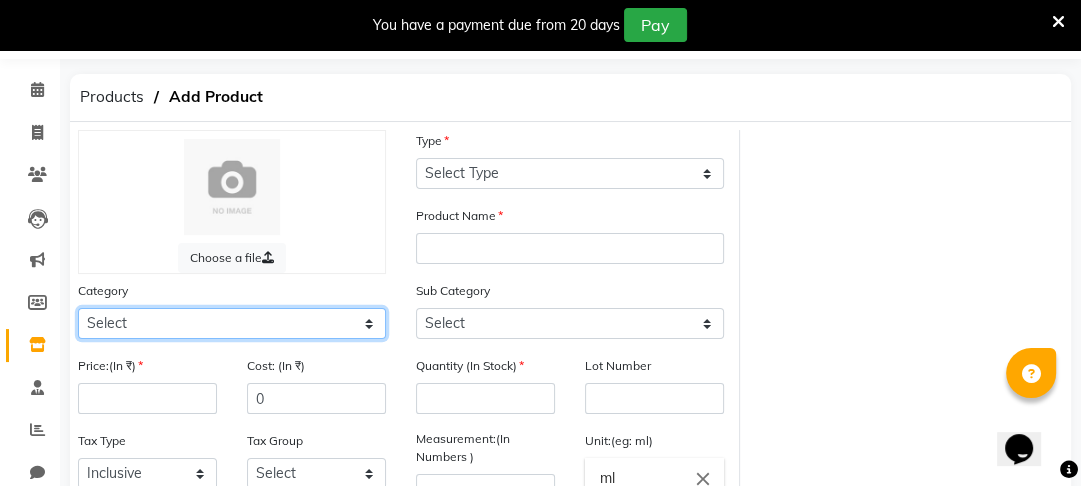select on "1100" 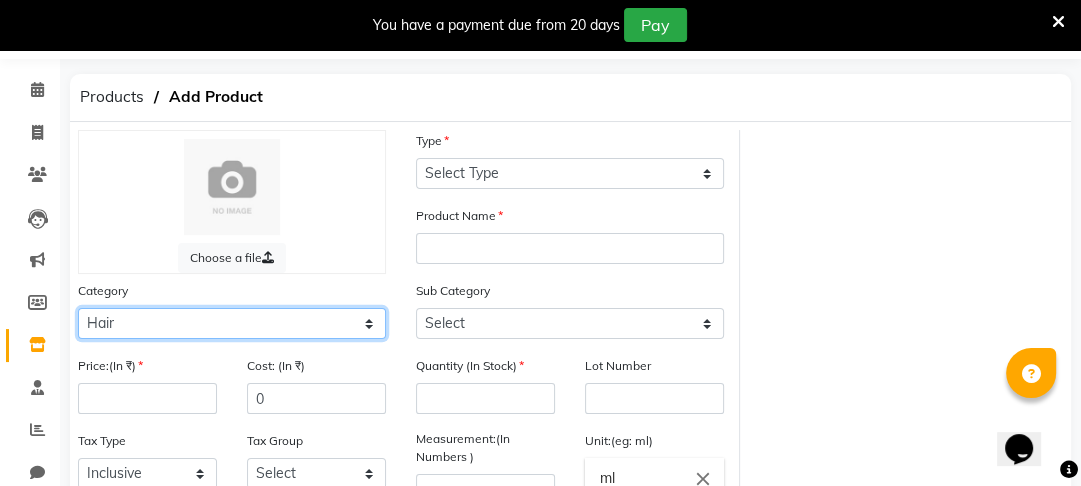 click on "Select Hair Skin Makeup Personal Care Appliances Beard Waxing Disposable Threading Hands and Feet Beauty Planet Botox Cadiveu Casmara Cheryls Loreal Olaplex Other" 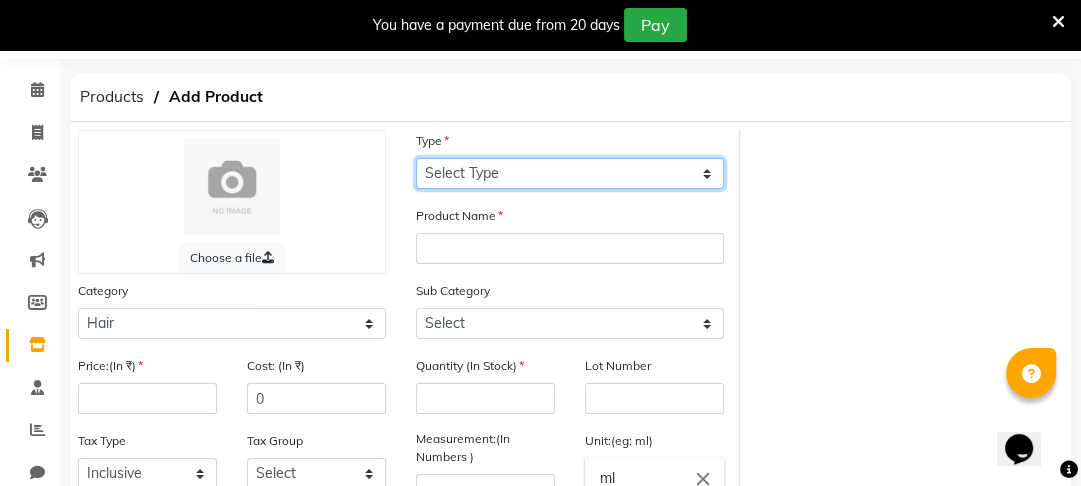 click on "Select Type Both Retail Consumable" 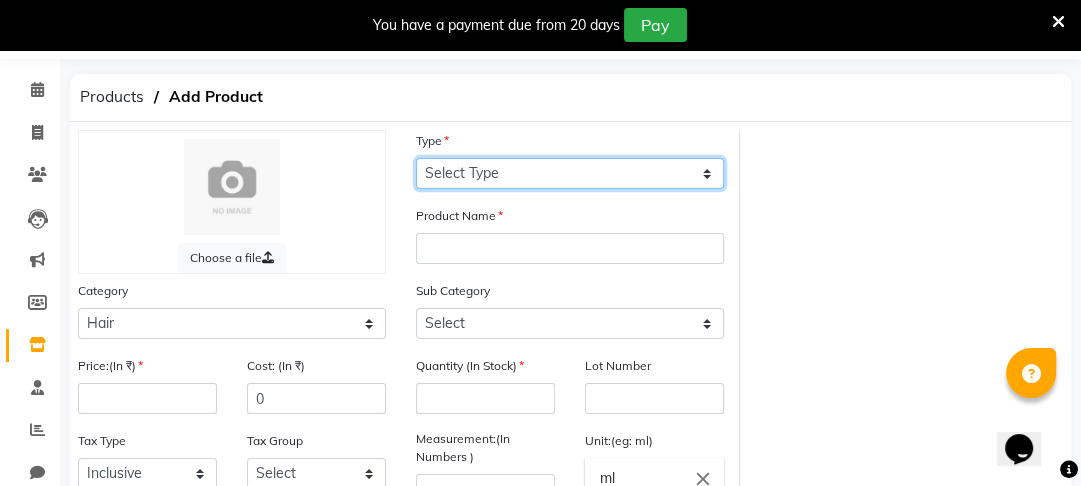 select on "R" 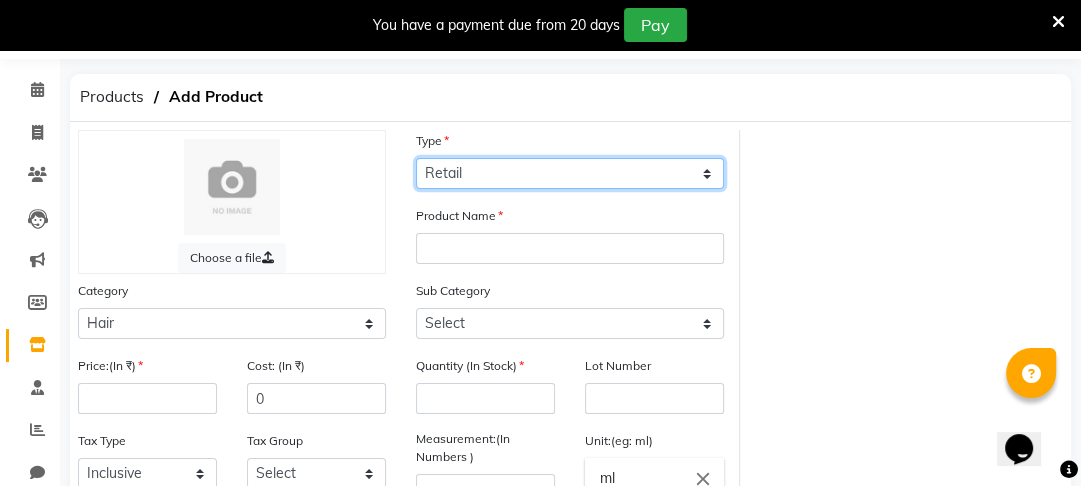 click on "Select Type Both Retail Consumable" 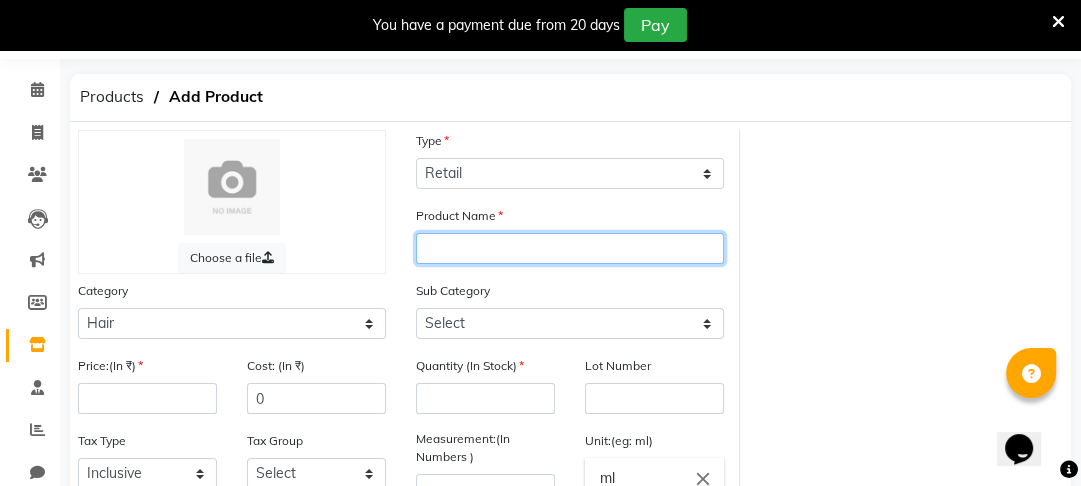 click 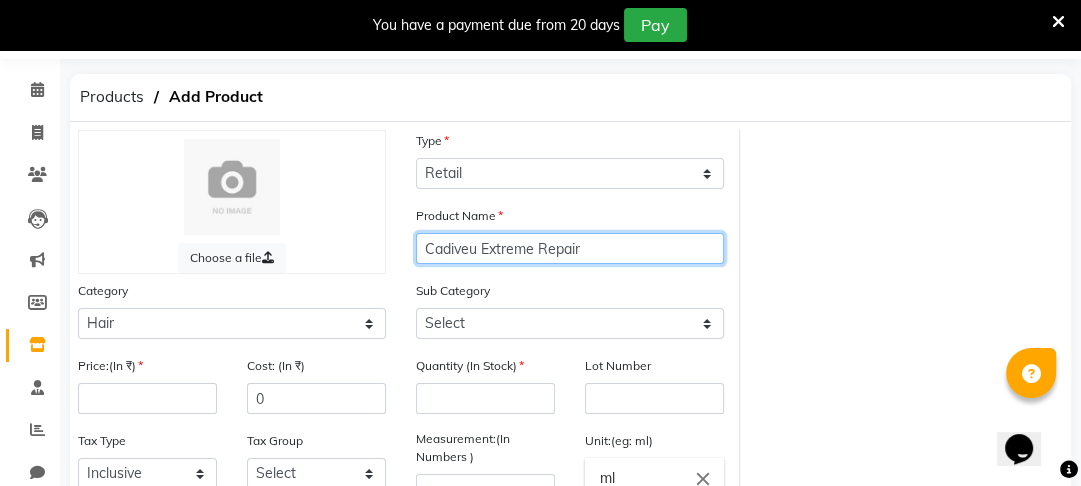 type on "Cadiveu Extreme Repair" 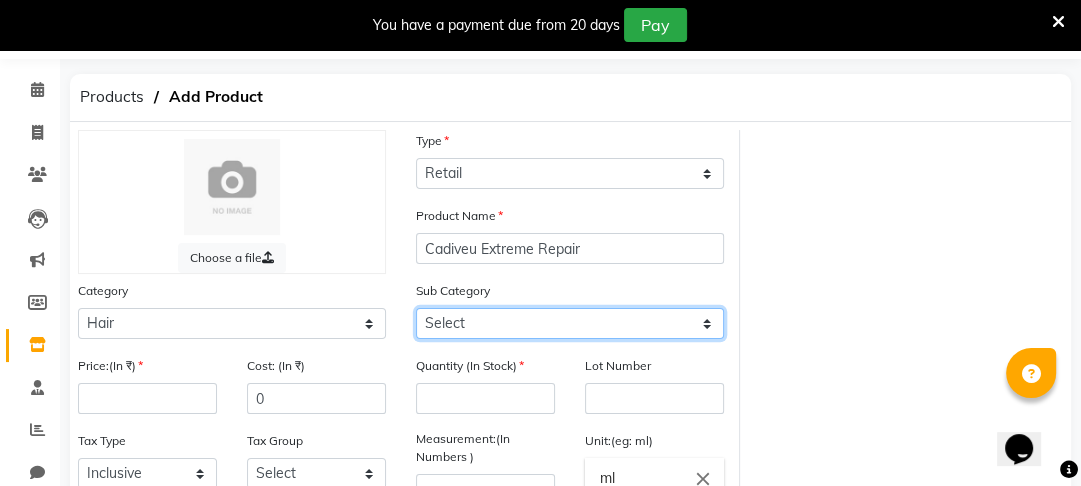 click on "Select Shampoo Conditioner Cream Mask Oil Serum Color Appliances Treatment Styling Kit & Combo Other" 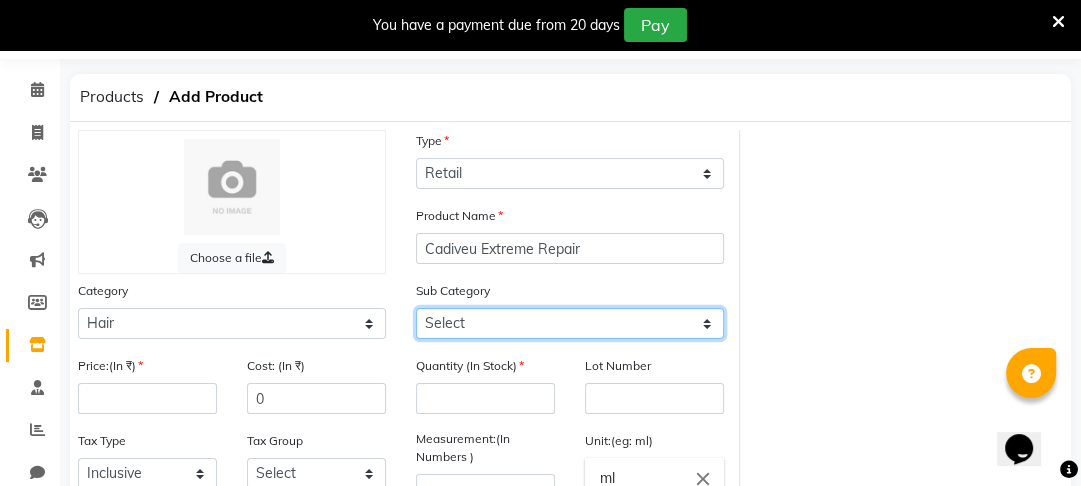 select on "1101" 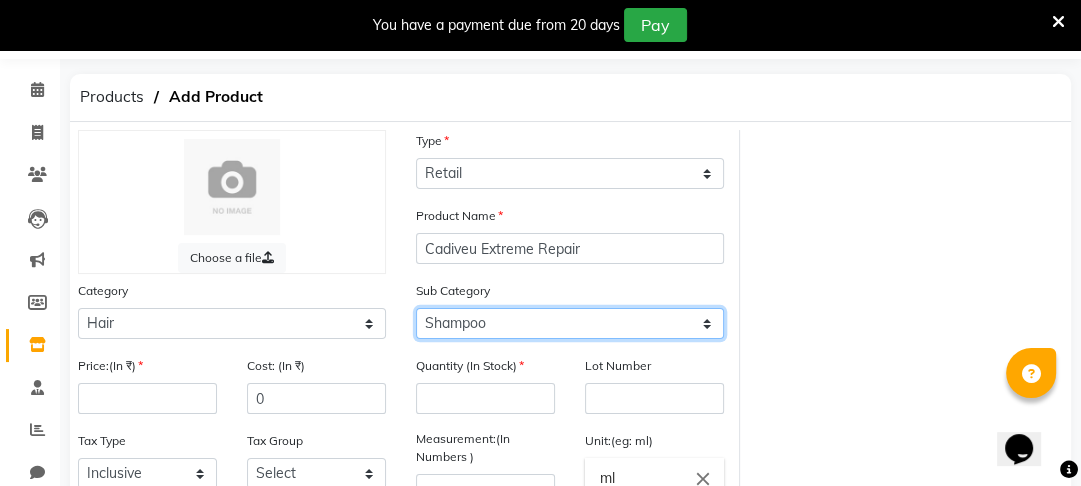 click on "Select Shampoo Conditioner Cream Mask Oil Serum Color Appliances Treatment Styling Kit & Combo Other" 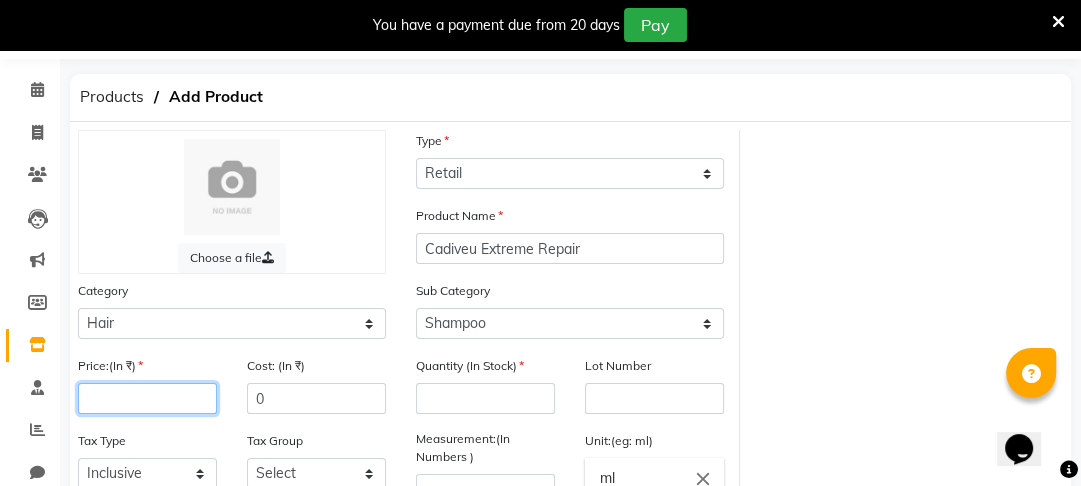 click 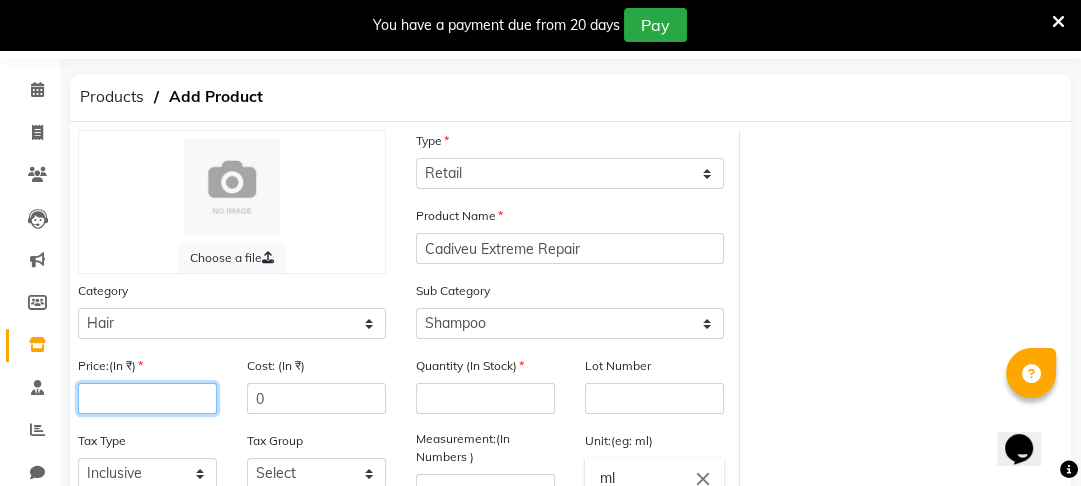 click 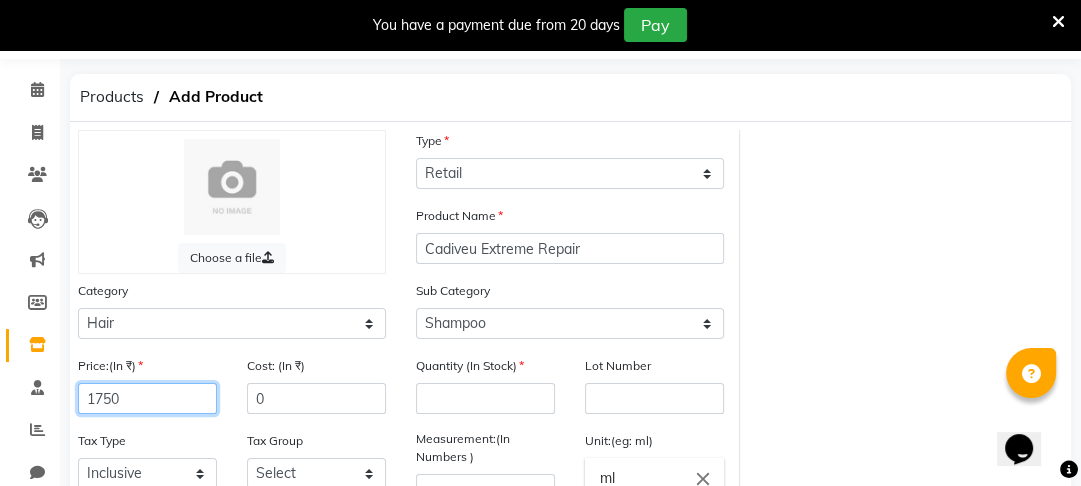 type on "1750" 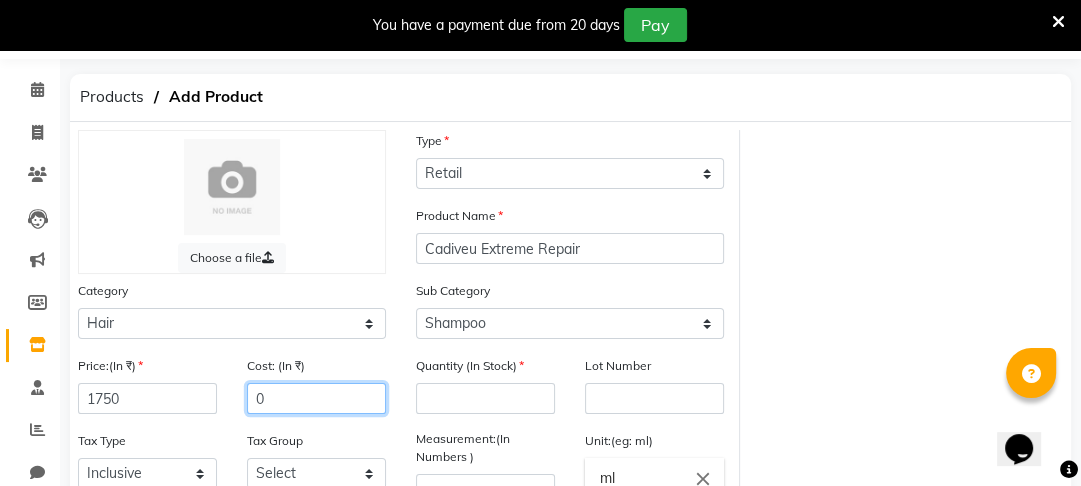 click on "0" 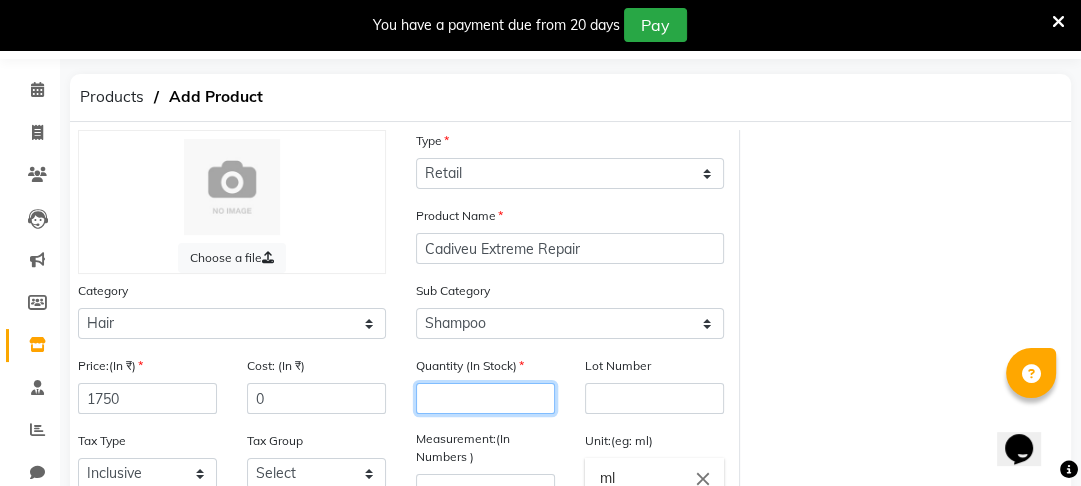 click 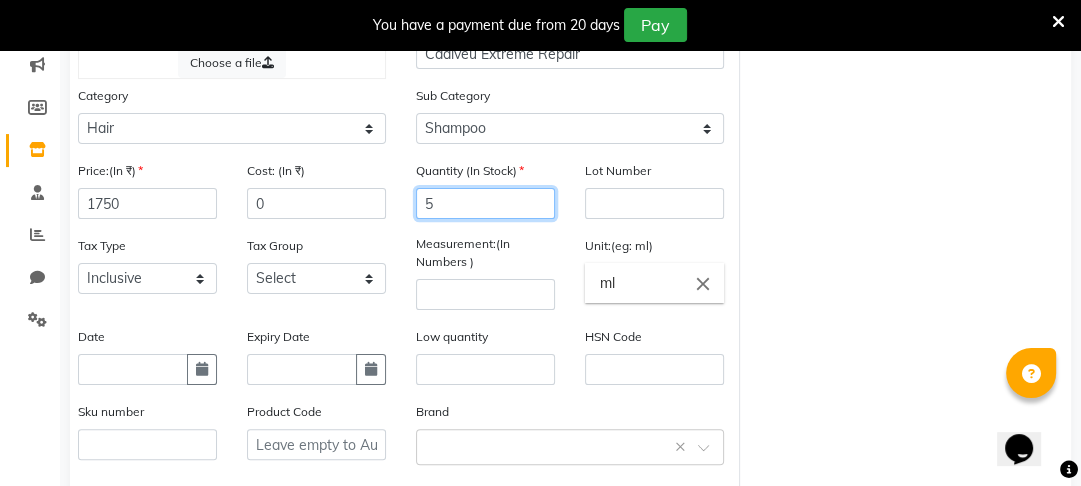 scroll, scrollTop: 260, scrollLeft: 0, axis: vertical 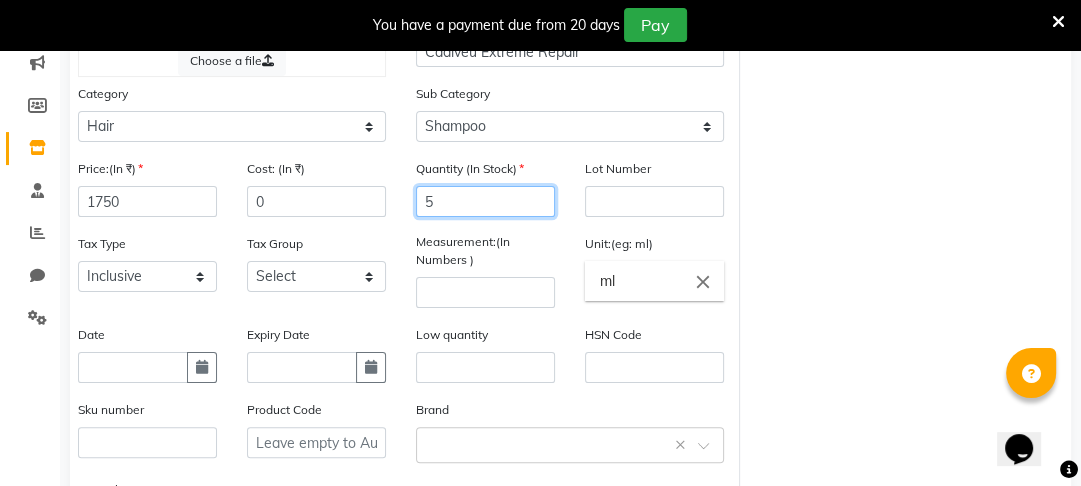 type on "5" 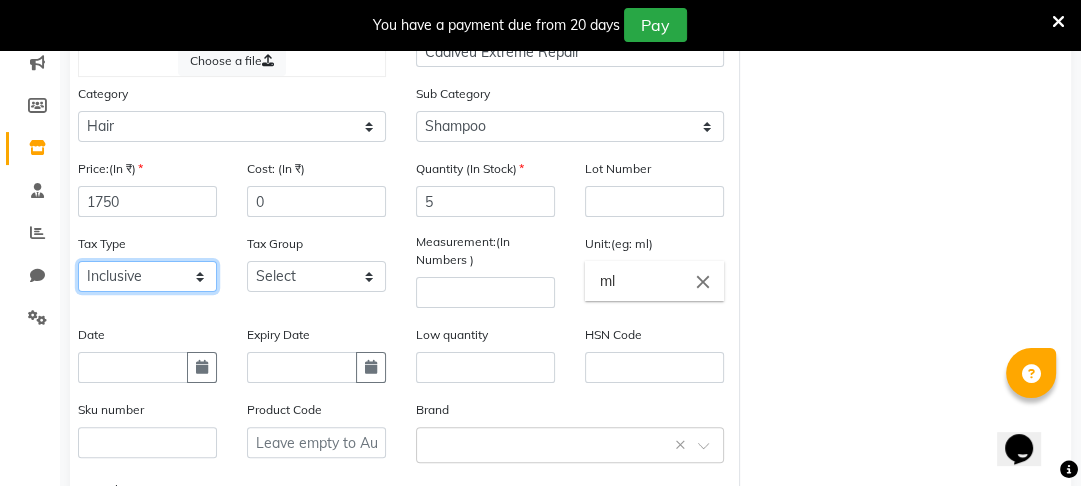 click on "Select Inclusive Exclusive" 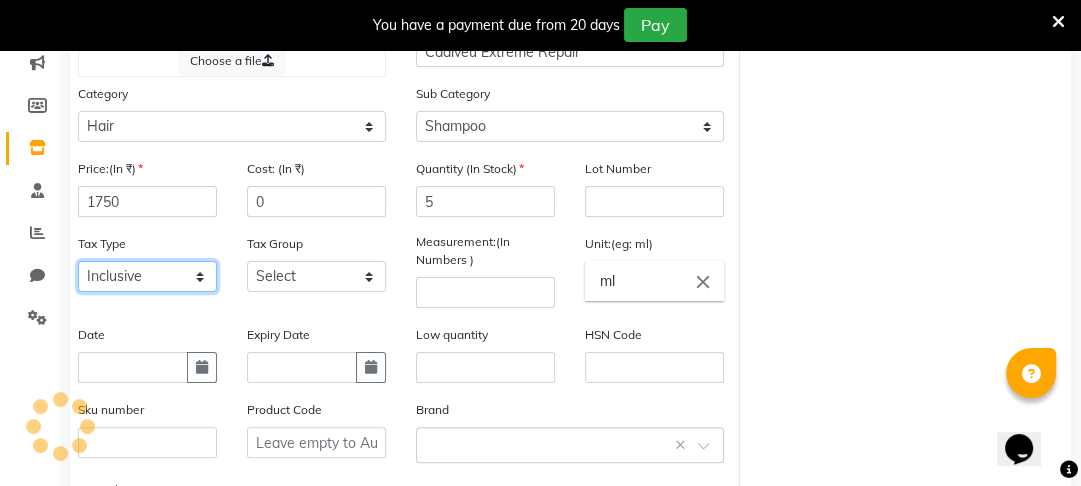 click on "Select Inclusive Exclusive" 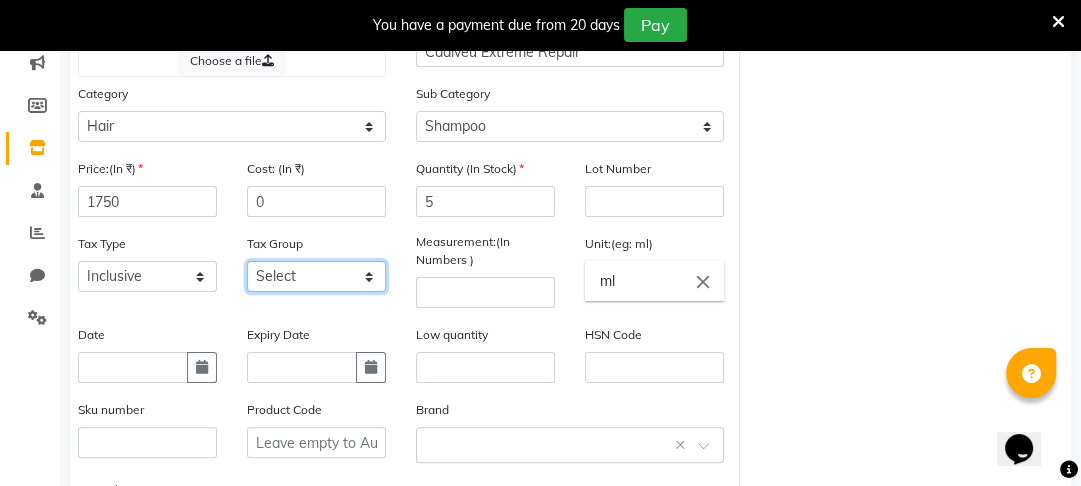 click on "Select GST" 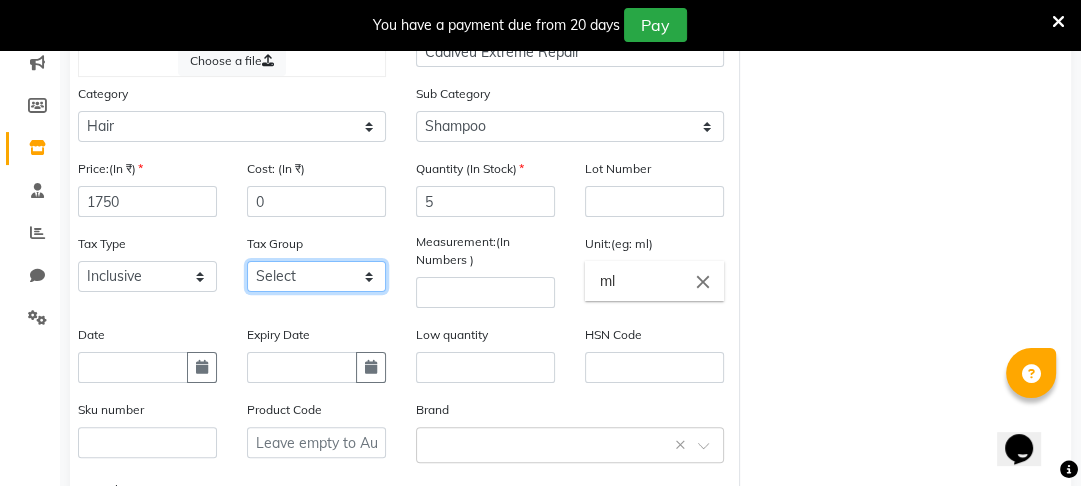 click on "Select GST" 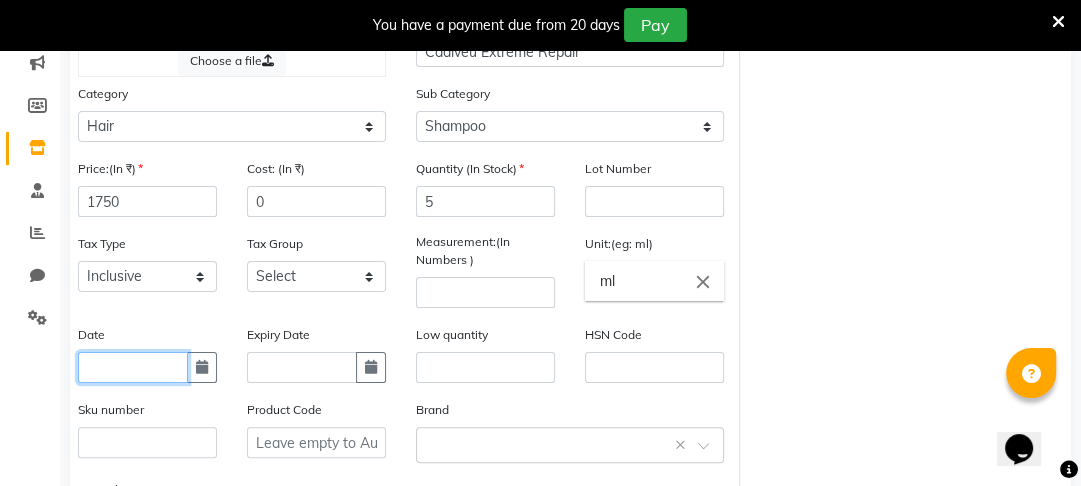 click 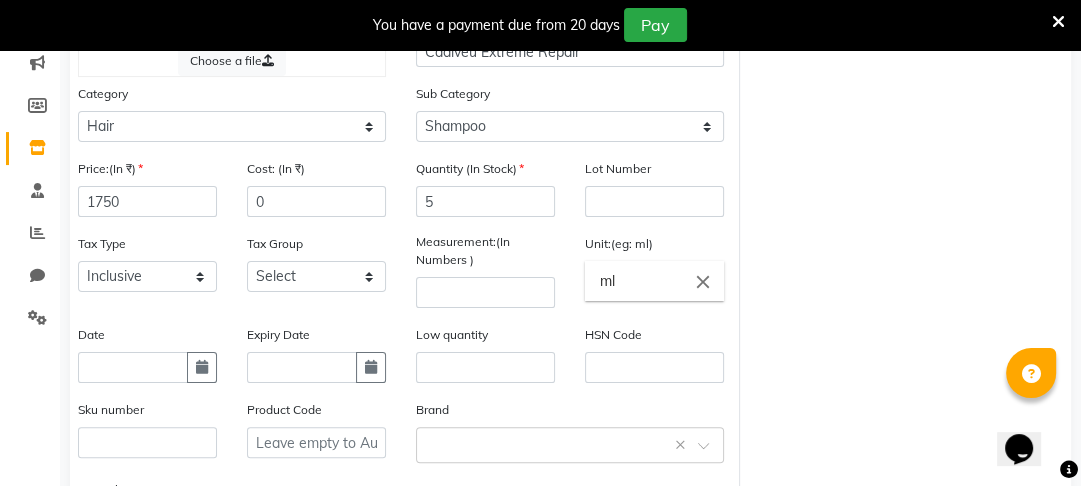 select on "8" 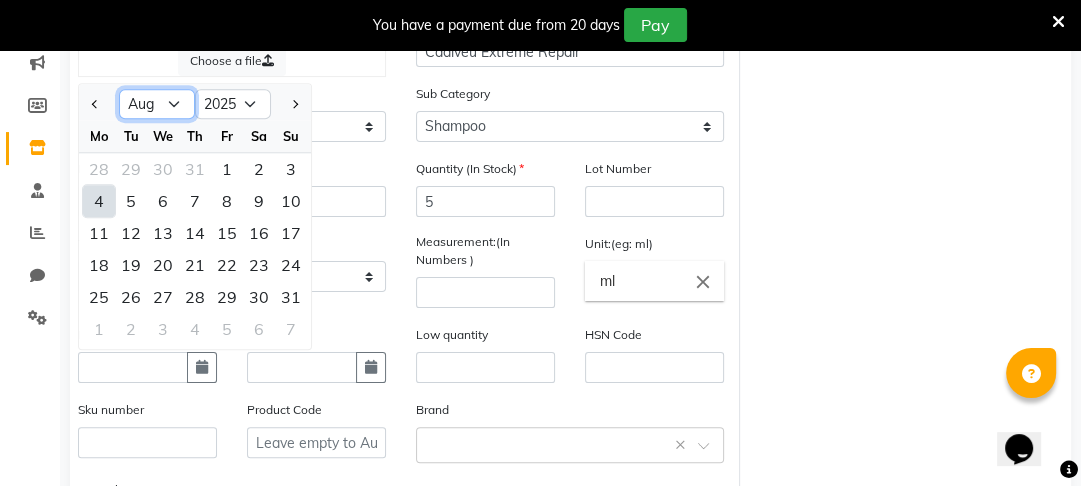 click on "Jan Feb Mar Apr May Jun Jul Aug Sep Oct Nov Dec" 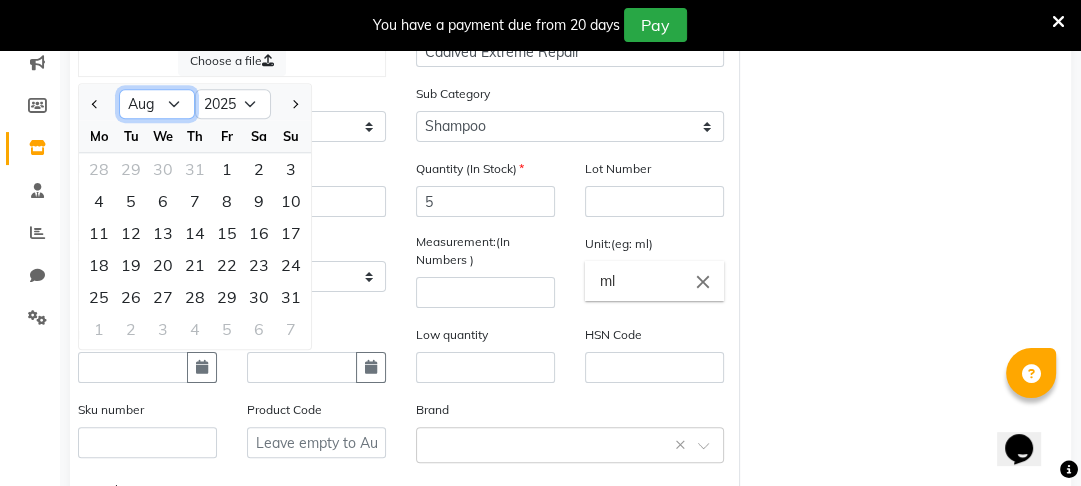 select on "4" 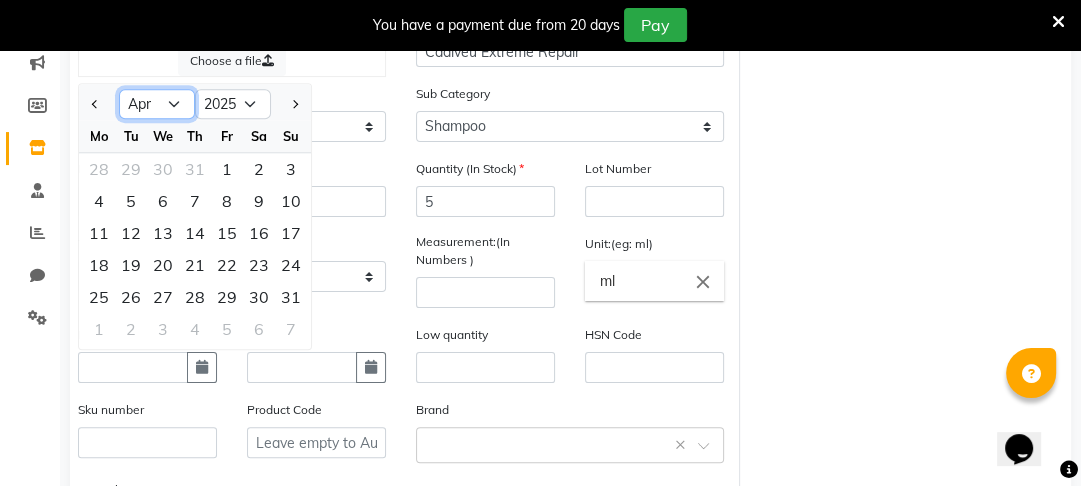 click on "Jan Feb Mar Apr May Jun Jul Aug Sep Oct Nov Dec" 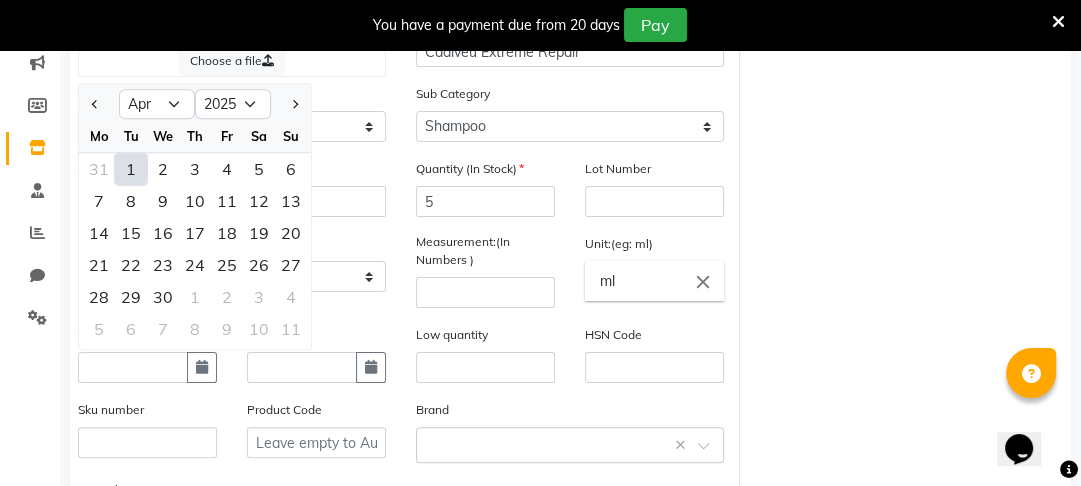 click on "1" 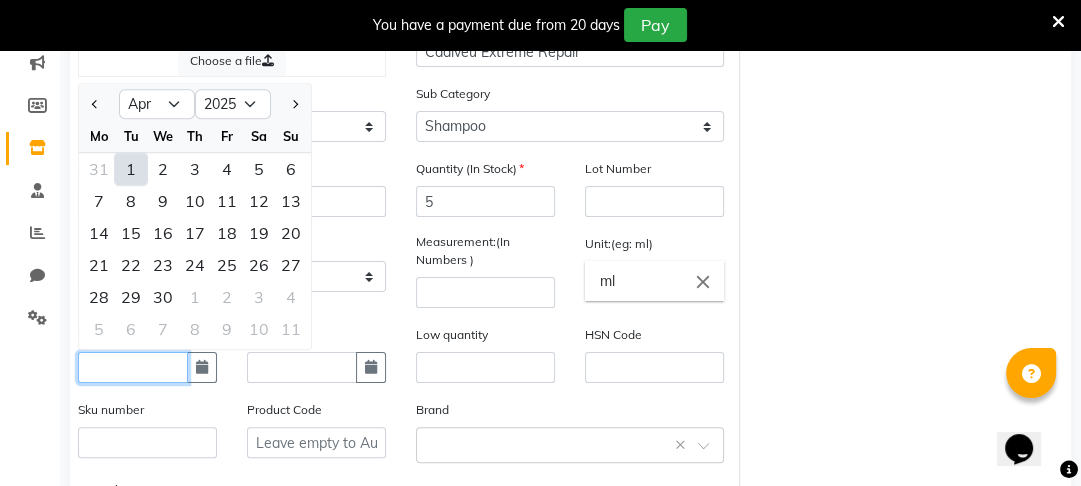 type on "01-04-2025" 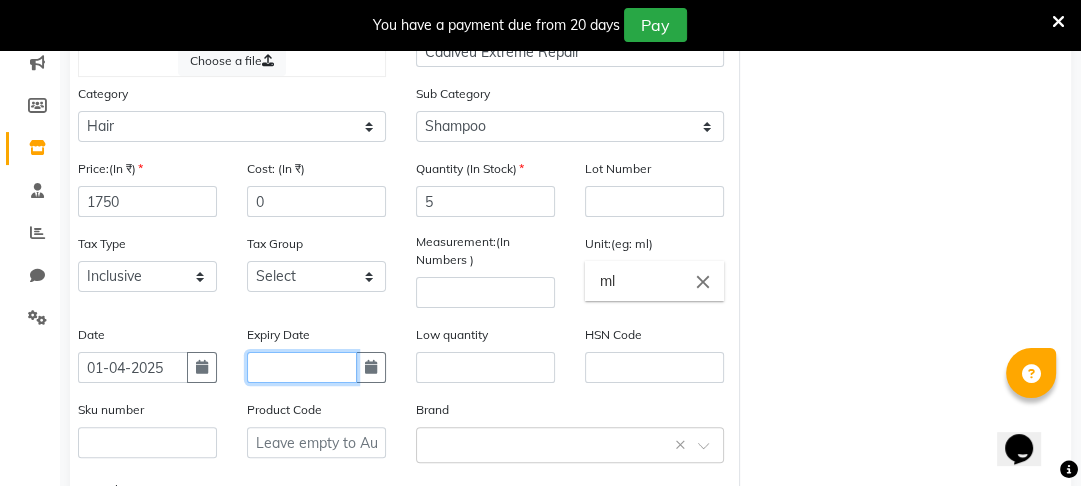 click 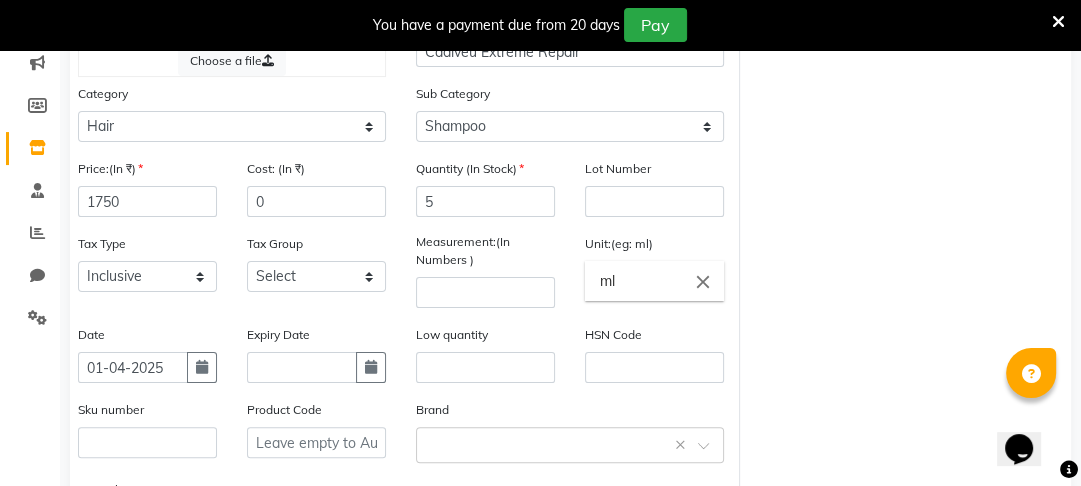 select on "8" 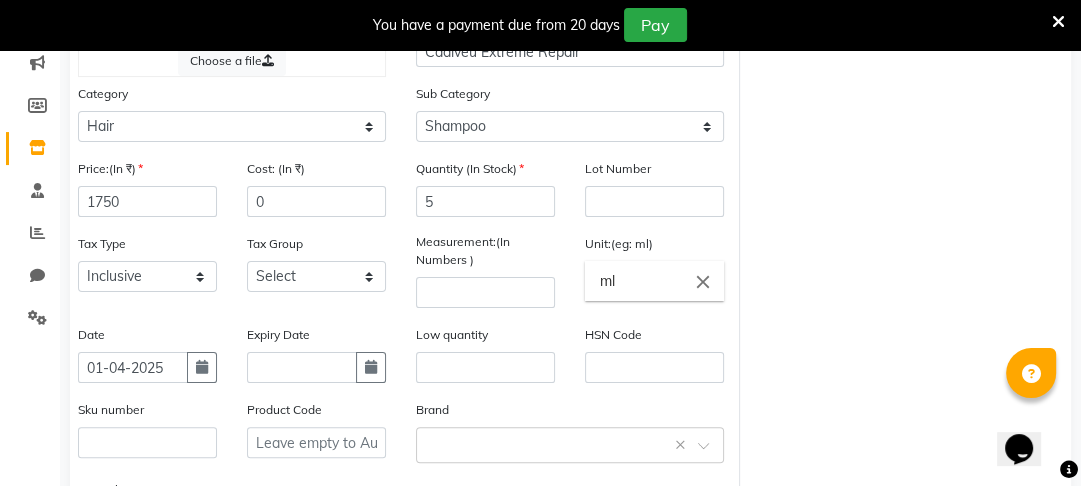 select on "2025" 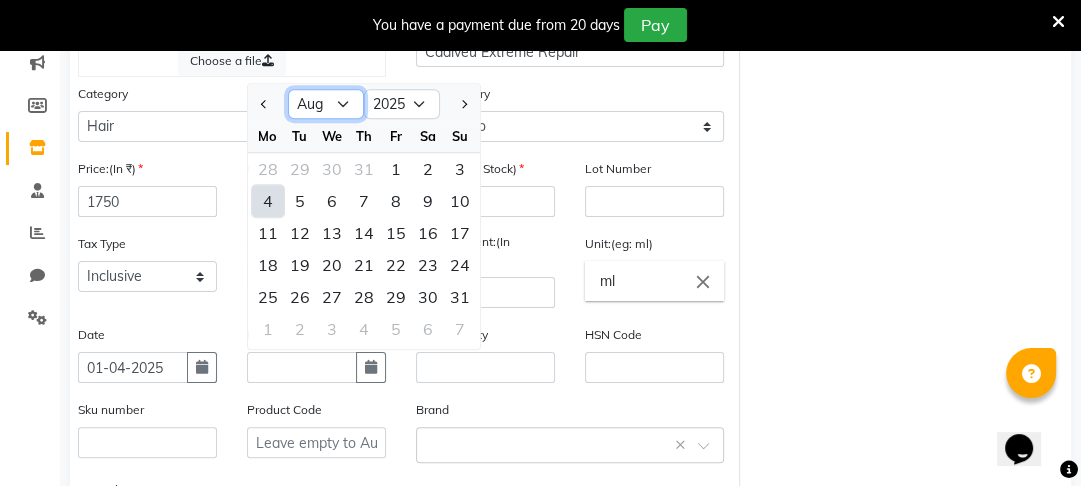 click on "Jan Feb Mar Apr May Jun Jul Aug Sep Oct Nov Dec" 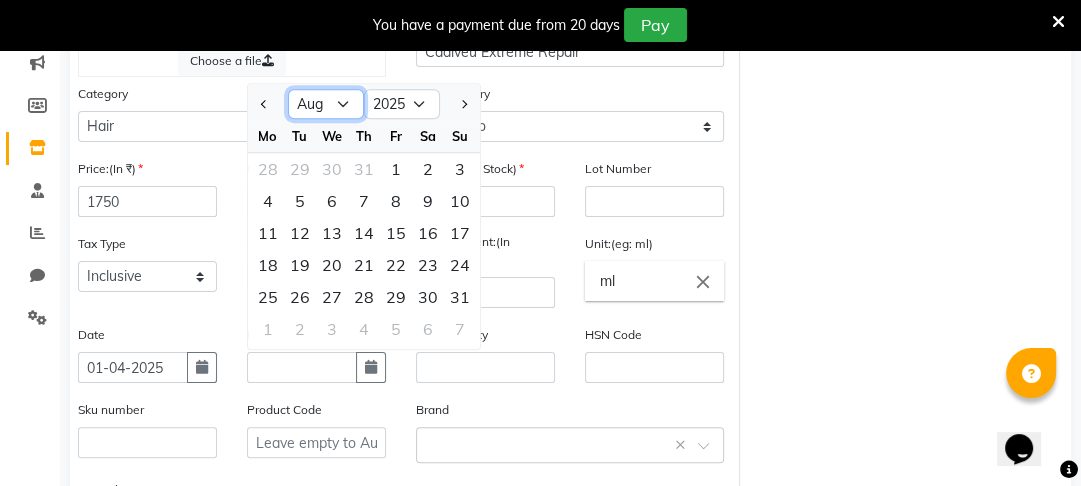 select on "4" 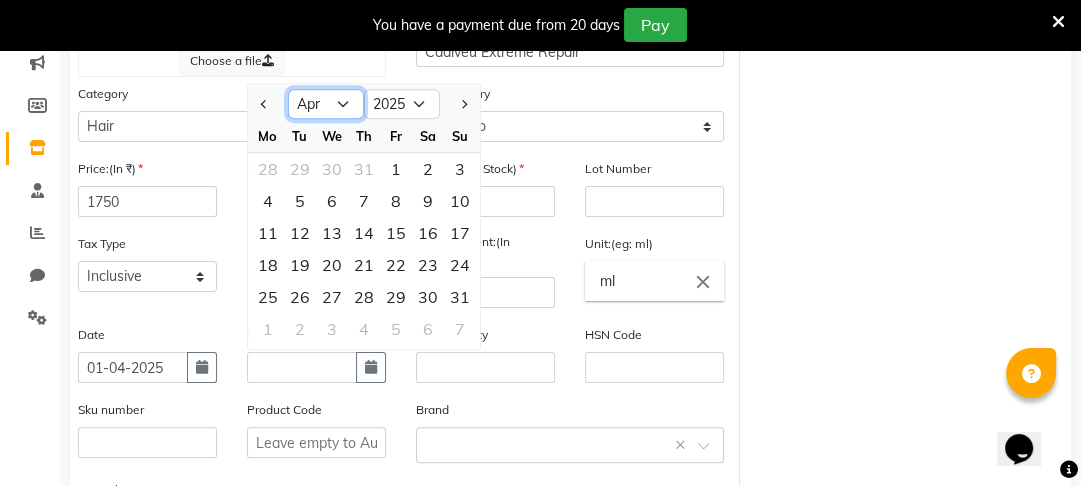 click on "Jan Feb Mar Apr May Jun Jul Aug Sep Oct Nov Dec" 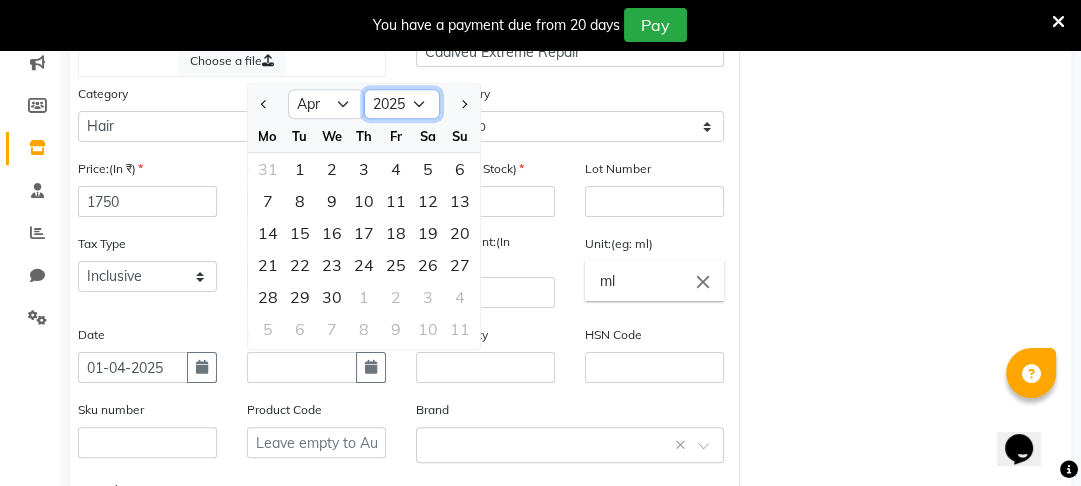 click on "2015 2016 2017 2018 2019 2020 2021 2022 2023 2024 2025 2026 2027 2028 2029 2030 2031 2032 2033 2034 2035" 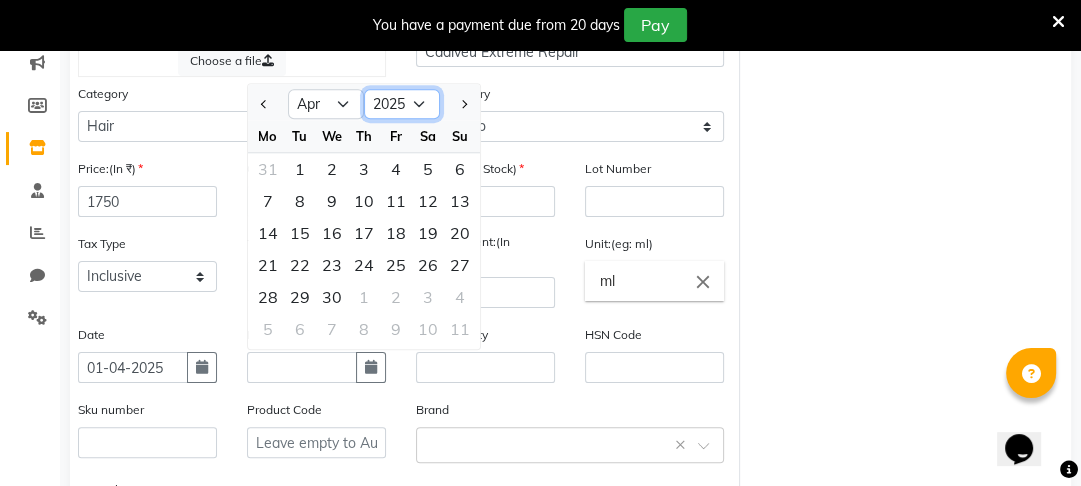 select on "2028" 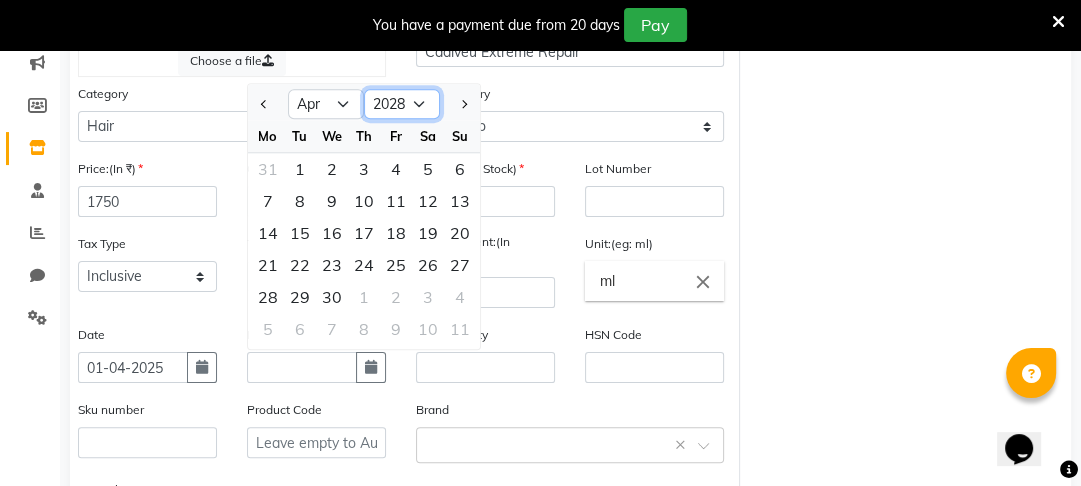 click on "2015 2016 2017 2018 2019 2020 2021 2022 2023 2024 2025 2026 2027 2028 2029 2030 2031 2032 2033 2034 2035" 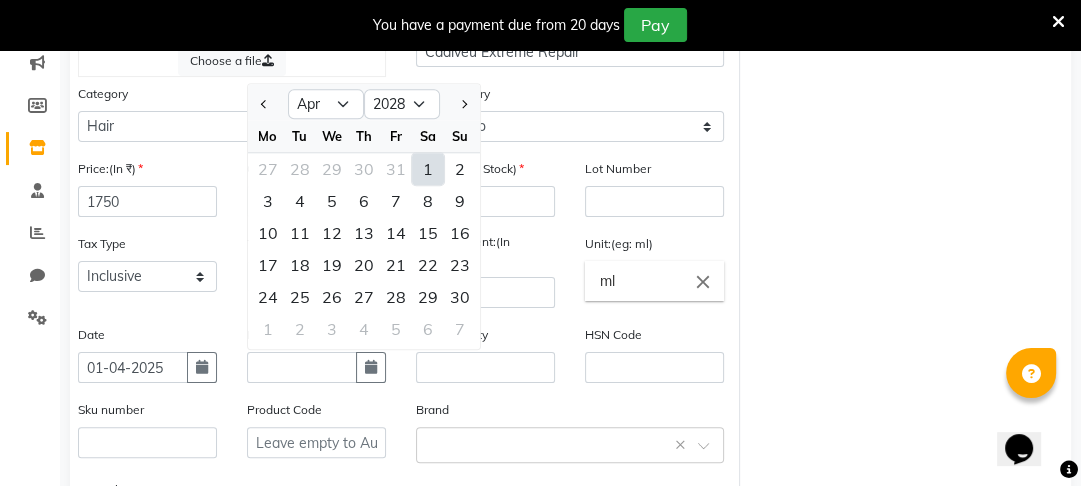 click on "1" 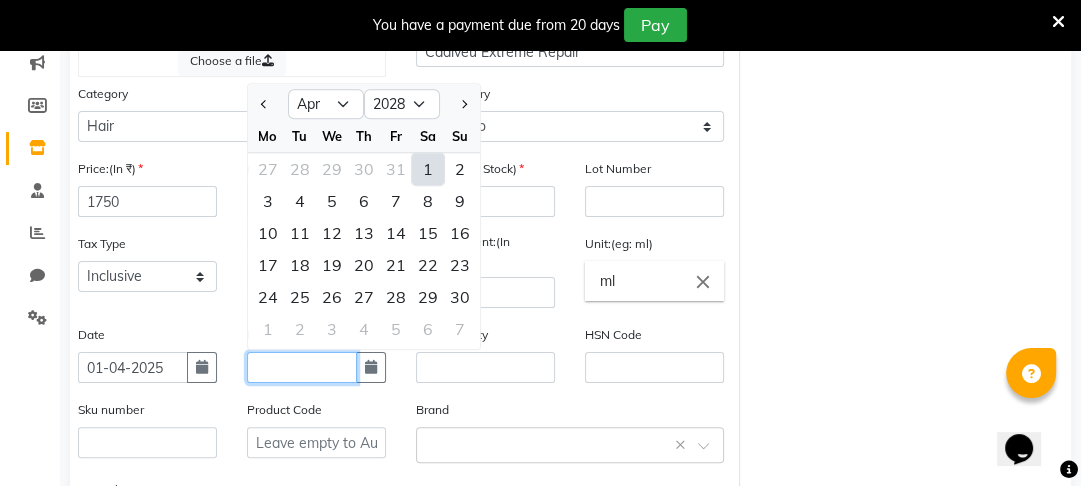 type on "01-04-2028" 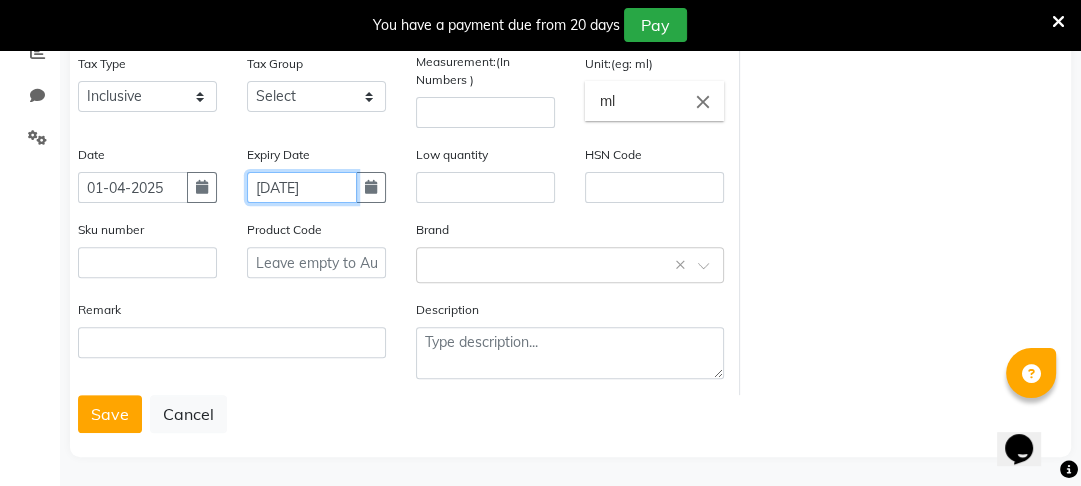scroll, scrollTop: 452, scrollLeft: 0, axis: vertical 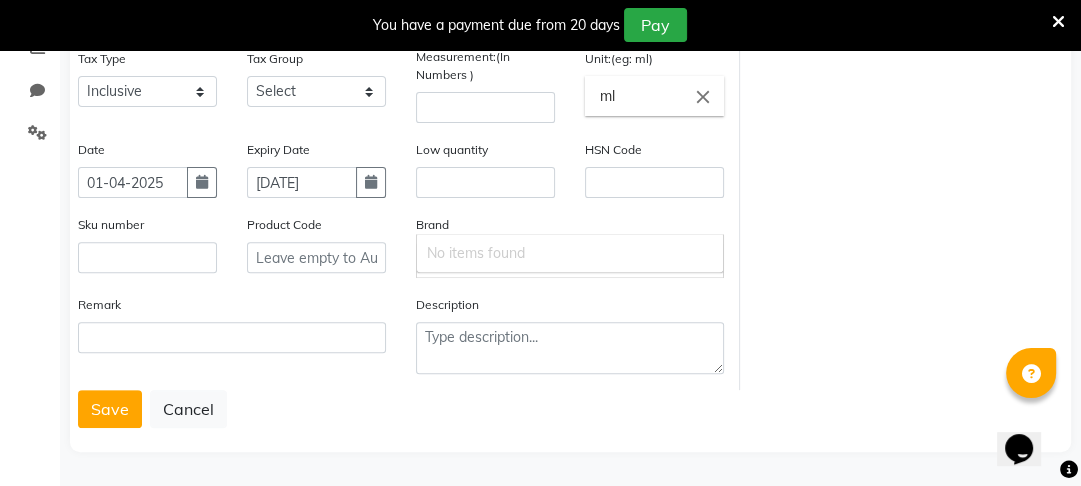 click on "Select brand or add custom brand    ×" 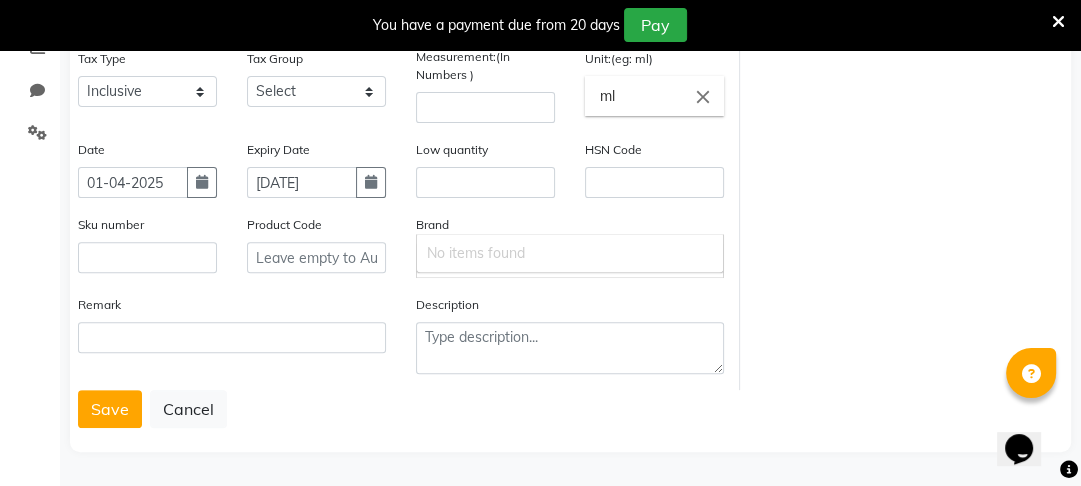 click on "Select brand or add custom brand    ×" 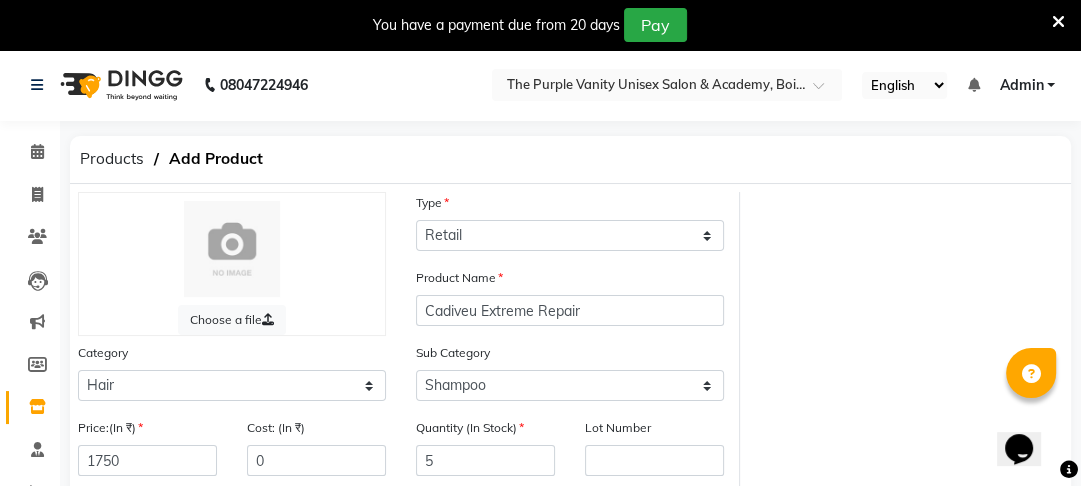 scroll, scrollTop: 0, scrollLeft: 0, axis: both 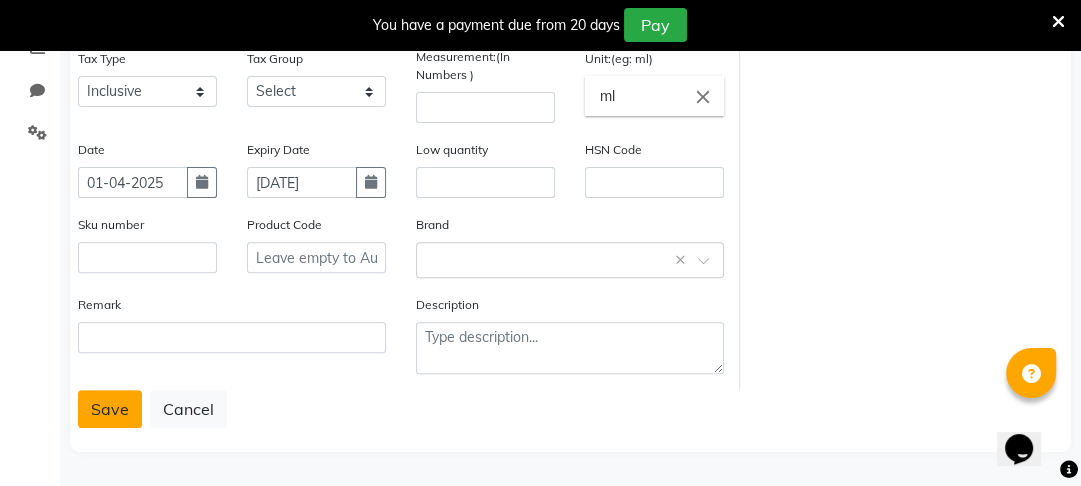 click on "Save" 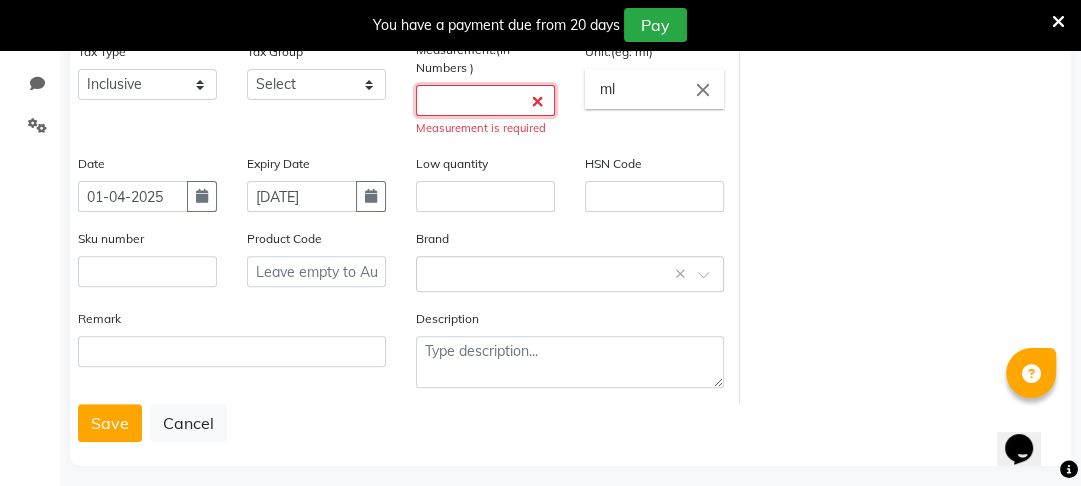click 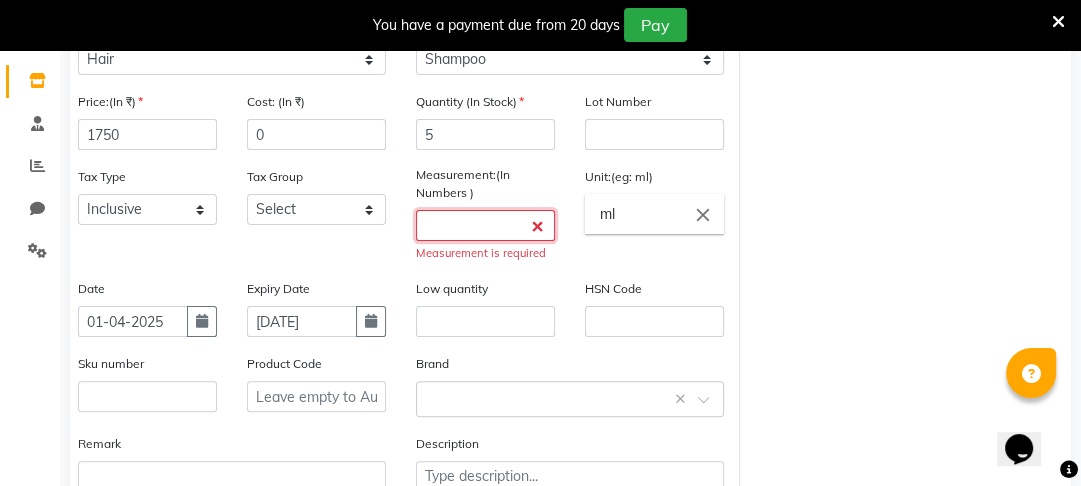 scroll, scrollTop: 320, scrollLeft: 0, axis: vertical 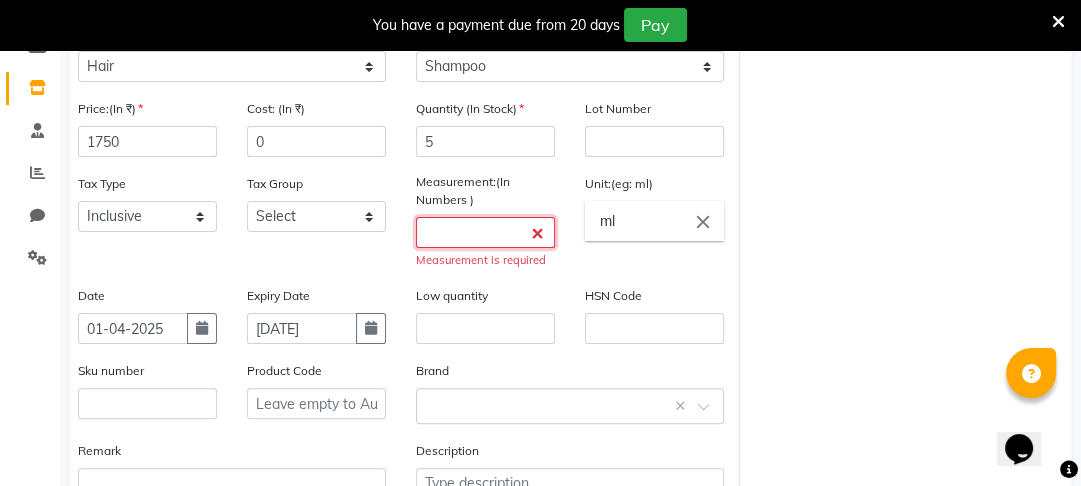 click 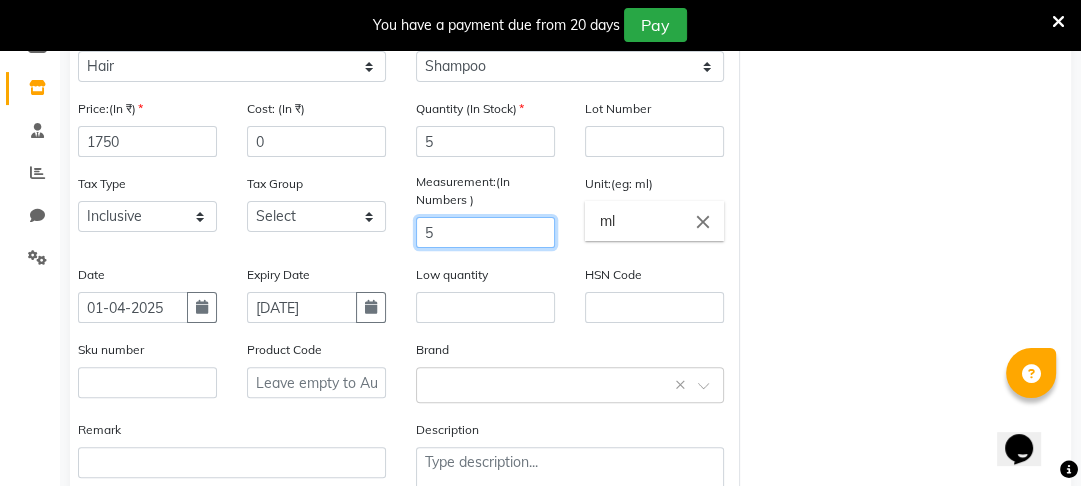 type on "5" 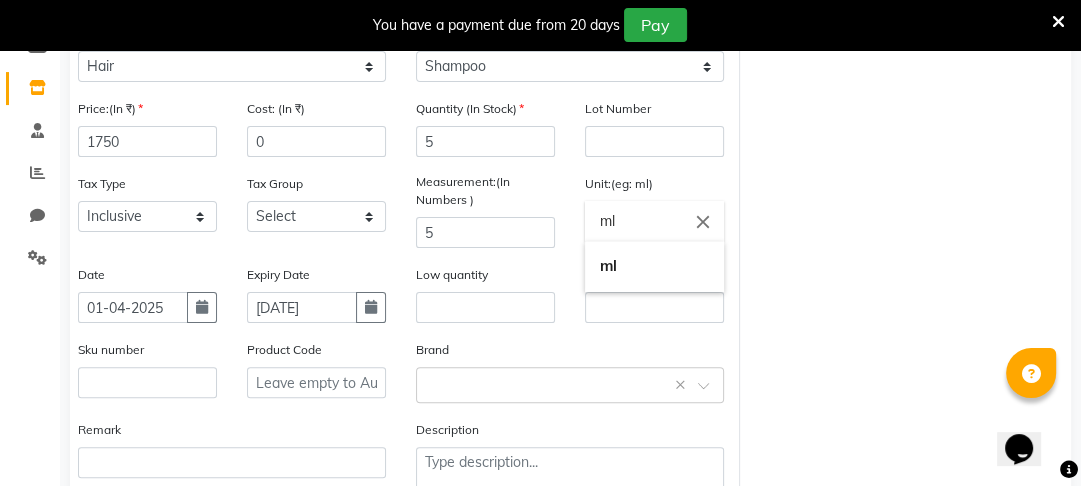click on "ml" 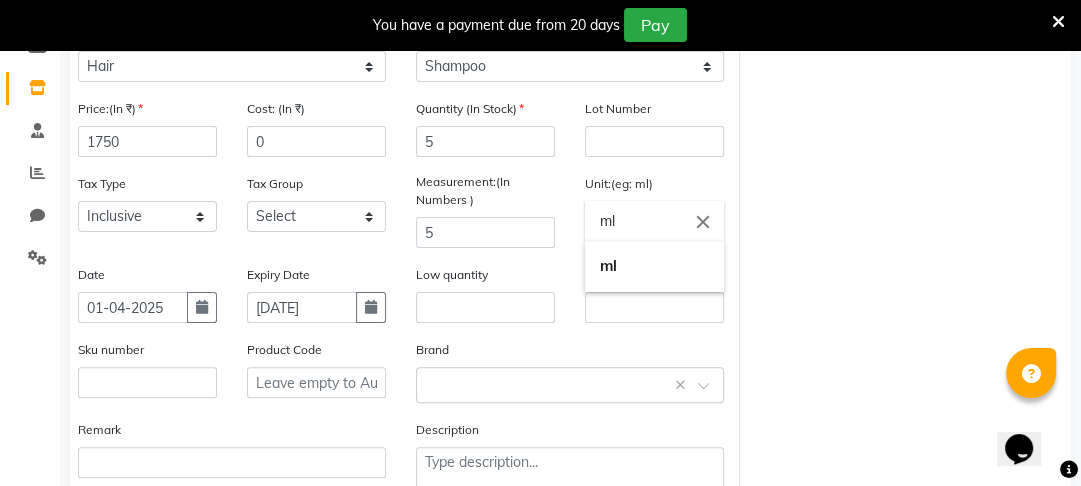 click 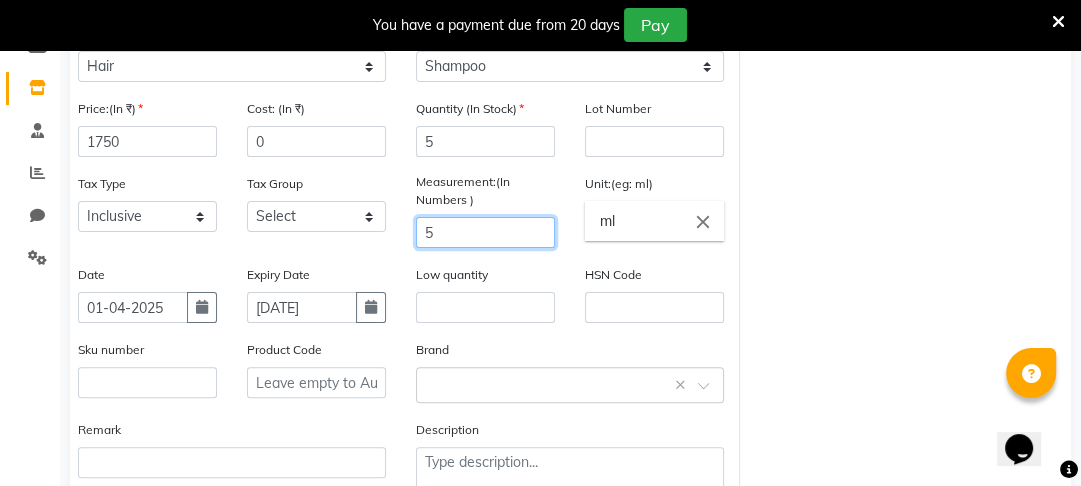 click on "5" 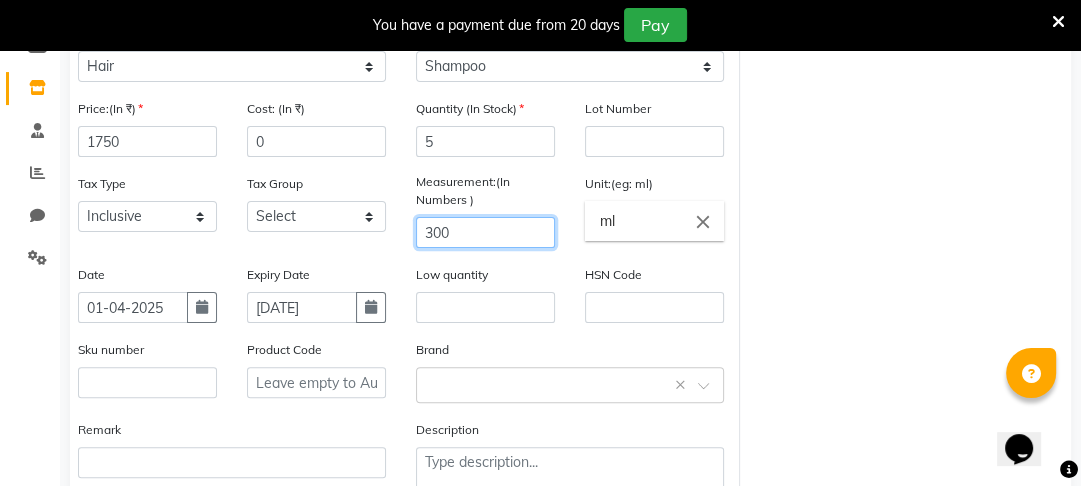 type on "300" 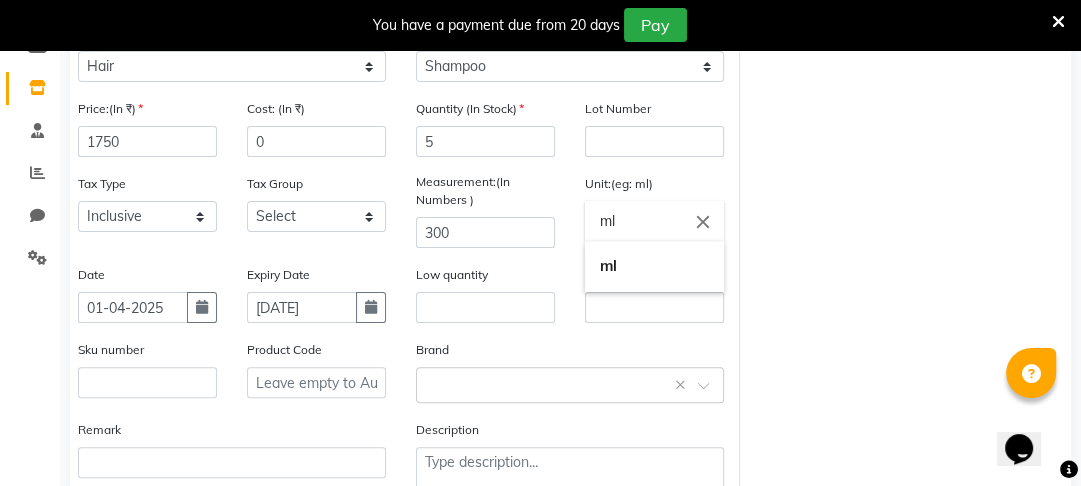 click on "ml" 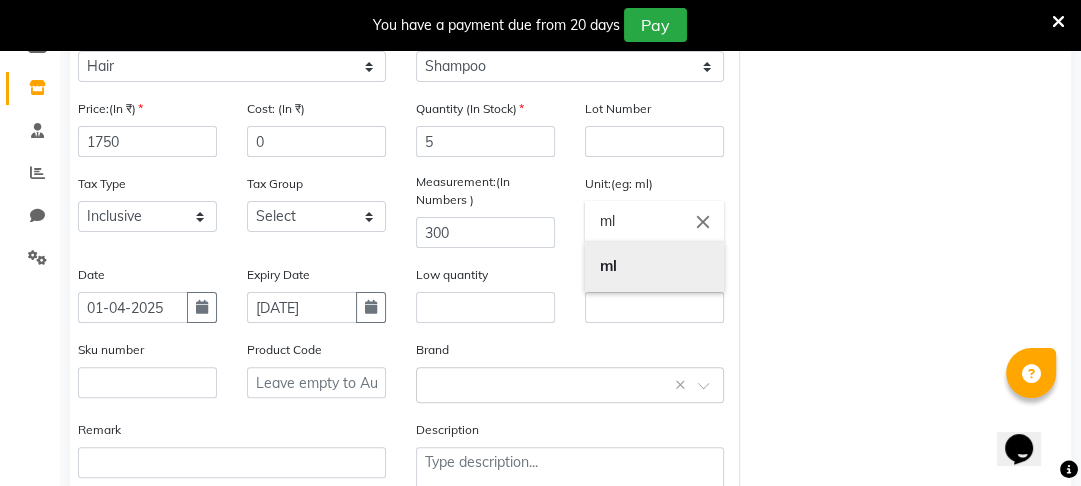 click on "ml" at bounding box center [608, 265] 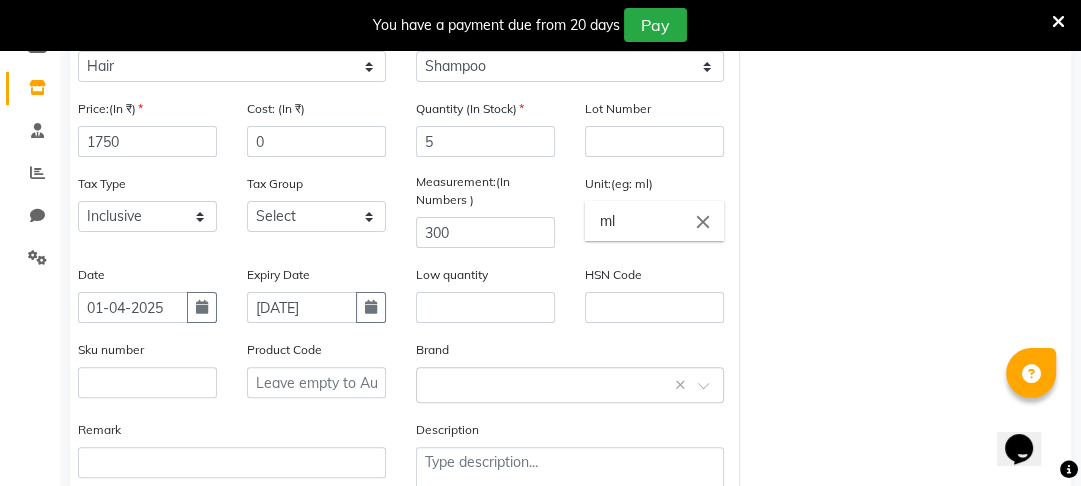 click on "Choose a file Type Select Type Both Retail Consumable Product Name Cadiveu Extreme Repair Category Select Hair Skin Makeup Personal Care Appliances Beard Waxing Disposable Threading Hands and Feet Beauty Planet Botox Cadiveu Casmara Cheryls Loreal Olaplex Other Sub Category Select Shampoo Conditioner Cream Mask Oil Serum Color Appliances Treatment Styling Kit & Combo Other Price:(In ₹) 1750 Cost: (In ₹) 0 Quantity (In Stock) 5 Lot Number Tax Type Select Inclusive Exclusive Tax Group Select GST Measurement:(In Numbers ) 300 Unit:(eg: ml) ml close Date 01-04-2025 Expiry Date 01-04-2028 Low quantity HSN Code Sku number Product Code Brand Select brand or add custom brand    × Remark Description" 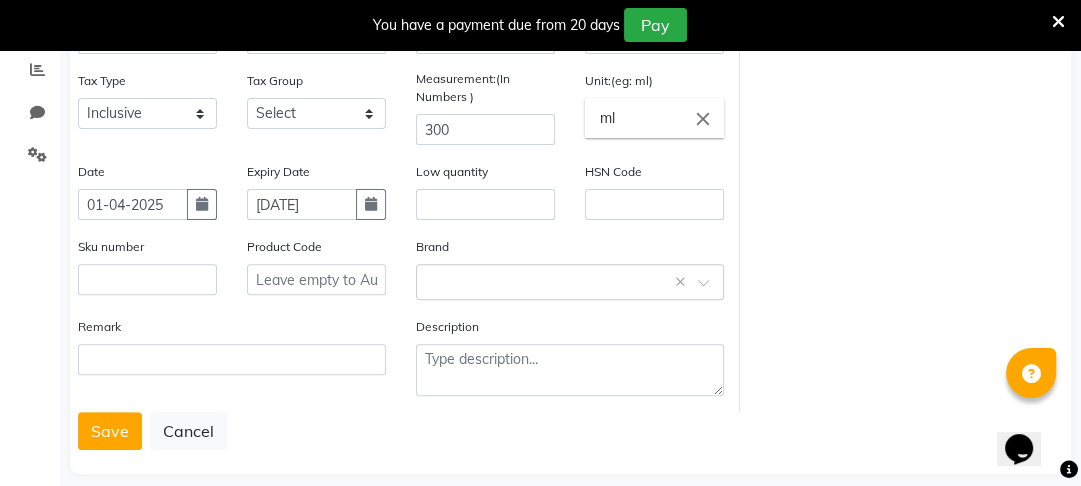 scroll, scrollTop: 452, scrollLeft: 0, axis: vertical 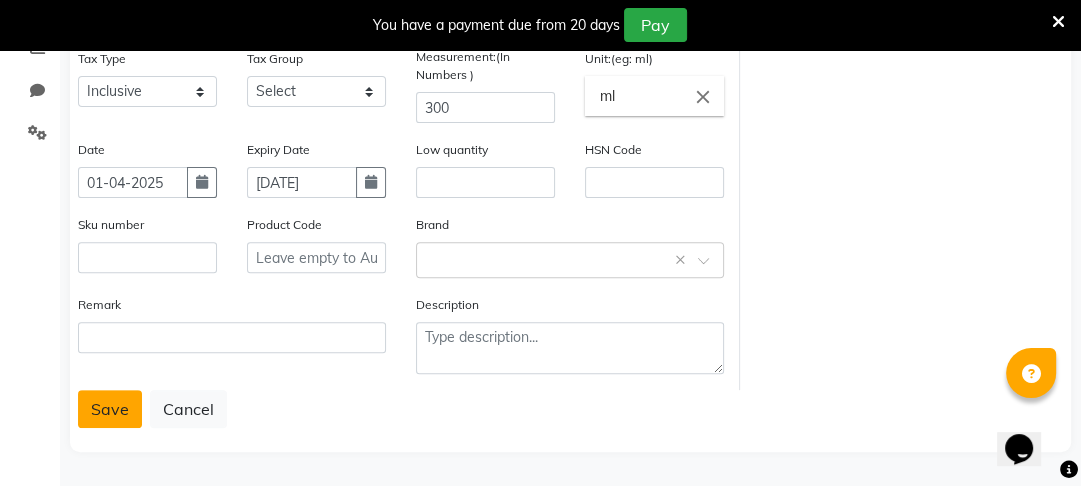 click on "Save" 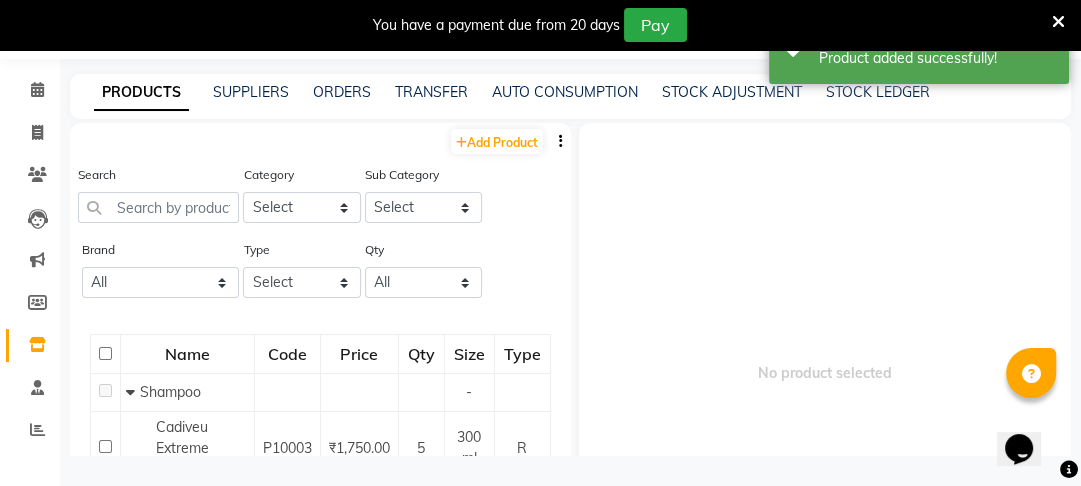 scroll, scrollTop: 63, scrollLeft: 0, axis: vertical 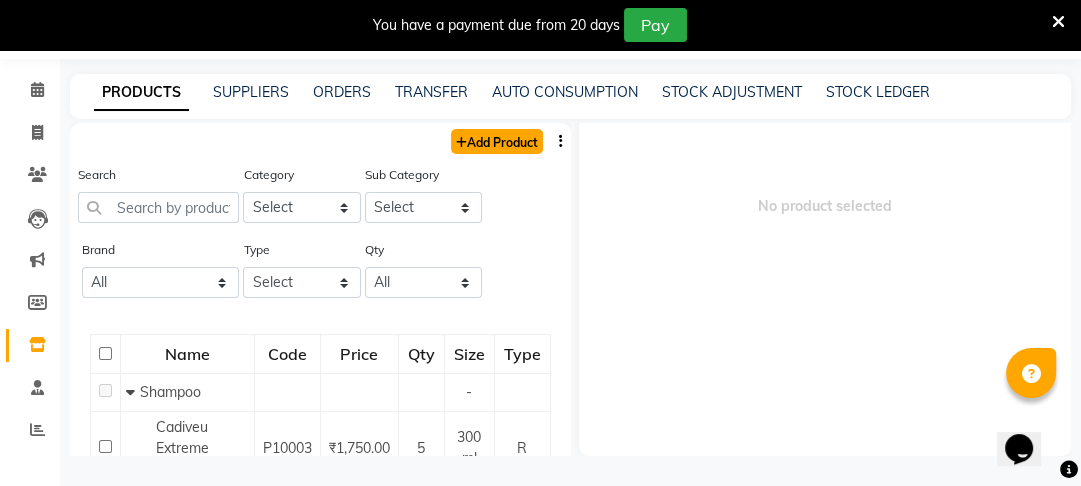 click on "Add Product" 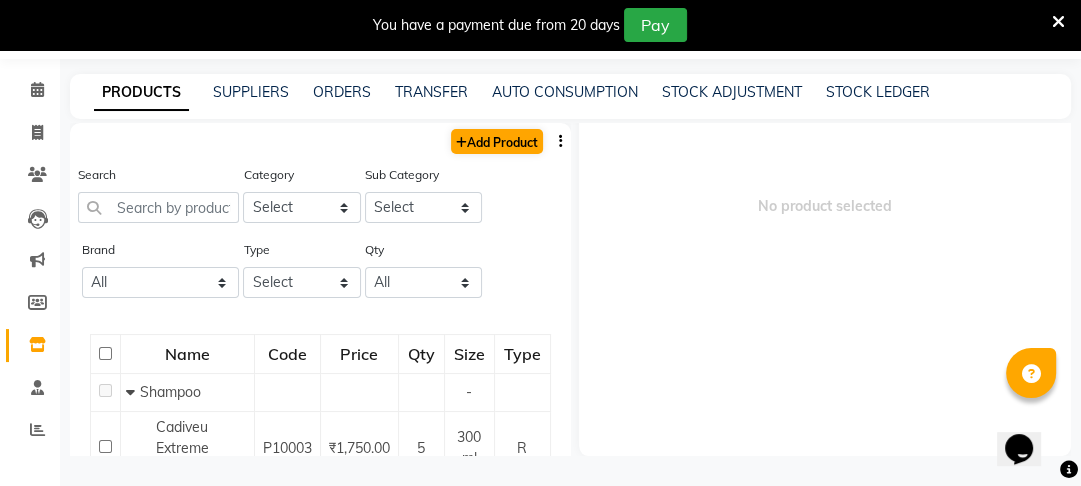 select on "true" 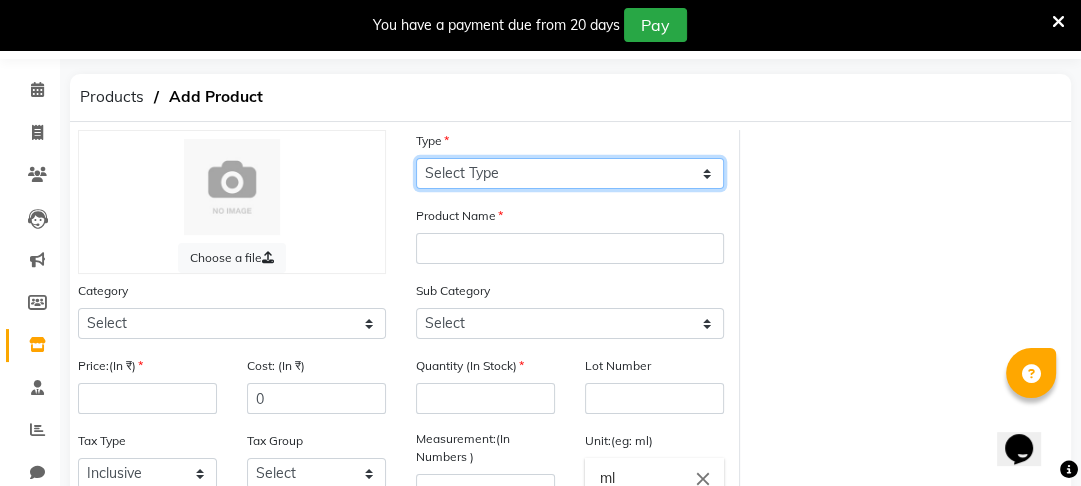 click on "Select Type Both Retail Consumable" 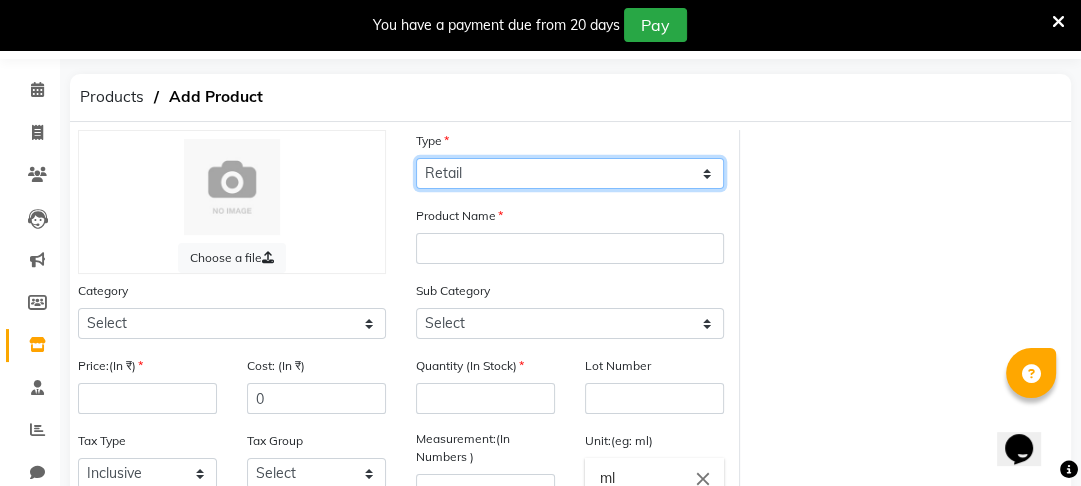 click on "Select Type Both Retail Consumable" 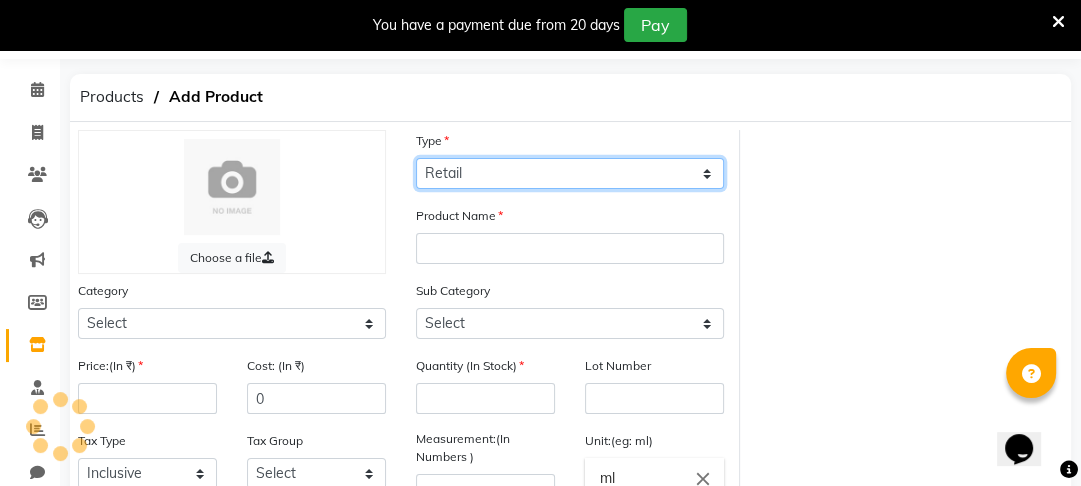 click on "Select Type Both Retail Consumable" 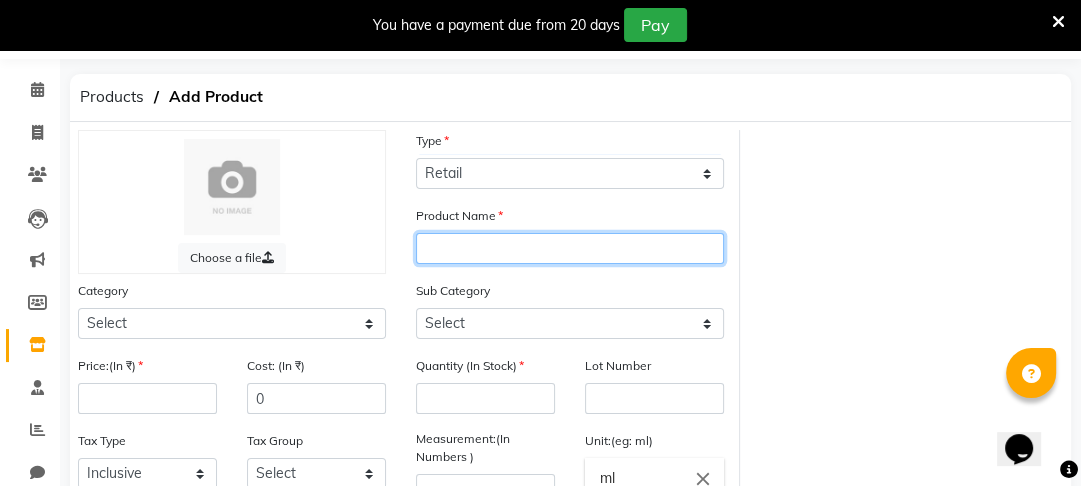 click 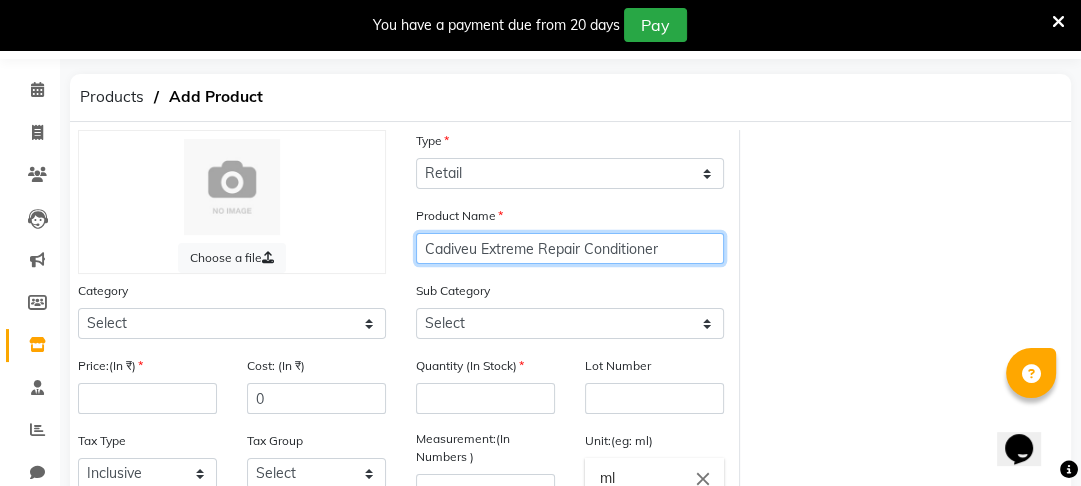 type on "Cadiveu Extreme Repair Conditioner" 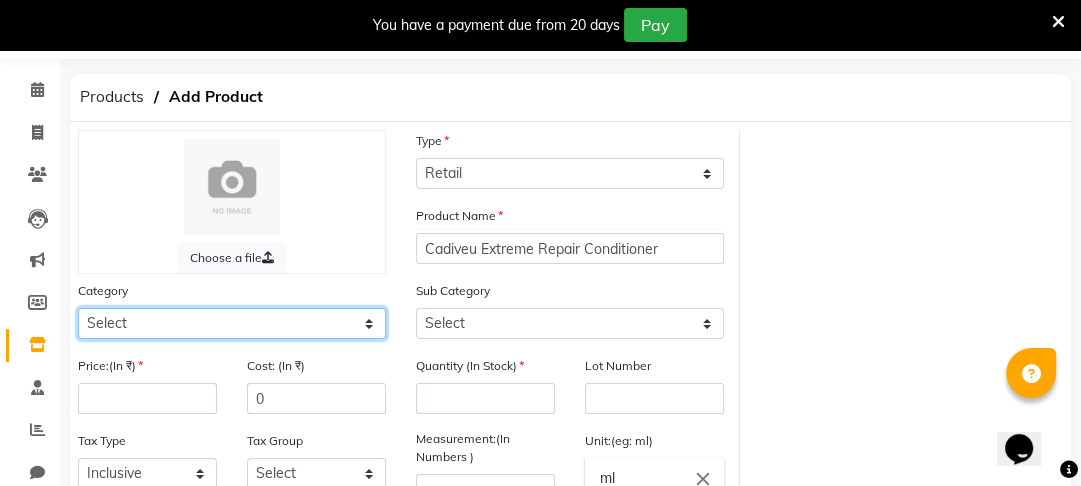click on "Select Hair Skin Makeup Personal Care Appliances Beard Waxing Disposable Threading Hands and Feet Beauty Planet Botox Cadiveu Casmara Cheryls Loreal Olaplex Other" 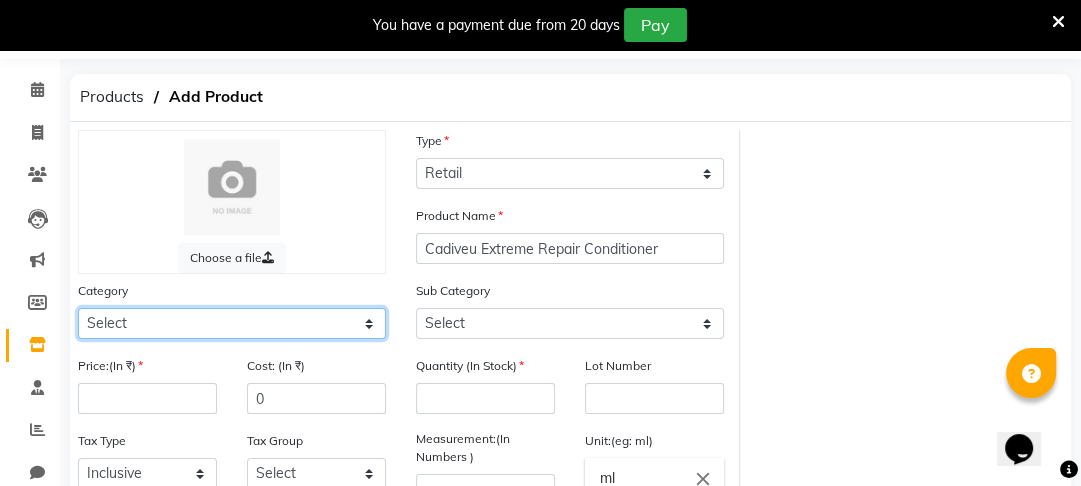 select on "1100" 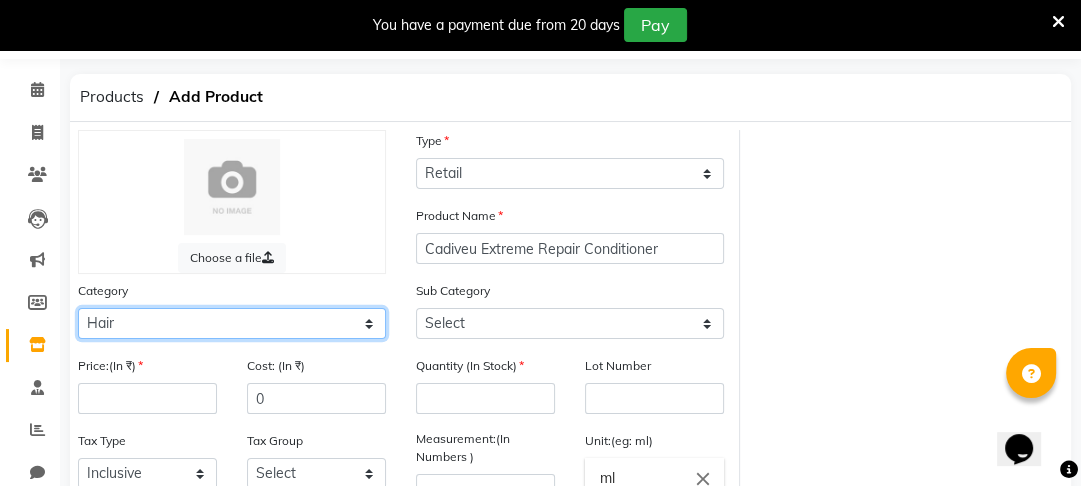 click on "Select Hair Skin Makeup Personal Care Appliances Beard Waxing Disposable Threading Hands and Feet Beauty Planet Botox Cadiveu Casmara Cheryls Loreal Olaplex Other" 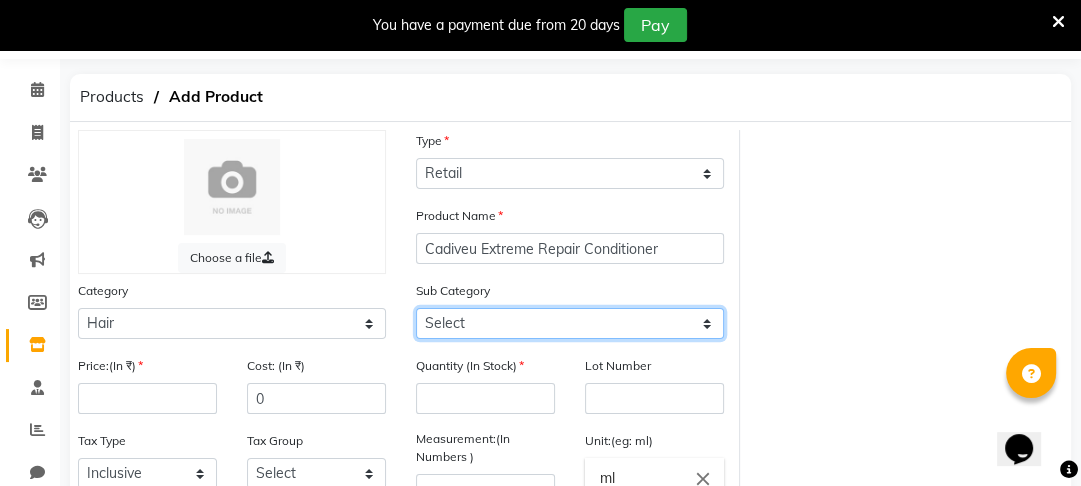 click on "Select Shampoo Conditioner Cream Mask Oil Serum Color Appliances Treatment Styling Kit & Combo Other" 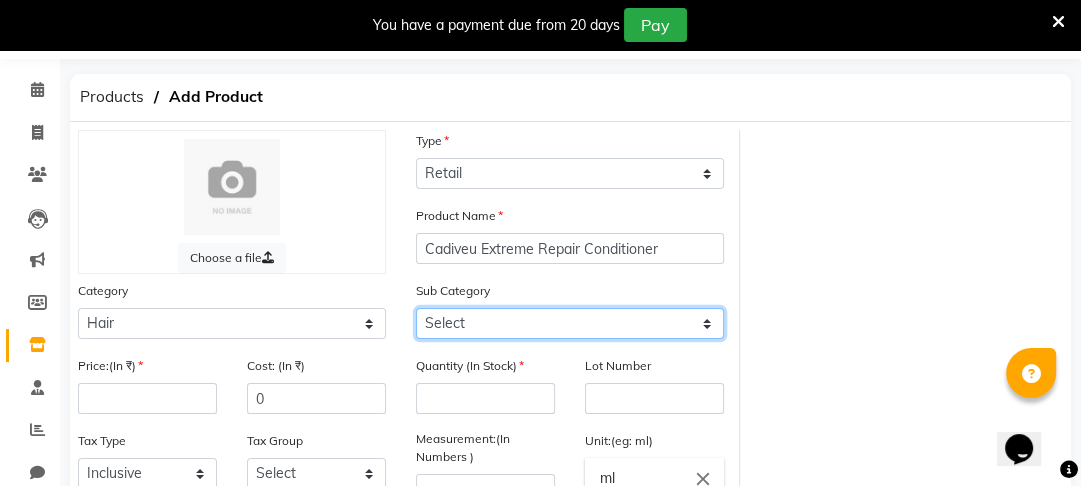 select on "1102" 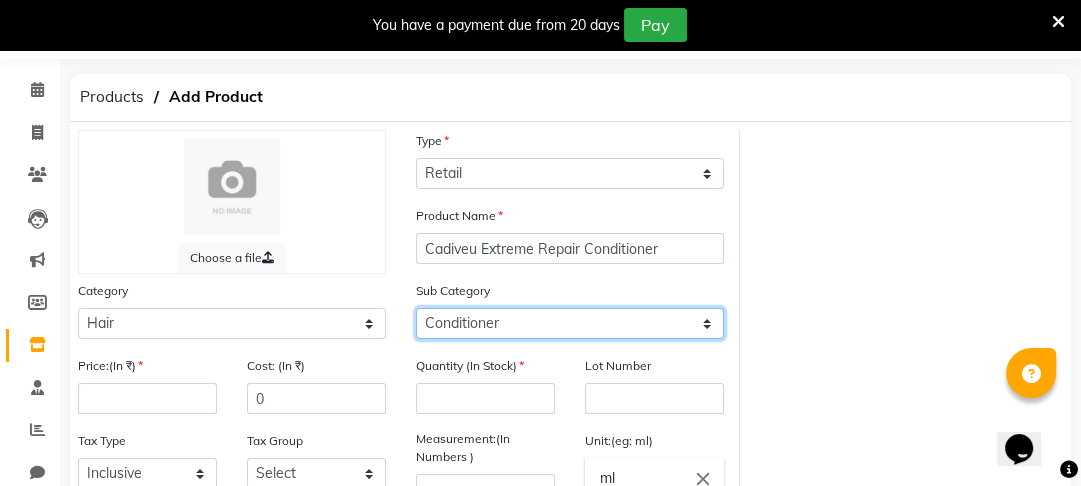 click on "Select Shampoo Conditioner Cream Mask Oil Serum Color Appliances Treatment Styling Kit & Combo Other" 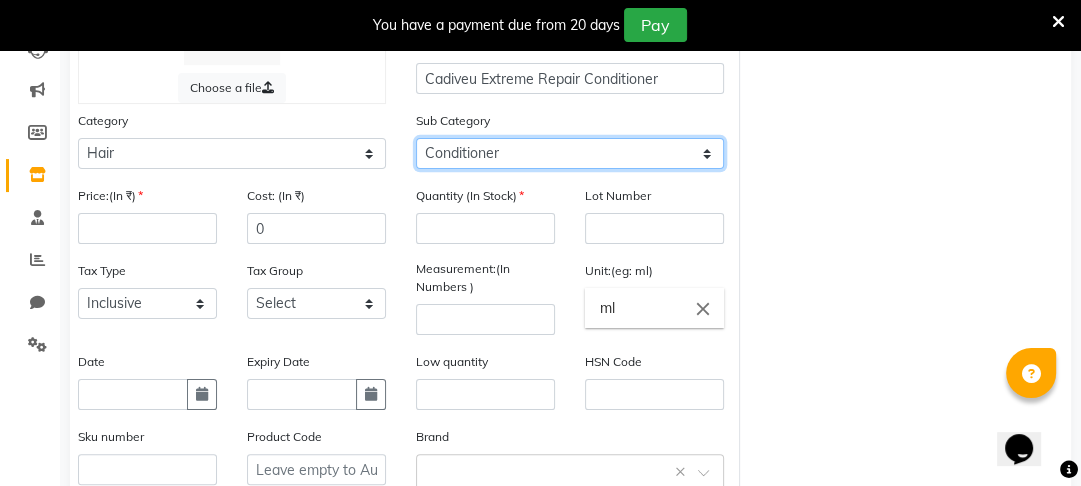 scroll, scrollTop: 235, scrollLeft: 0, axis: vertical 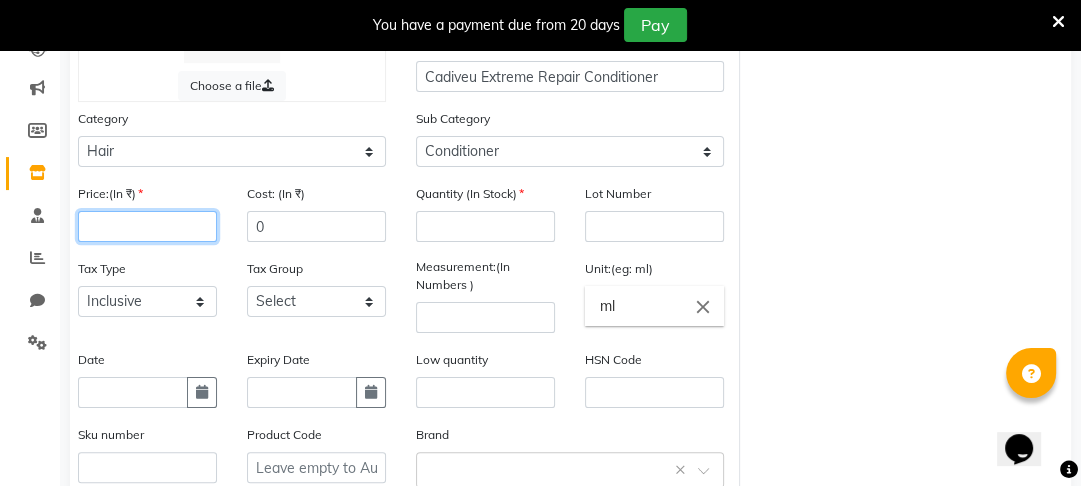 click 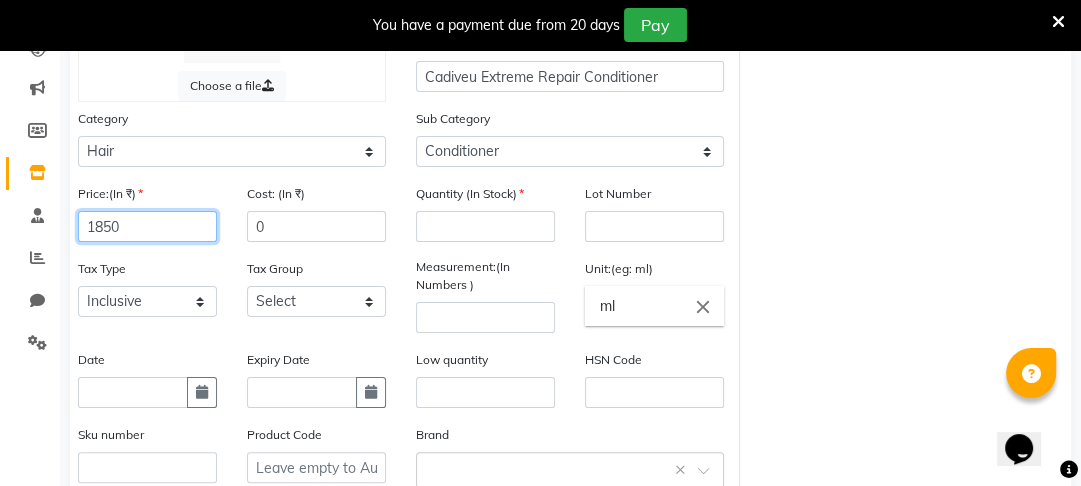 type on "1850" 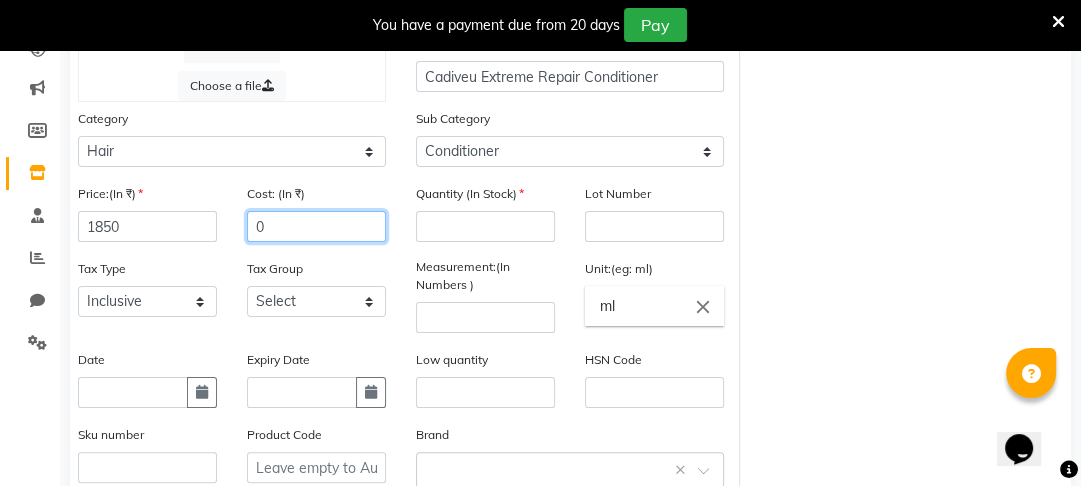 click on "0" 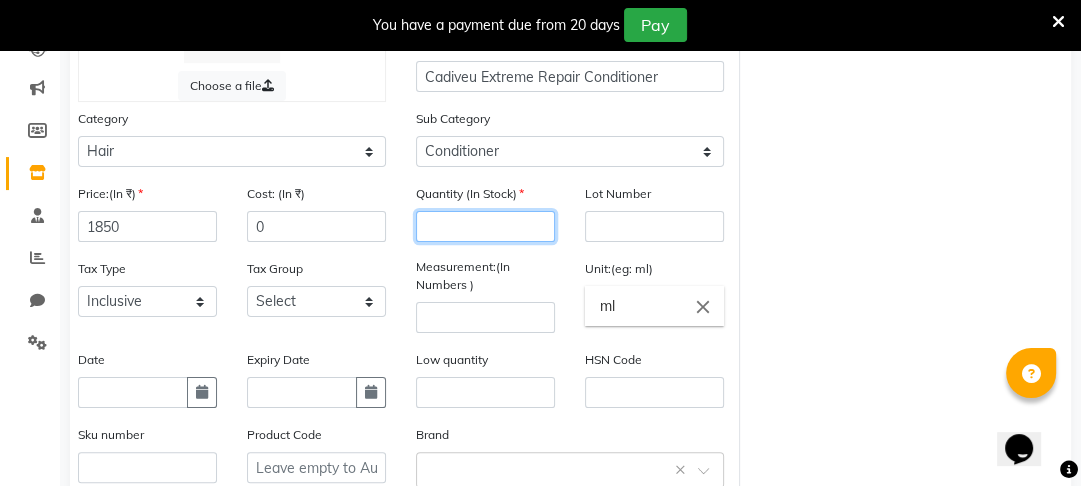 click 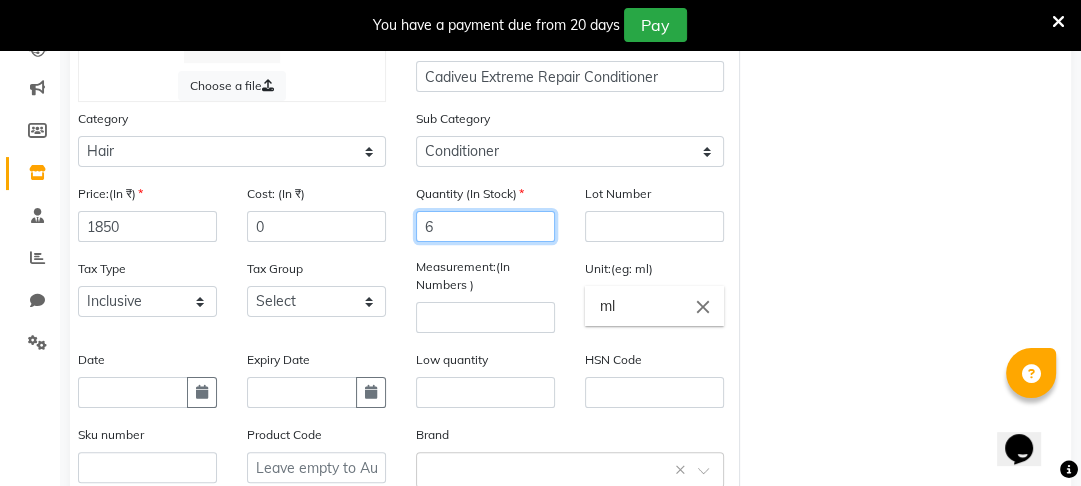 type on "6" 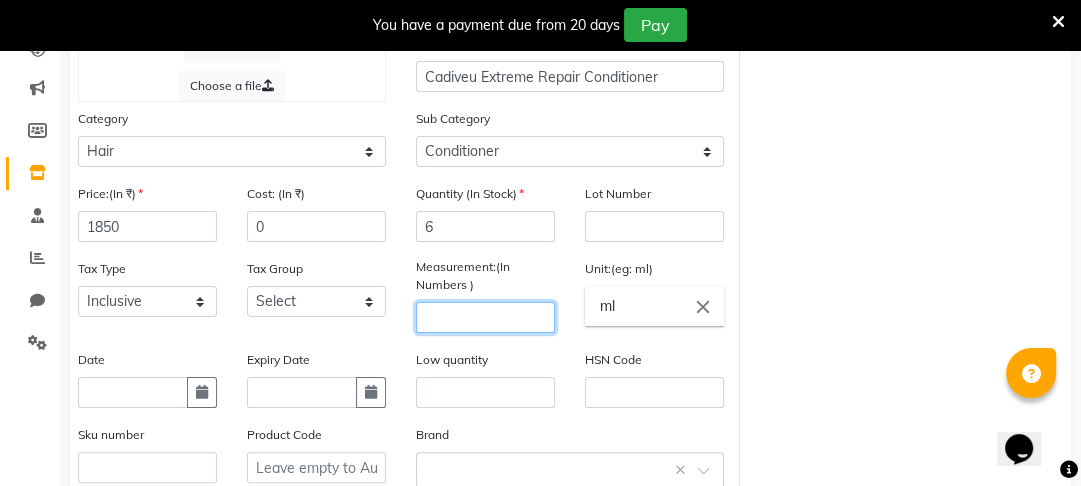 click 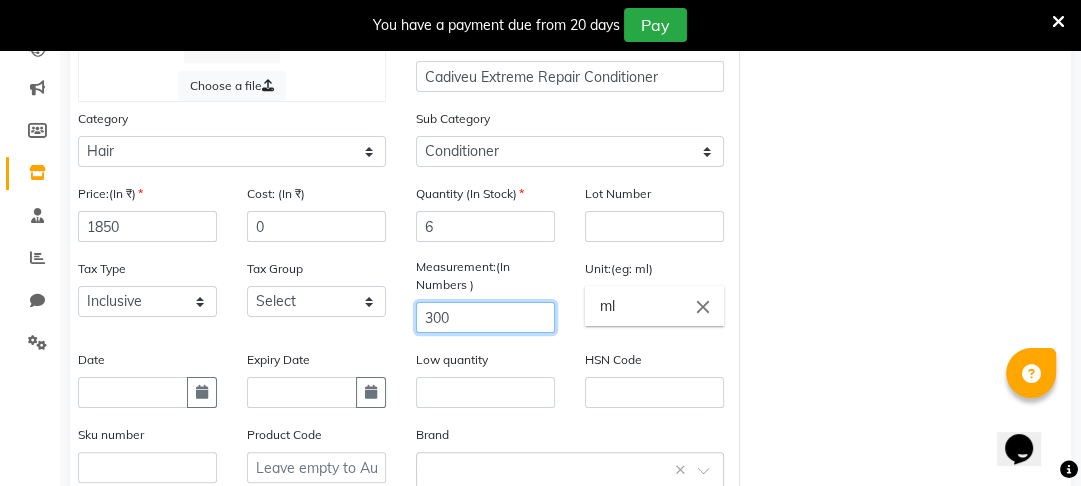 type on "300" 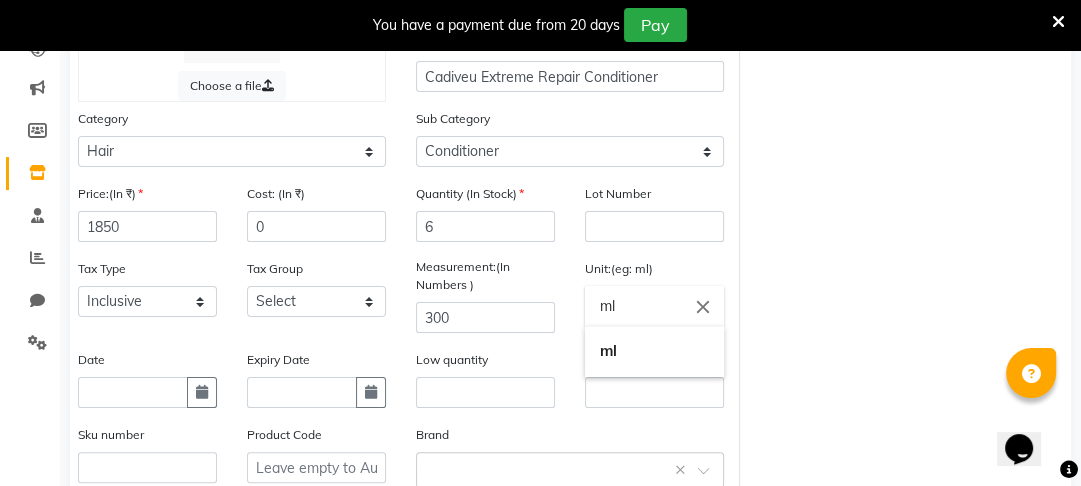 click on "ml" 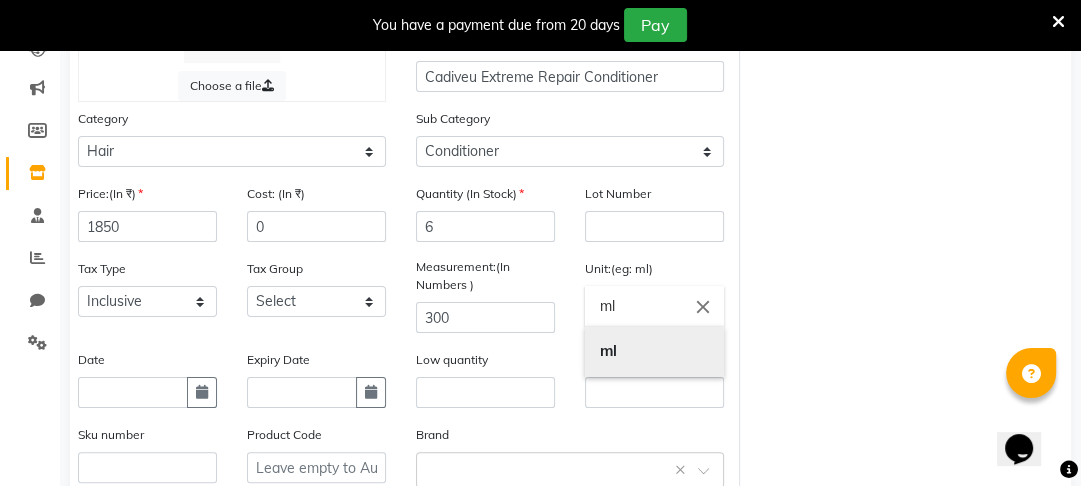click on "ml" at bounding box center [608, 350] 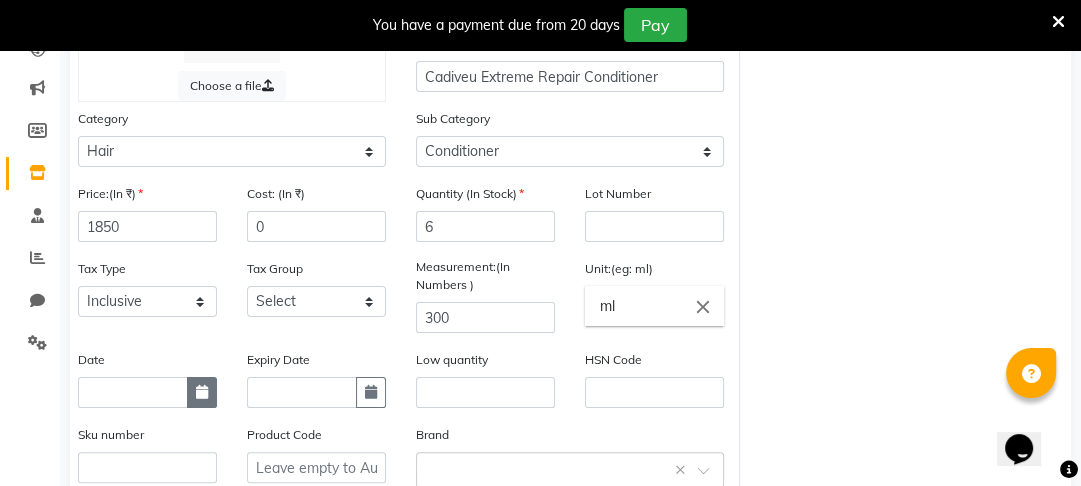 click 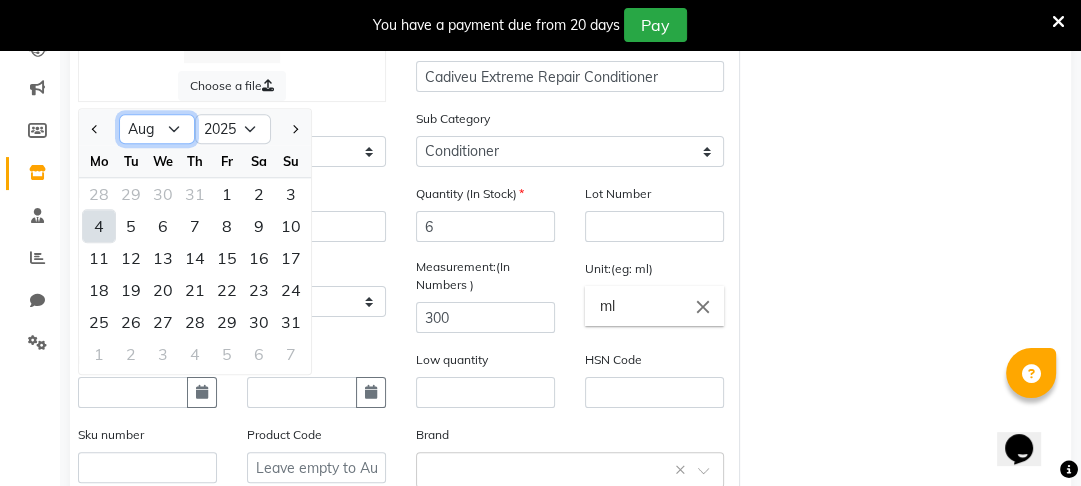 click on "Jan Feb Mar Apr May Jun Jul Aug Sep Oct Nov Dec" 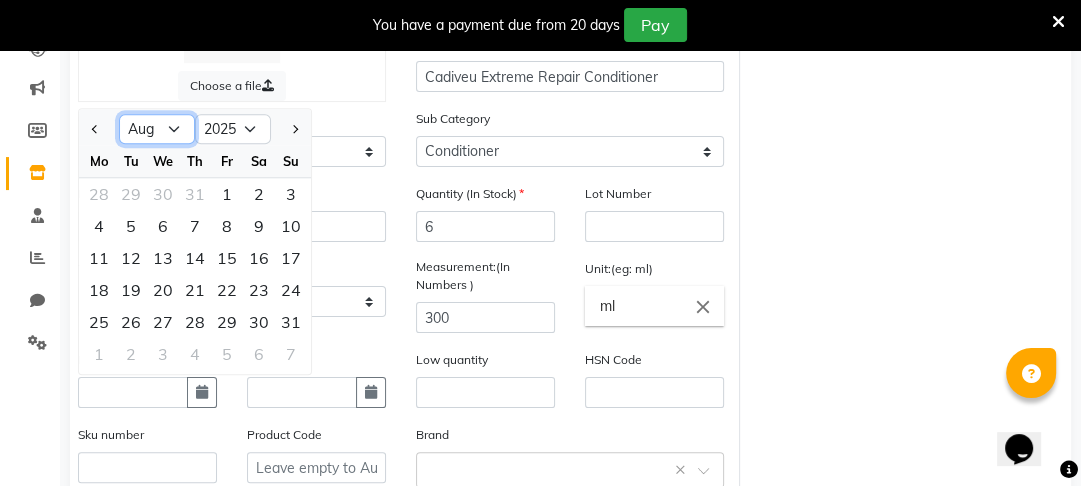 select on "3" 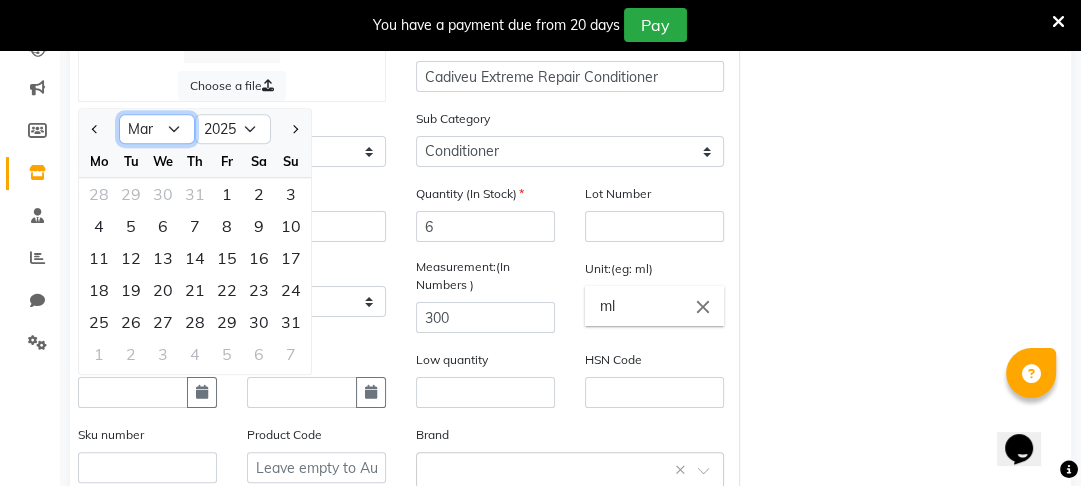 click on "Jan Feb Mar Apr May Jun Jul Aug Sep Oct Nov Dec" 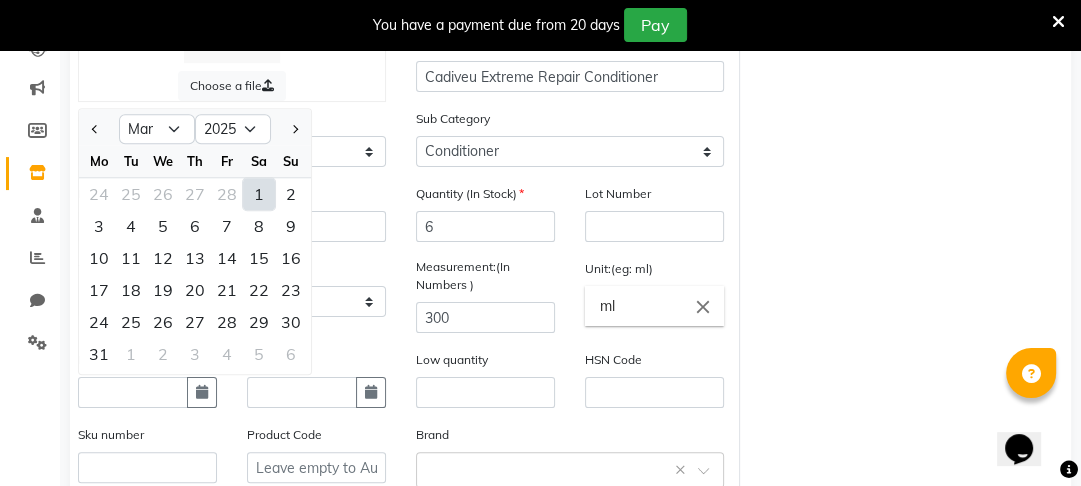 click on "1" 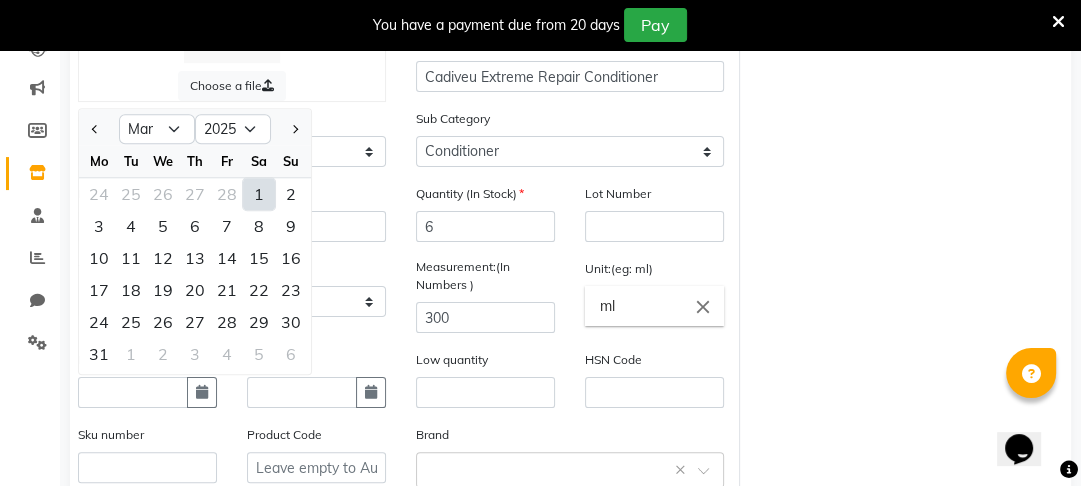 type on "01-03-2025" 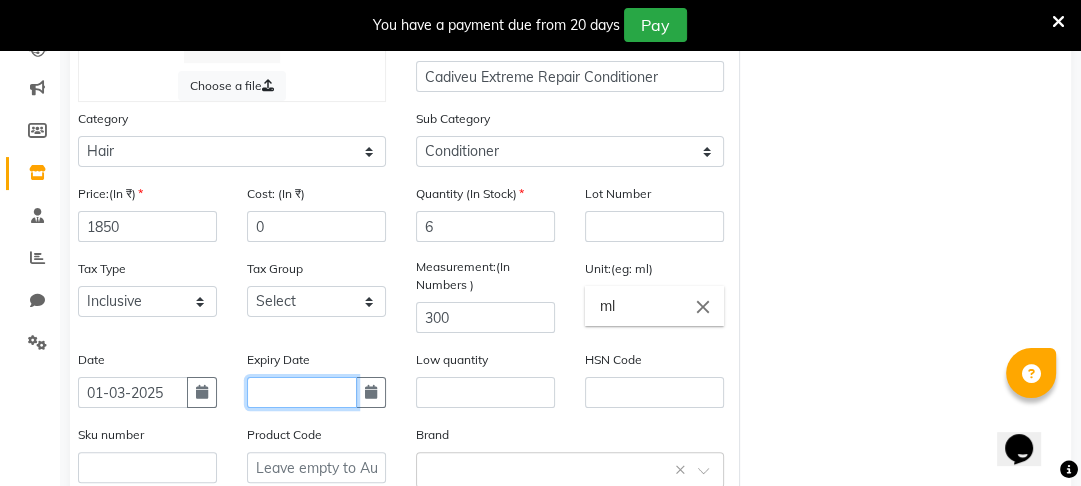 click 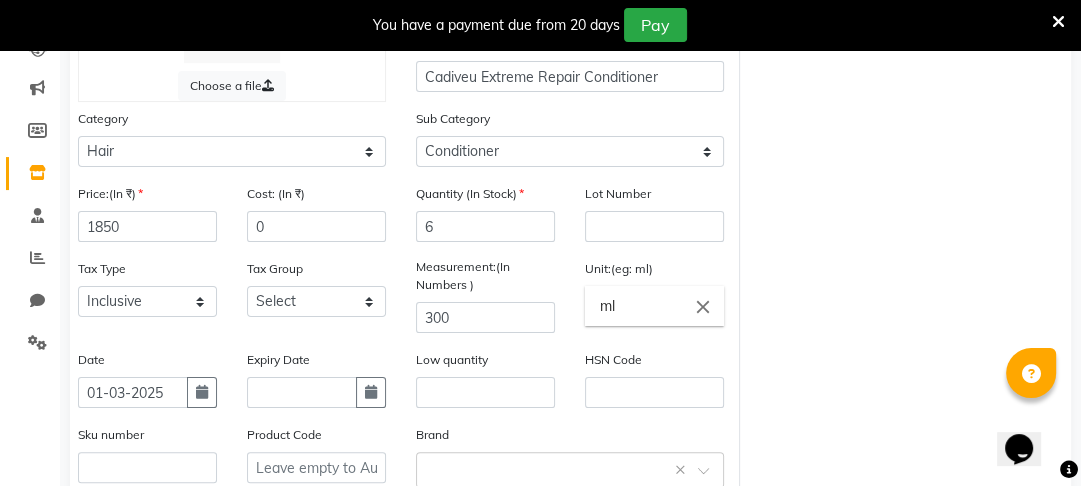 select on "8" 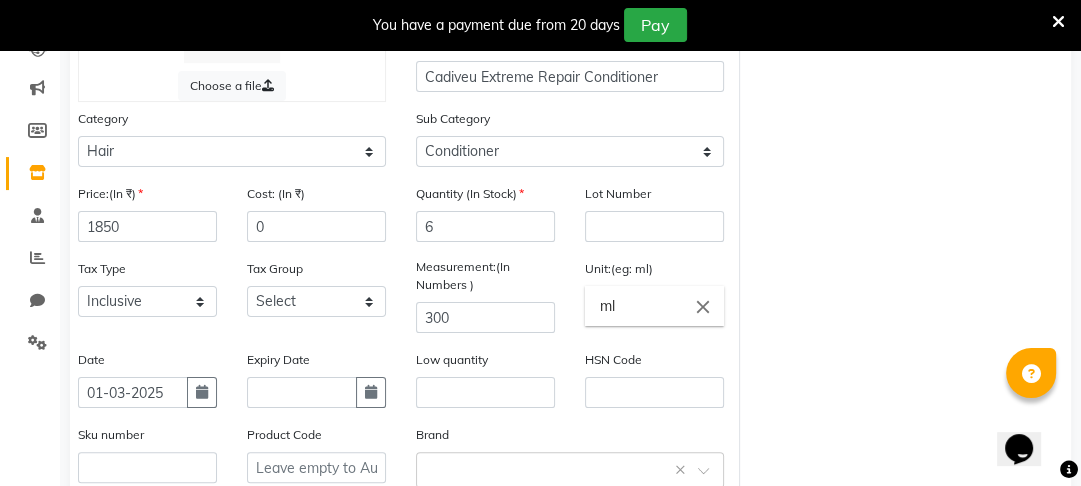 select on "2025" 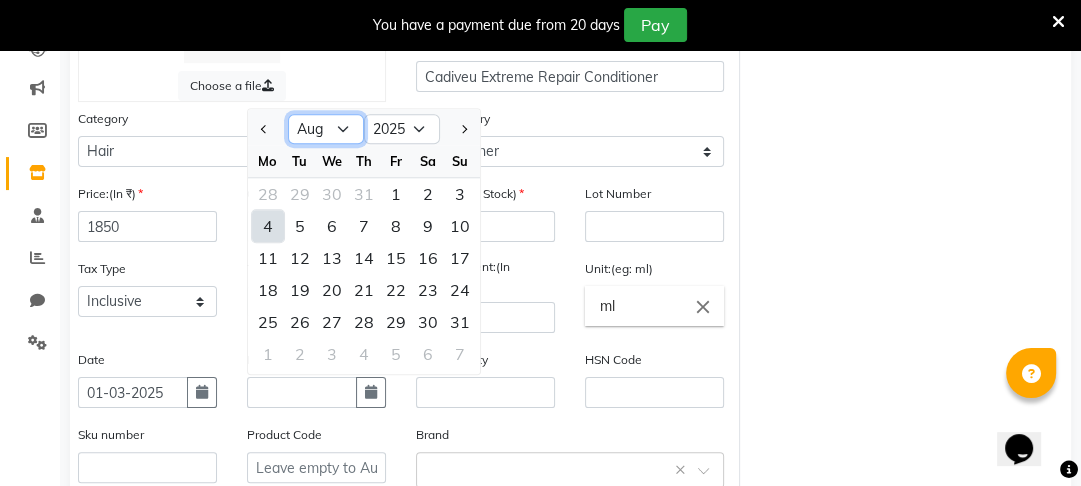 click on "Jan Feb Mar Apr May Jun Jul Aug Sep Oct Nov Dec" 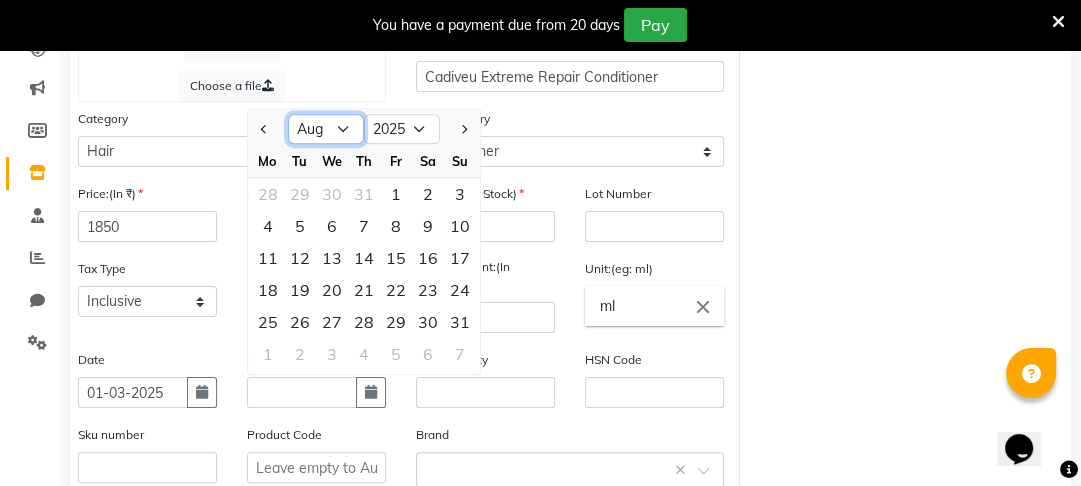 select on "3" 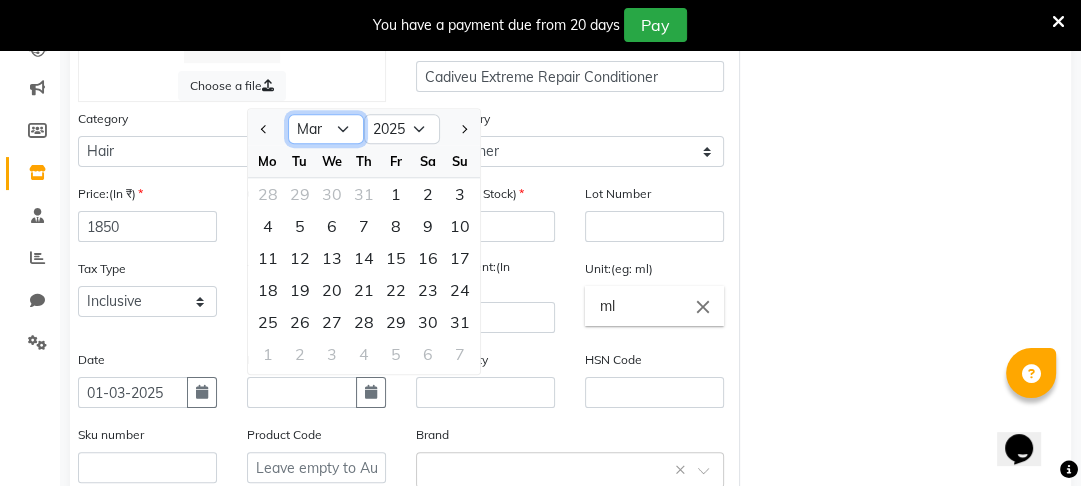 click on "Jan Feb Mar Apr May Jun Jul Aug Sep Oct Nov Dec" 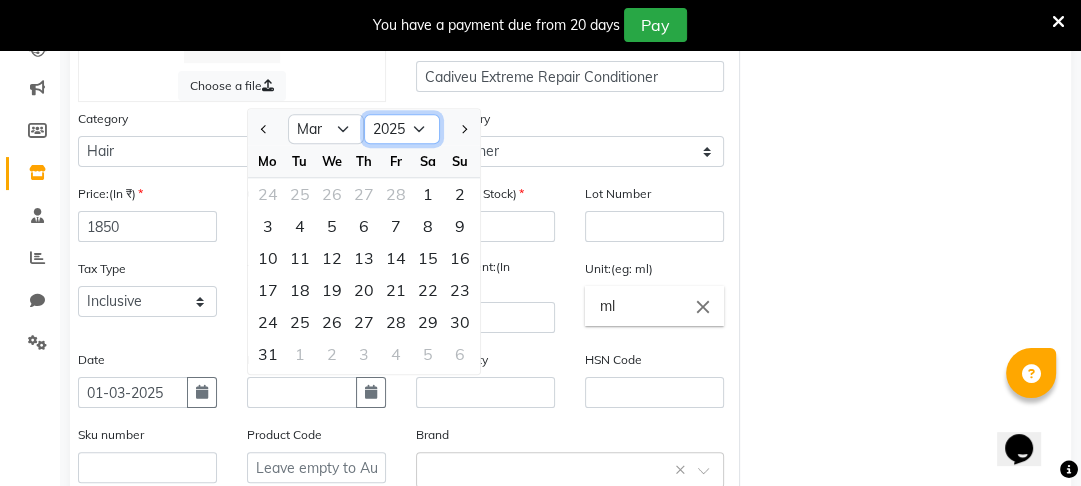 click on "2015 2016 2017 2018 2019 2020 2021 2022 2023 2024 2025 2026 2027 2028 2029 2030 2031 2032 2033 2034 2035" 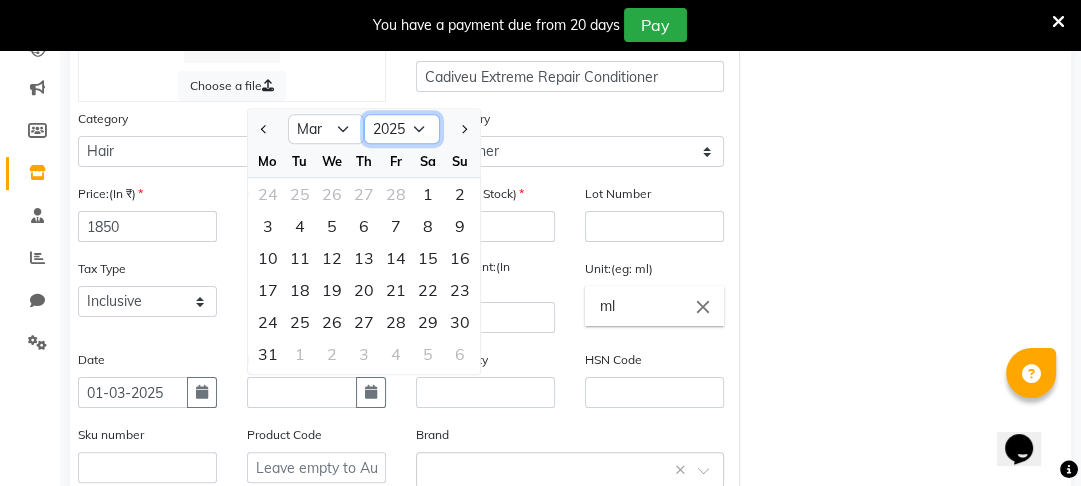 select on "2028" 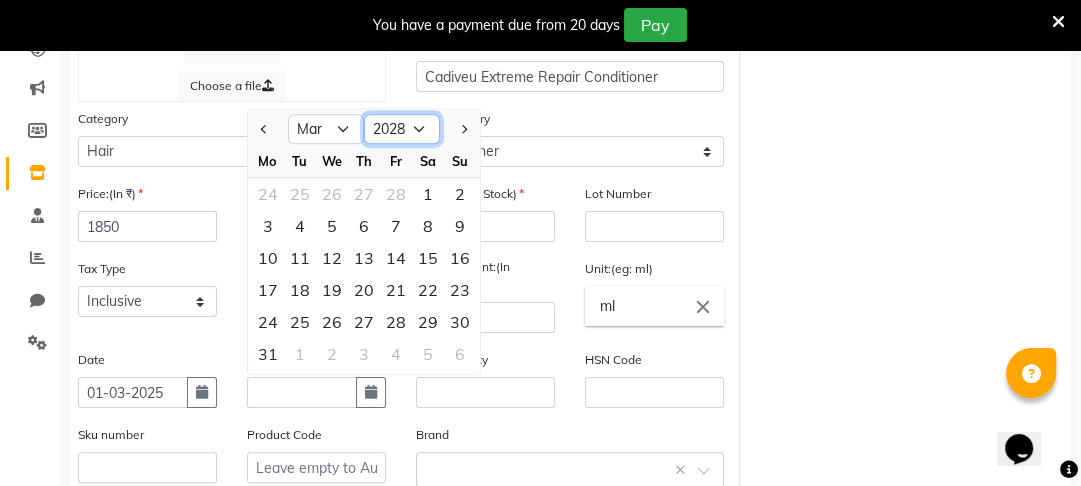 click on "2015 2016 2017 2018 2019 2020 2021 2022 2023 2024 2025 2026 2027 2028 2029 2030 2031 2032 2033 2034 2035" 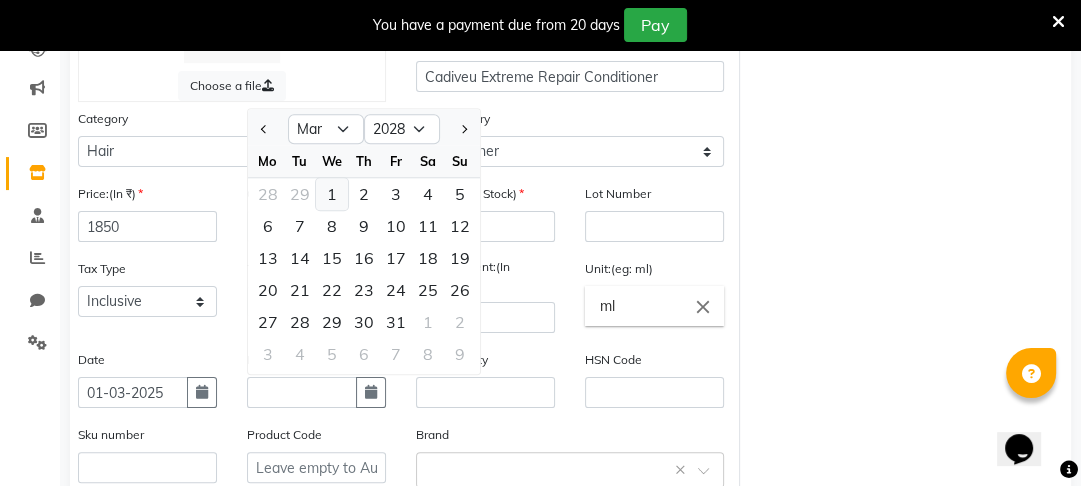 click on "1" 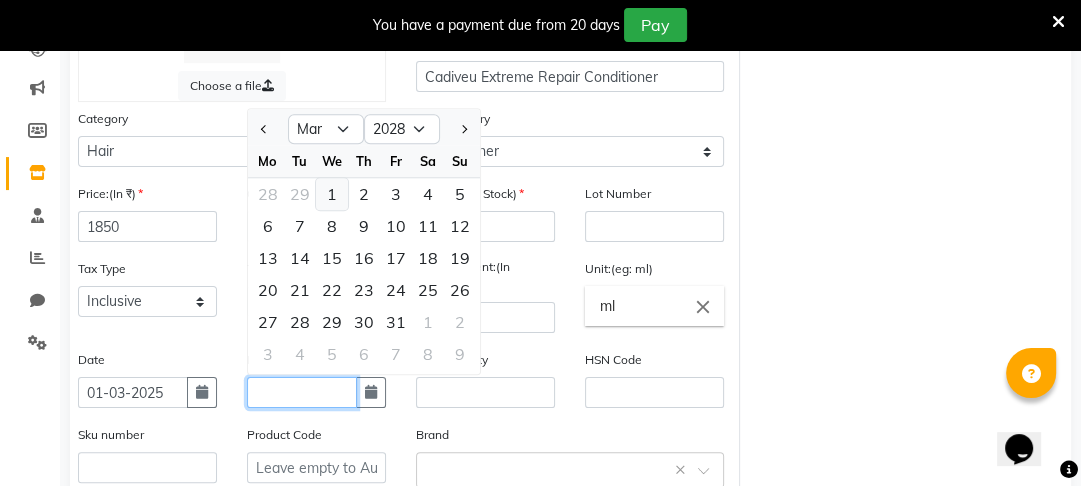 type on "01-03-2028" 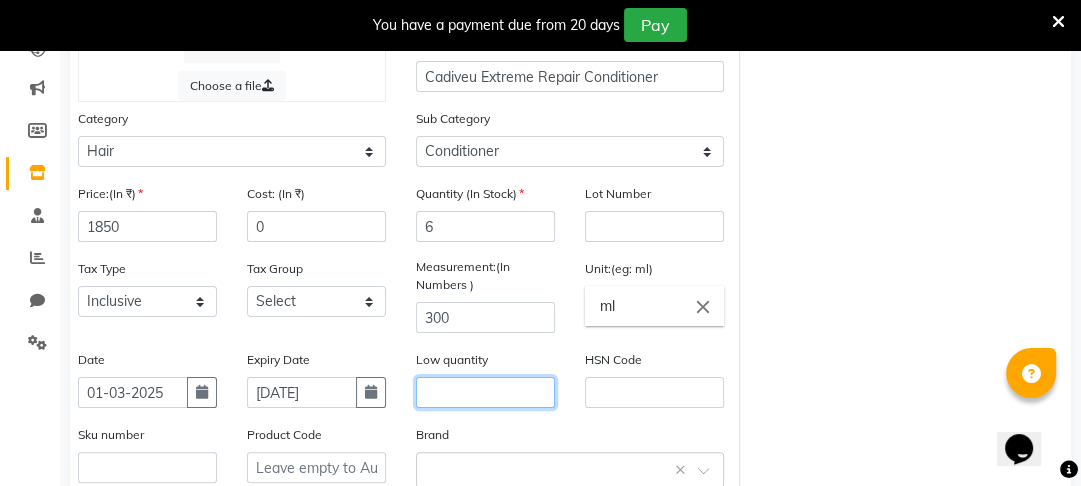 click 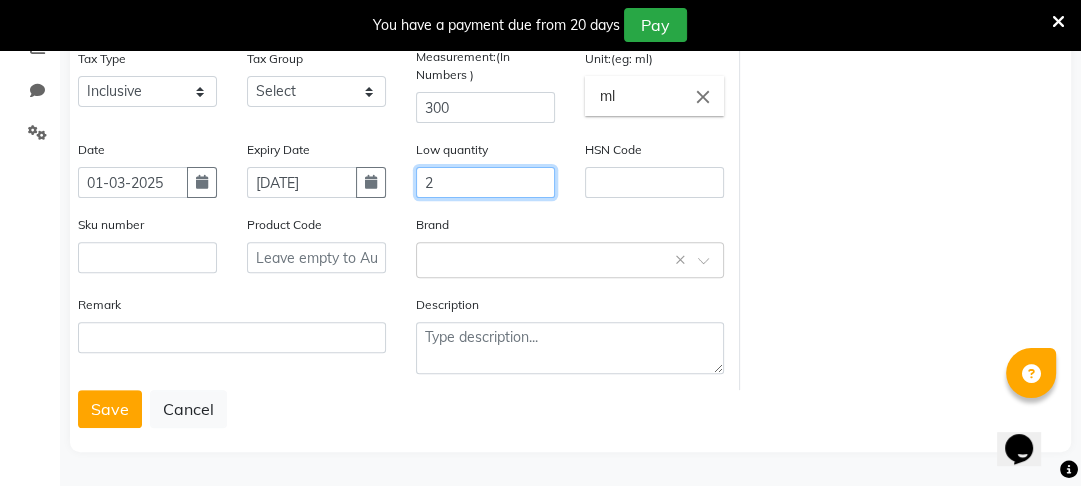 scroll, scrollTop: 452, scrollLeft: 0, axis: vertical 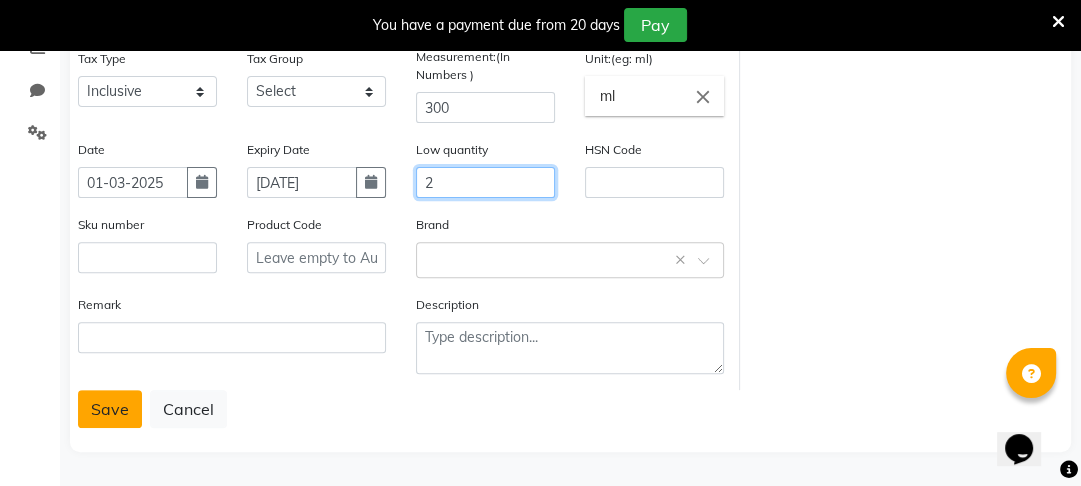 type on "2" 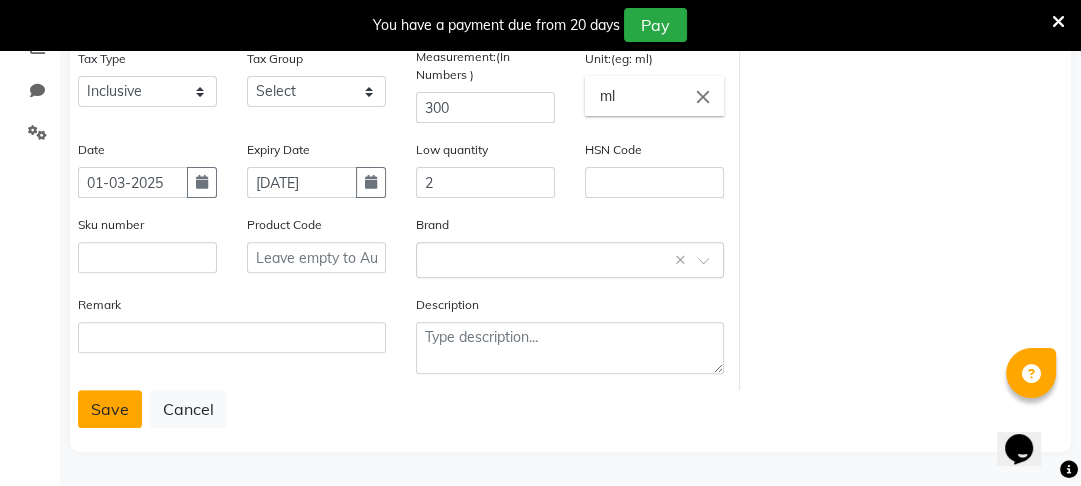click on "Save" 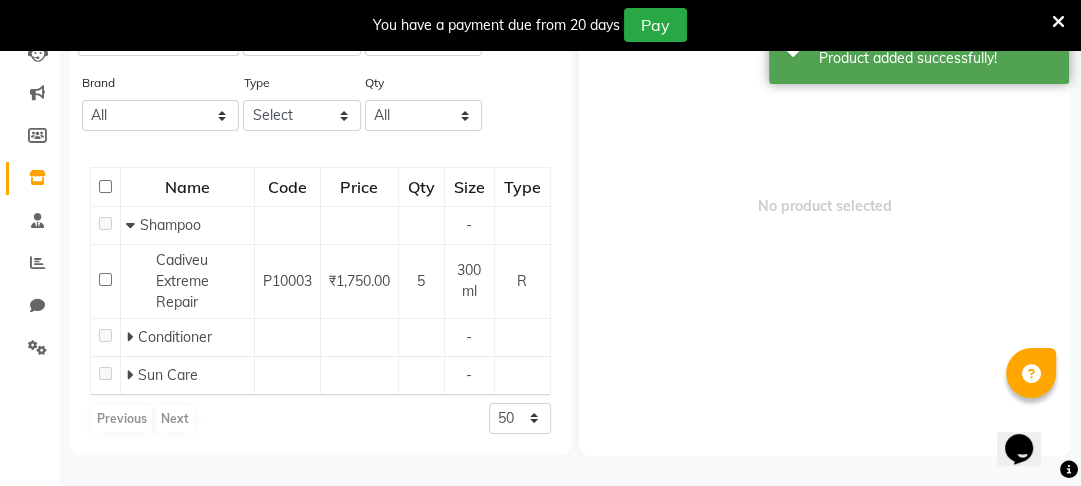 scroll, scrollTop: 63, scrollLeft: 0, axis: vertical 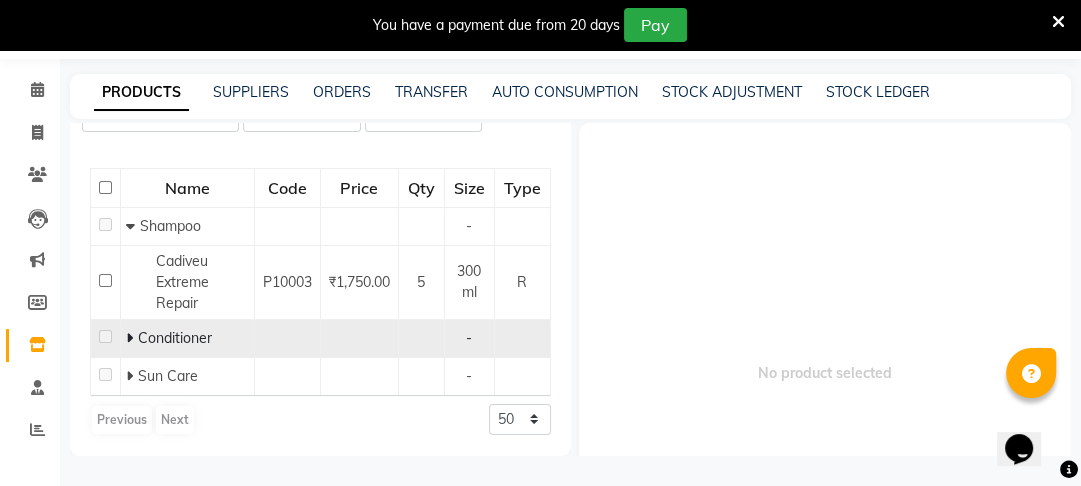 click on "Conditioner" 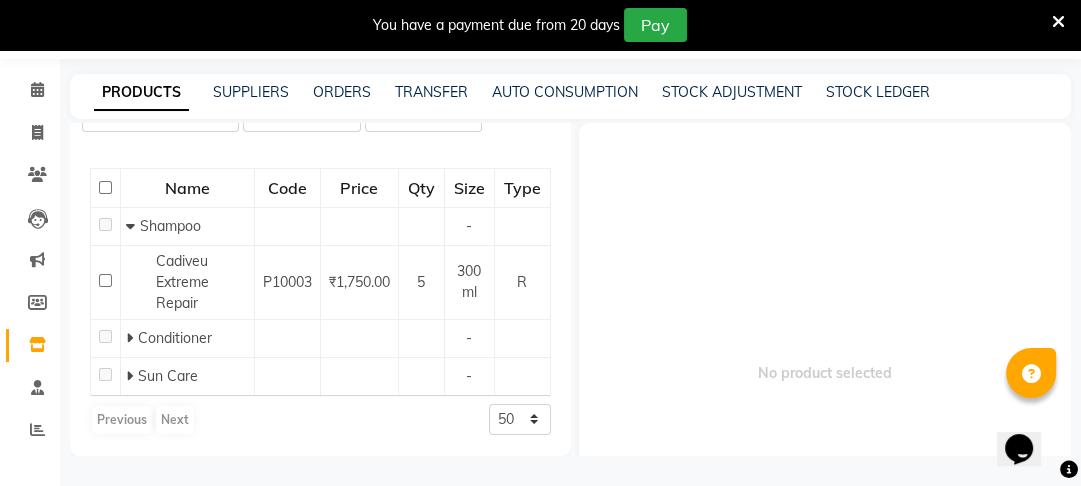 click on "No product selected" at bounding box center (825, 373) 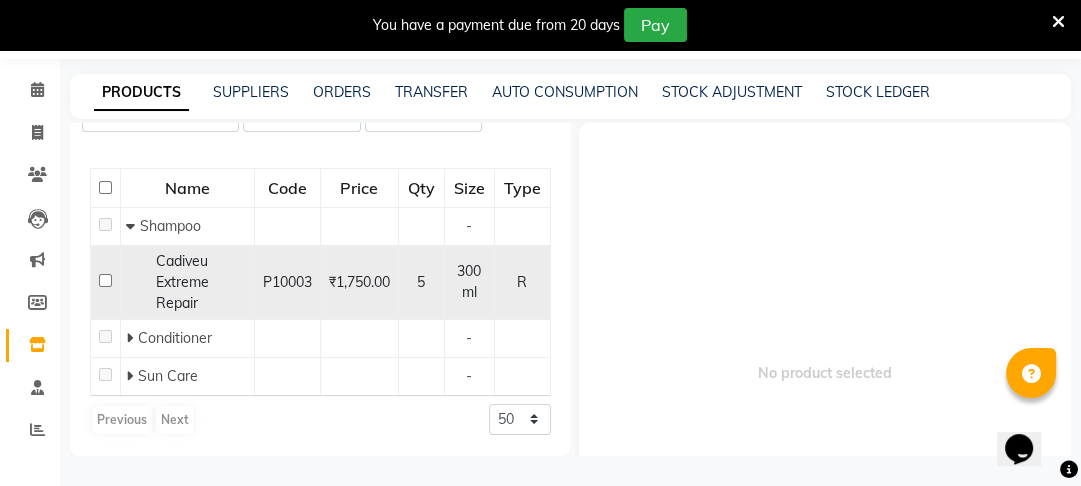 click on "P10003" 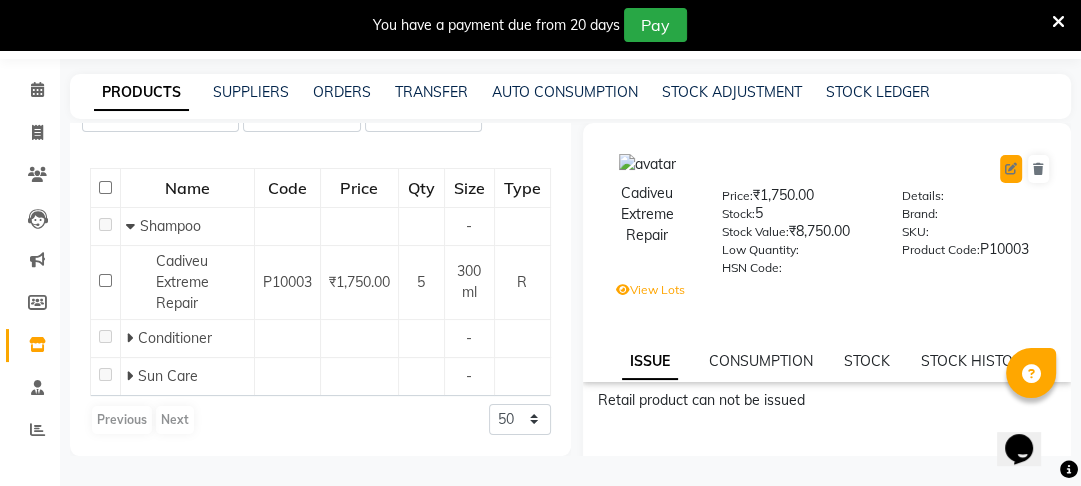 click 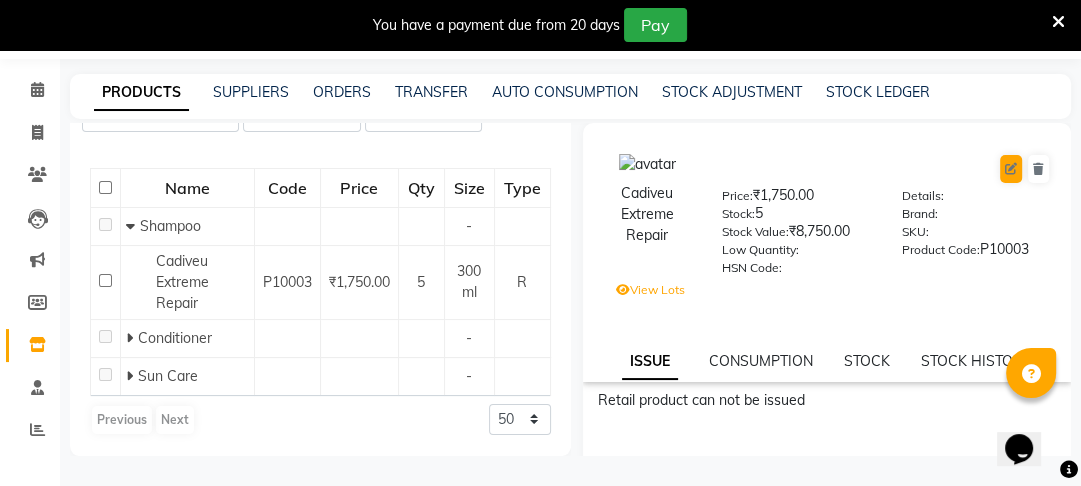 select on "R" 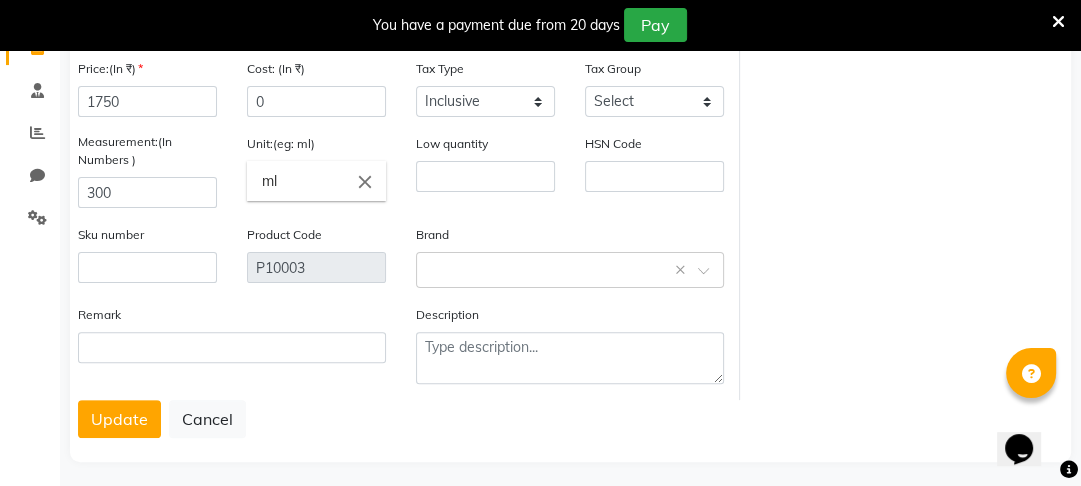 scroll, scrollTop: 376, scrollLeft: 0, axis: vertical 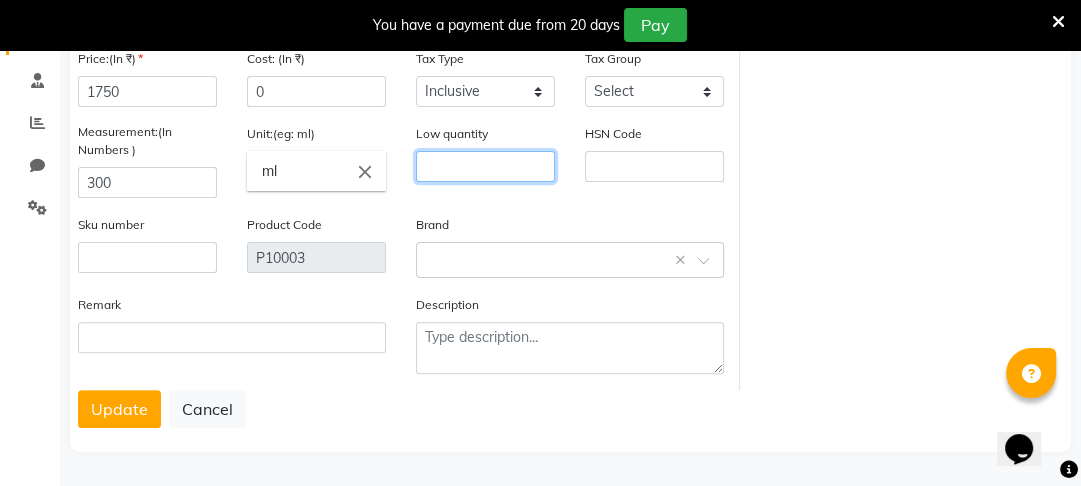click 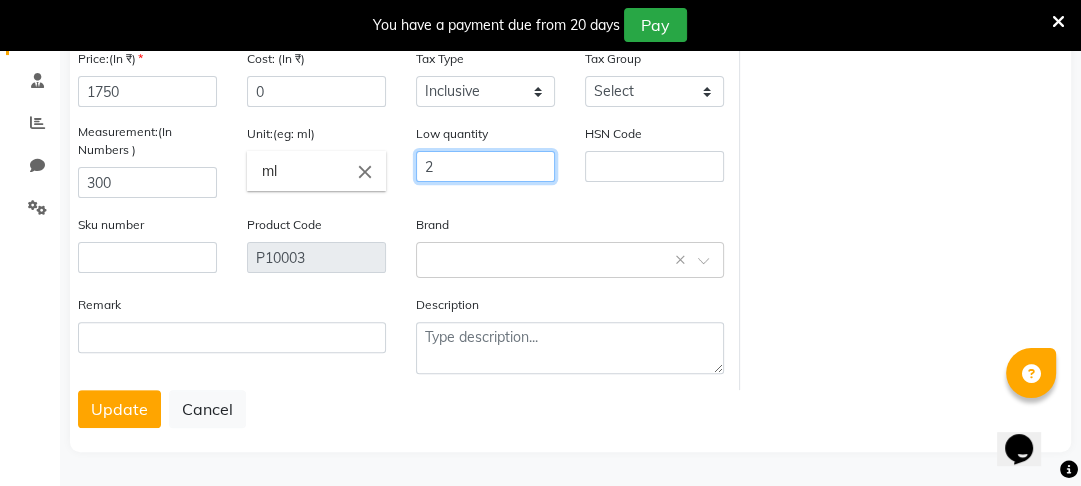 type on "2" 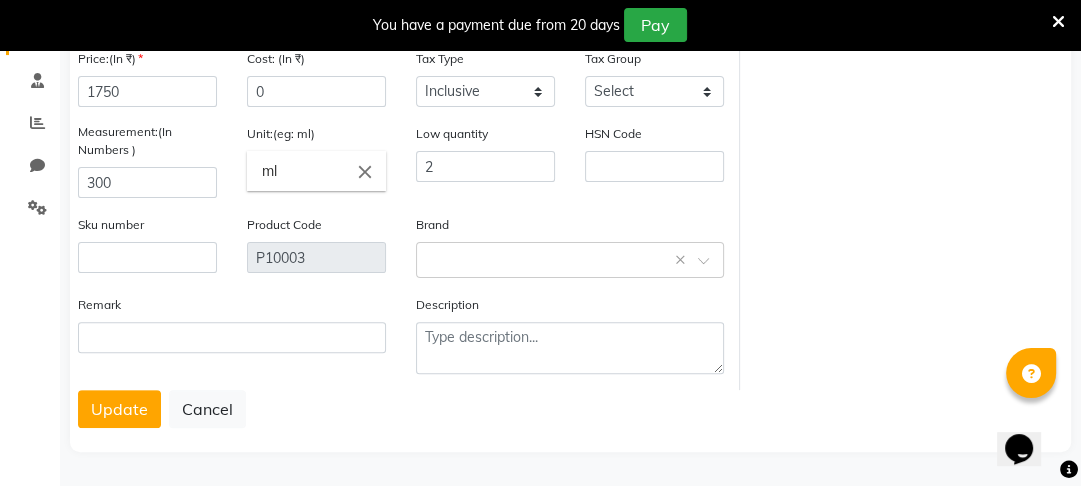 click on "Choose a file Type Select Type Both Retail Consumable Product Name Cadiveu Extreme Repair Category Select Hair Skin Makeup Personal Care Appliances Beard Waxing Disposable Threading Hands and Feet Beauty Planet Botox Cadiveu Casmara Cheryls Loreal Olaplex Other Sub Category Select Shampoo Conditioner Cream Mask Oil Serum Color Appliances Treatment Styling Kit & Combo Other Price:(In ₹) 1750 Cost: (In ₹) 0 Tax Type Select Inclusive Exclusive Tax Group Select GST Measurement:(In Numbers ) 300 Unit:(eg: ml) ml close Low quantity 2 HSN Code Sku number Product Code P10003 Brand Select brand or add custom brand    × Remark Description" 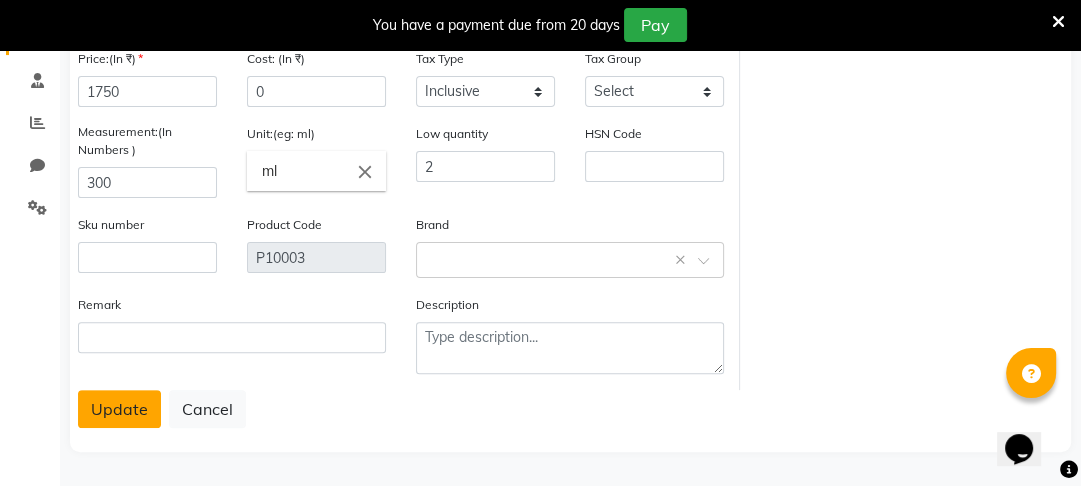 click on "Update" 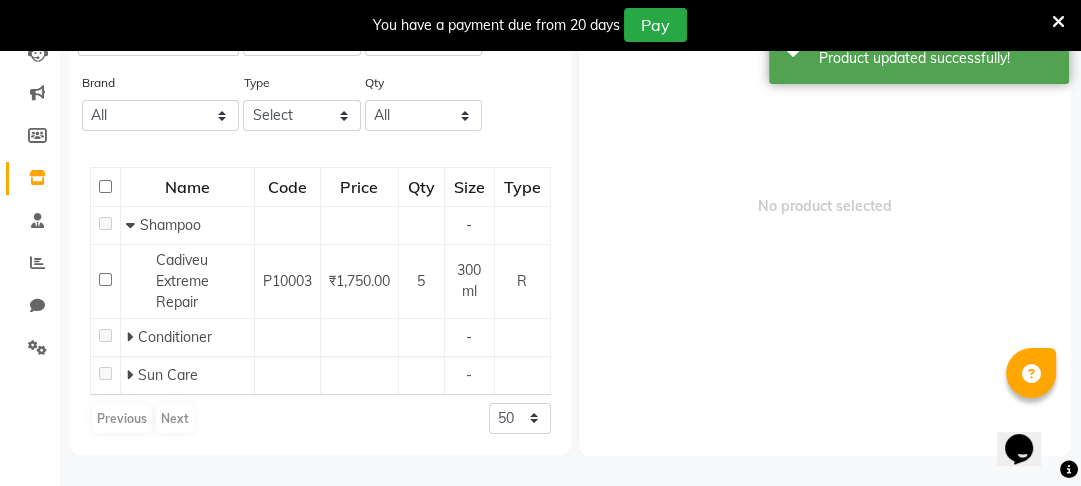 scroll, scrollTop: 63, scrollLeft: 0, axis: vertical 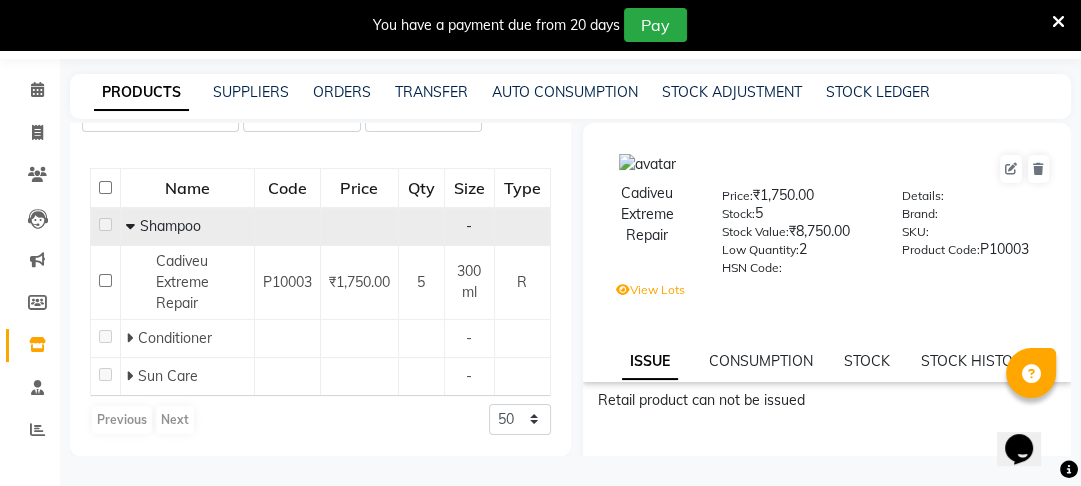 click 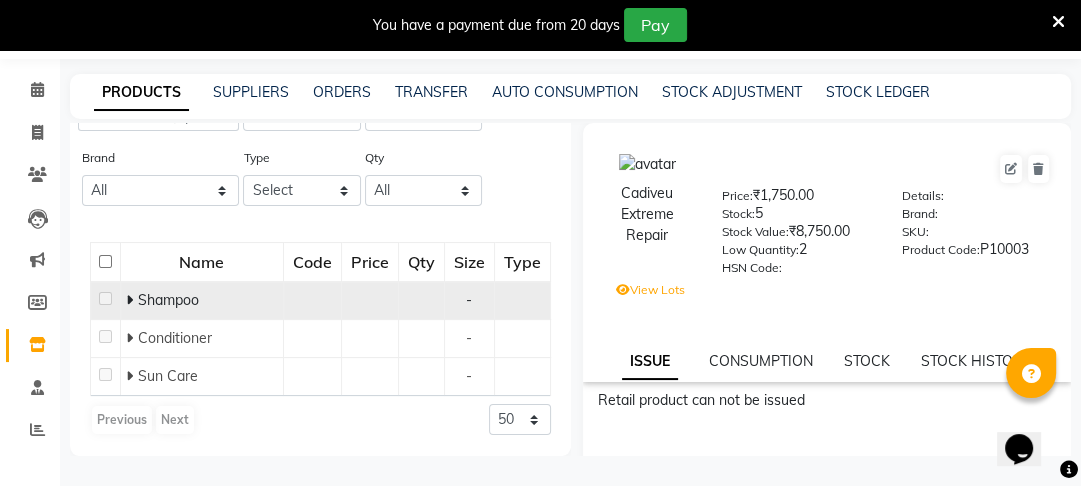 scroll, scrollTop: 93, scrollLeft: 0, axis: vertical 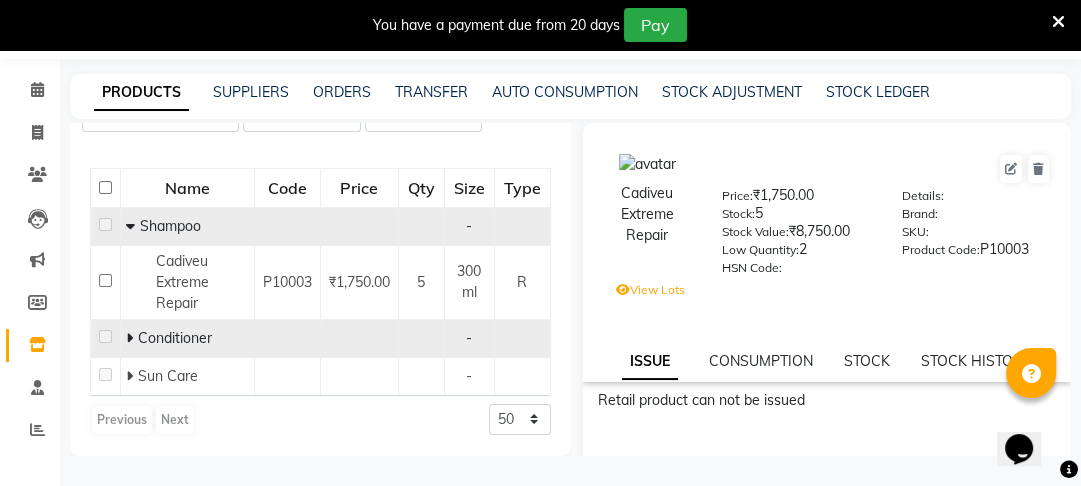 click 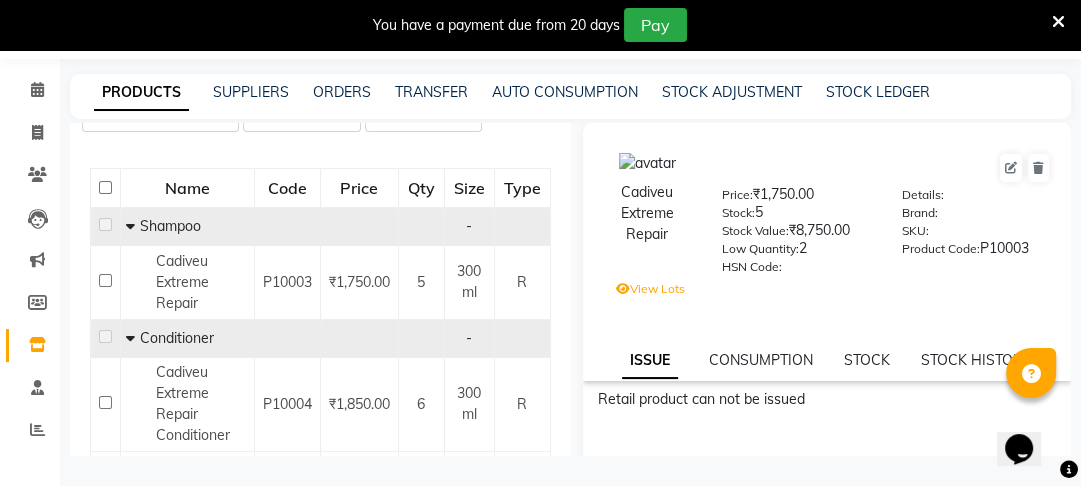 scroll, scrollTop: 0, scrollLeft: 0, axis: both 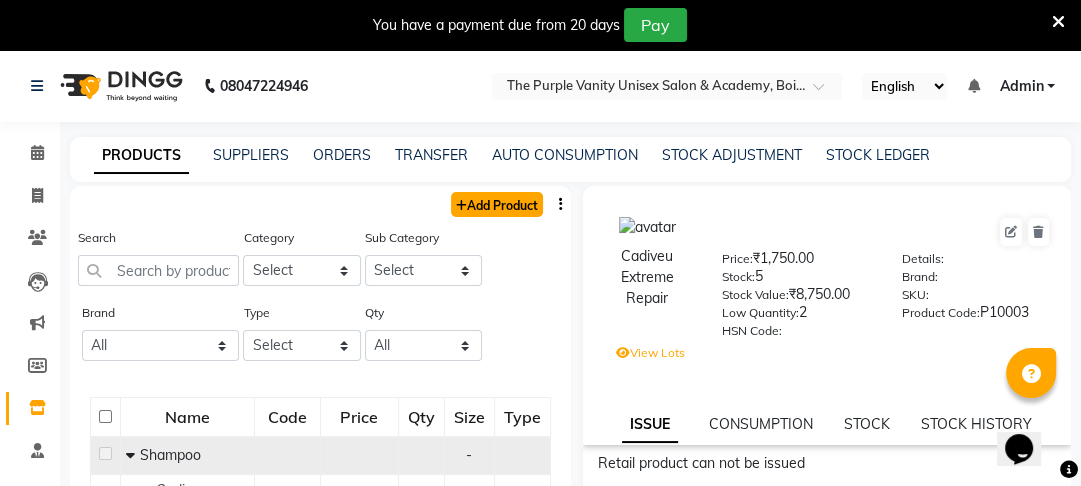 click on "Add Product" 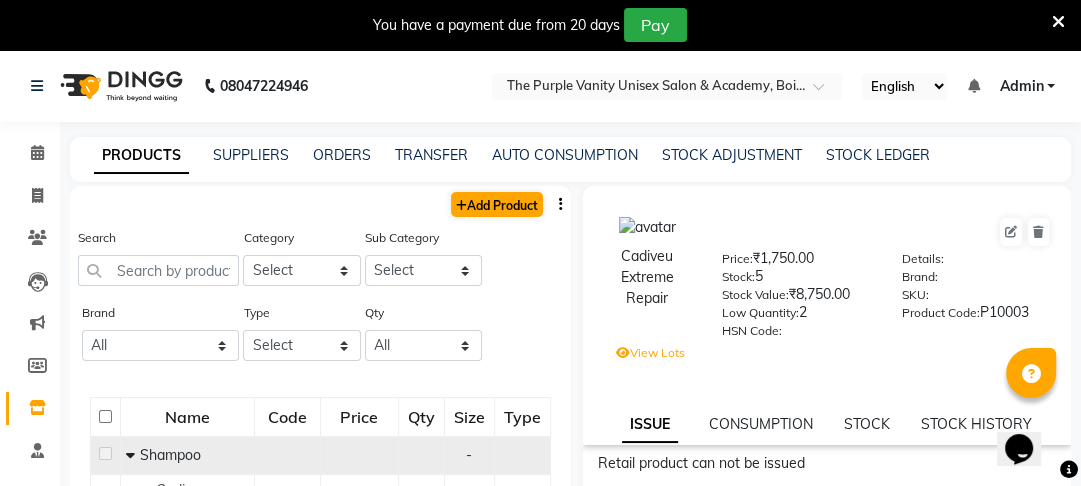 select on "true" 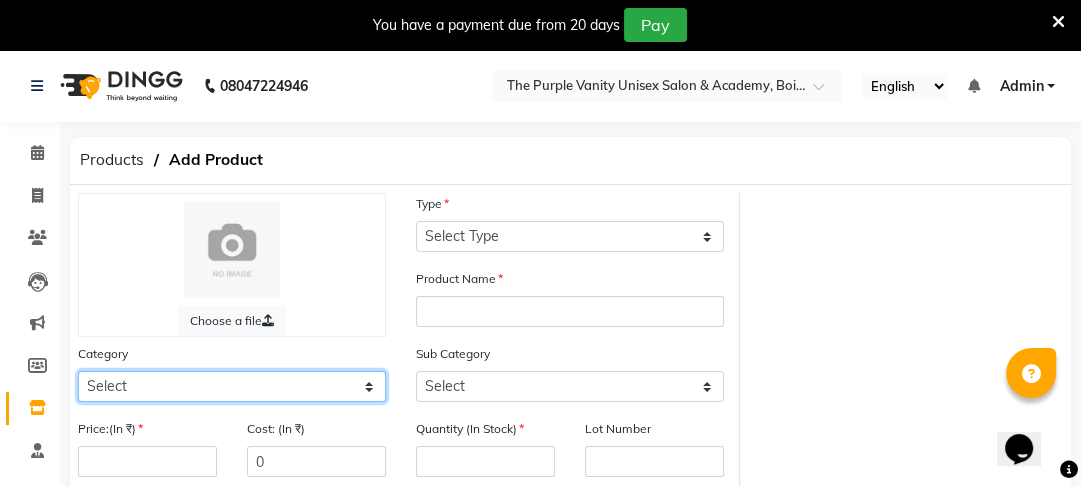 click on "Select Hair Skin Makeup Personal Care Appliances Beard Waxing Disposable Threading Hands and Feet Beauty Planet Botox Cadiveu Casmara Cheryls Loreal Olaplex Other" 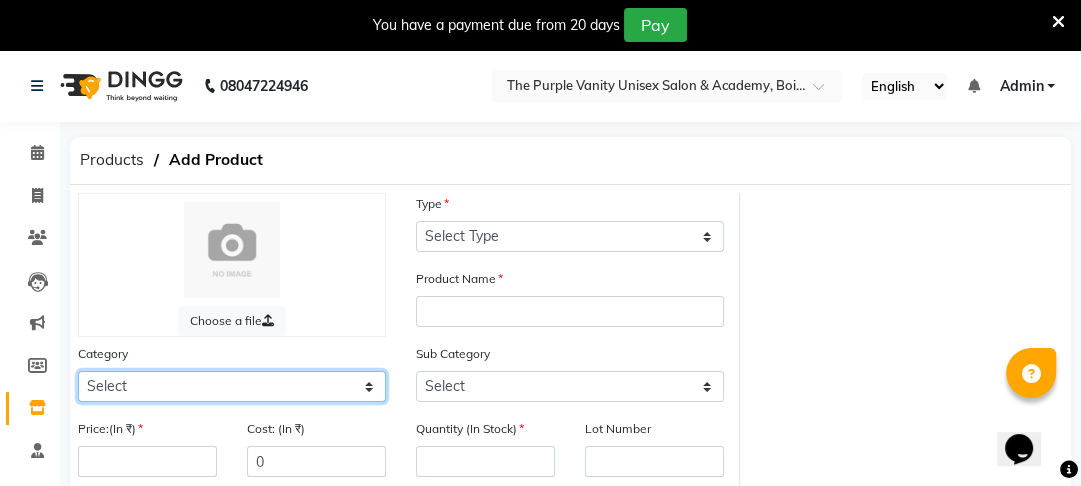 select on "1100" 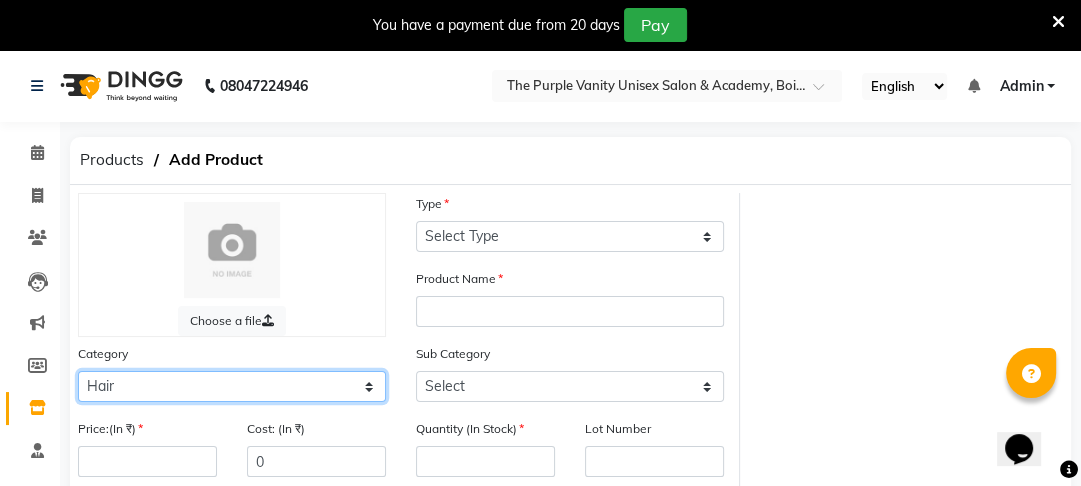 click on "Select Hair Skin Makeup Personal Care Appliances Beard Waxing Disposable Threading Hands and Feet Beauty Planet Botox Cadiveu Casmara Cheryls Loreal Olaplex Other" 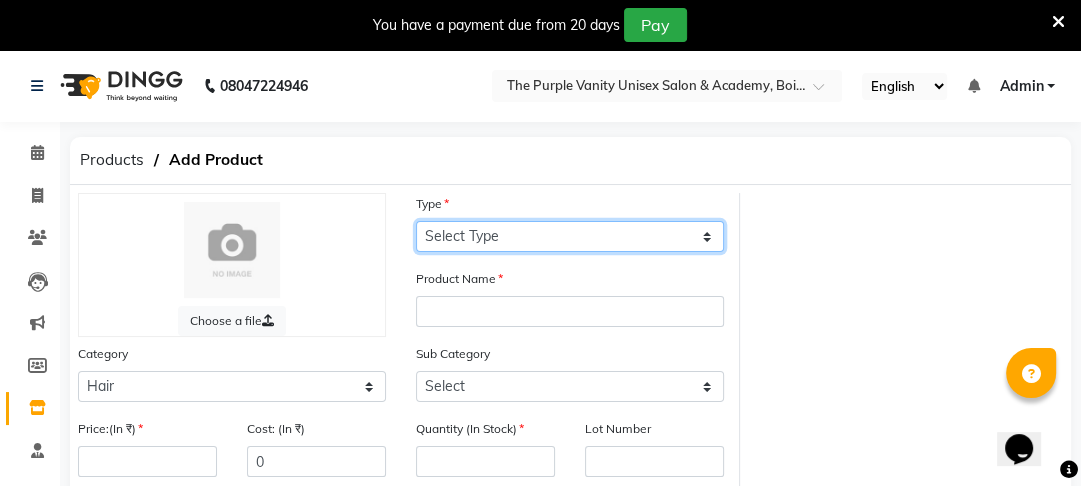 click on "Select Type Both Retail Consumable" 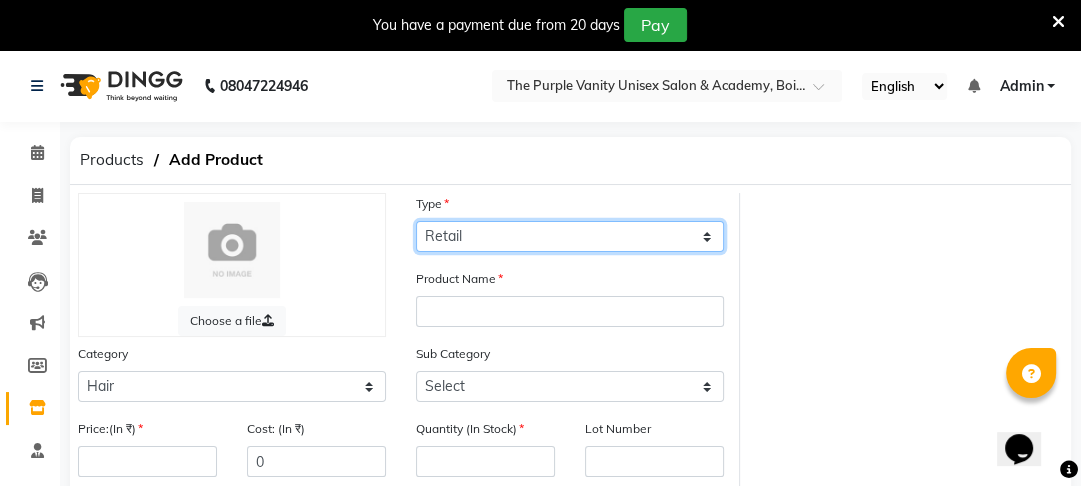 click on "Select Type Both Retail Consumable" 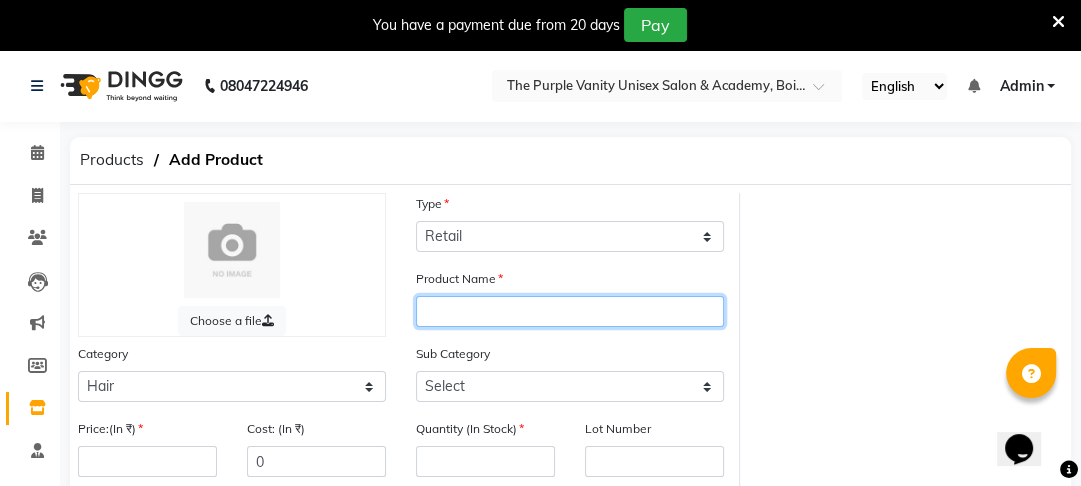 click 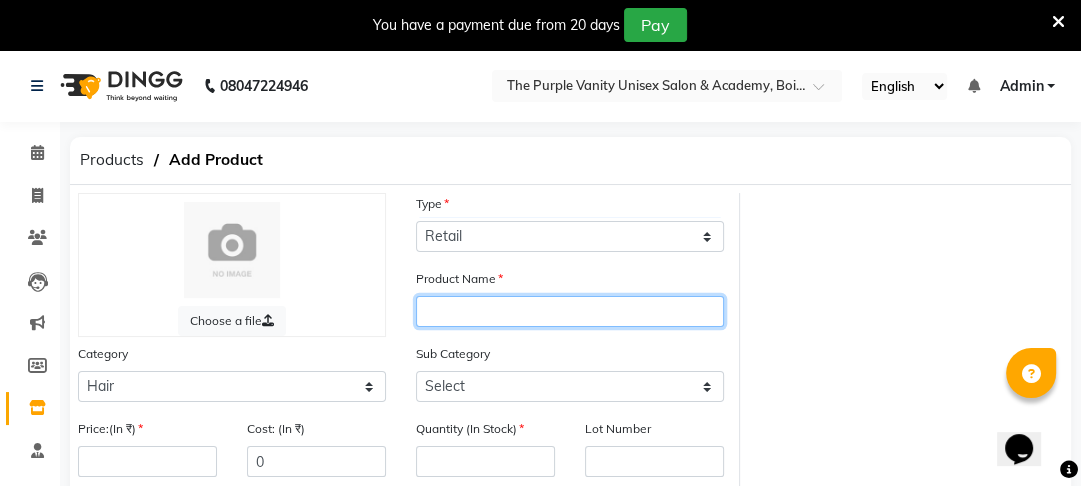 click 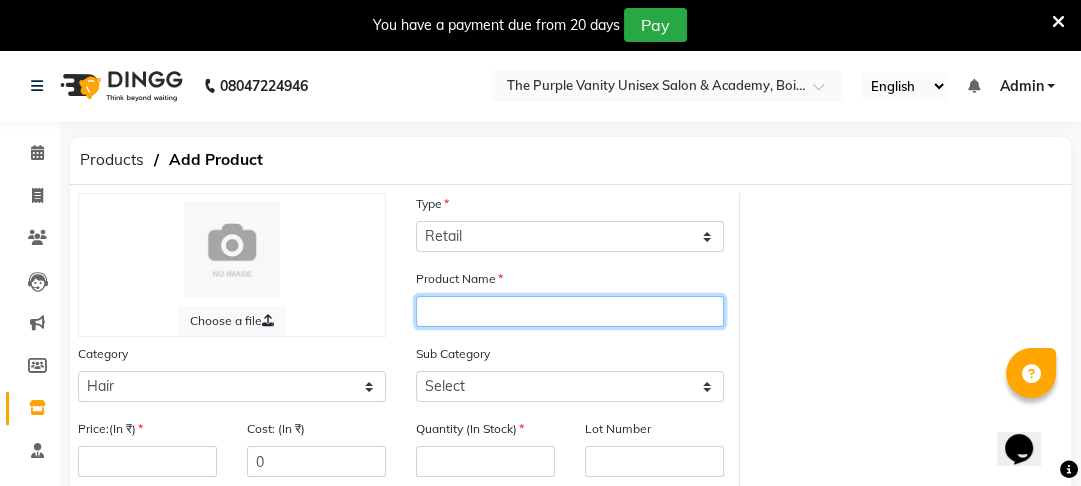 type on "S" 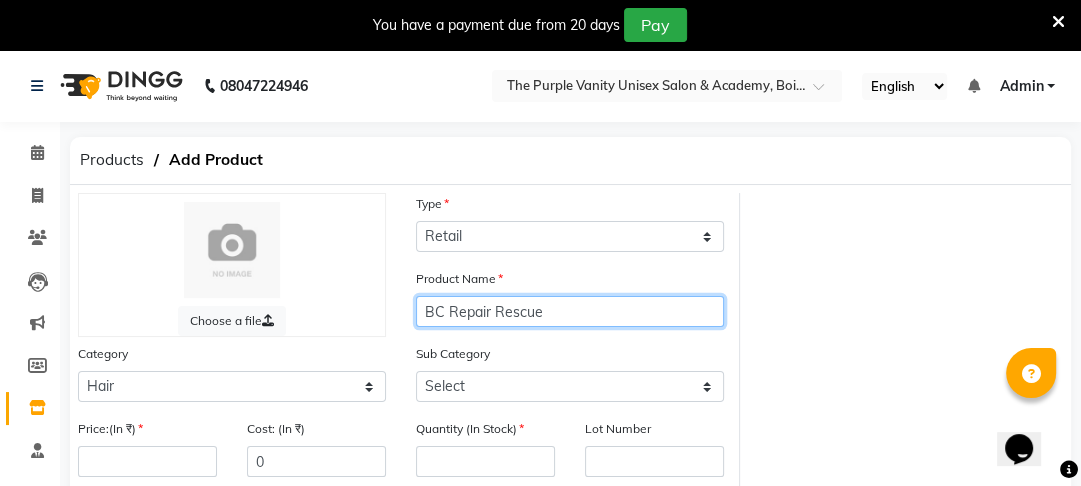 type on "BC Repair Rescue" 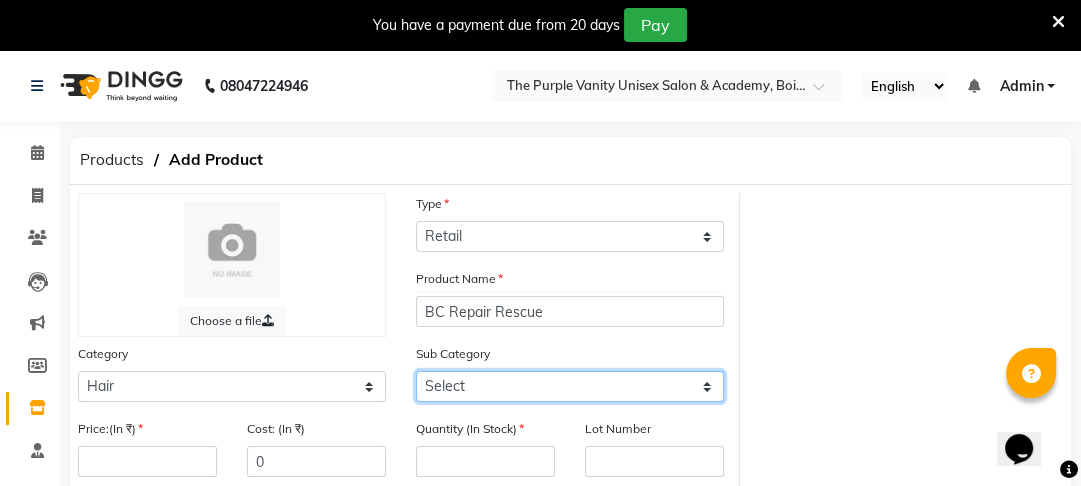 click on "Select Shampoo Conditioner Cream Mask Oil Serum Color Appliances Treatment Styling Kit & Combo Other" 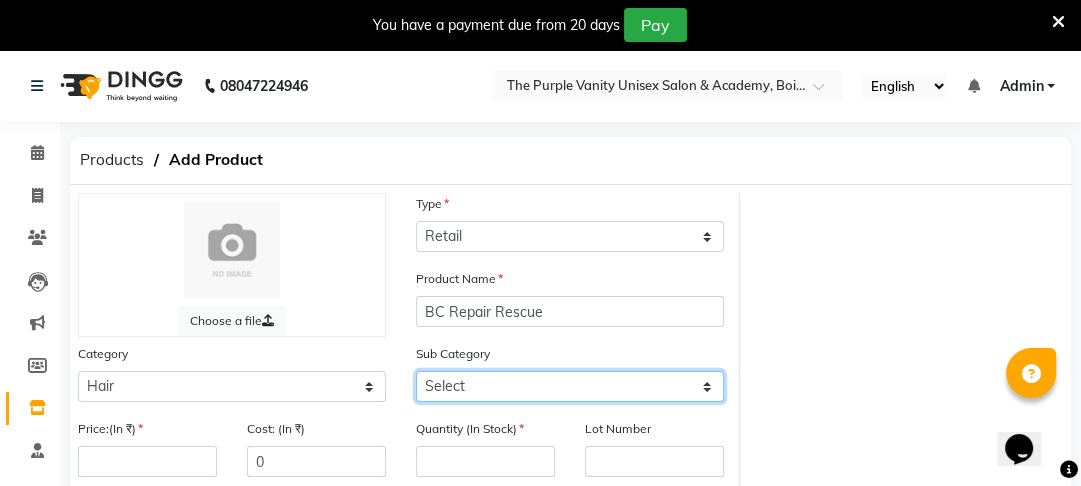 select on "1101" 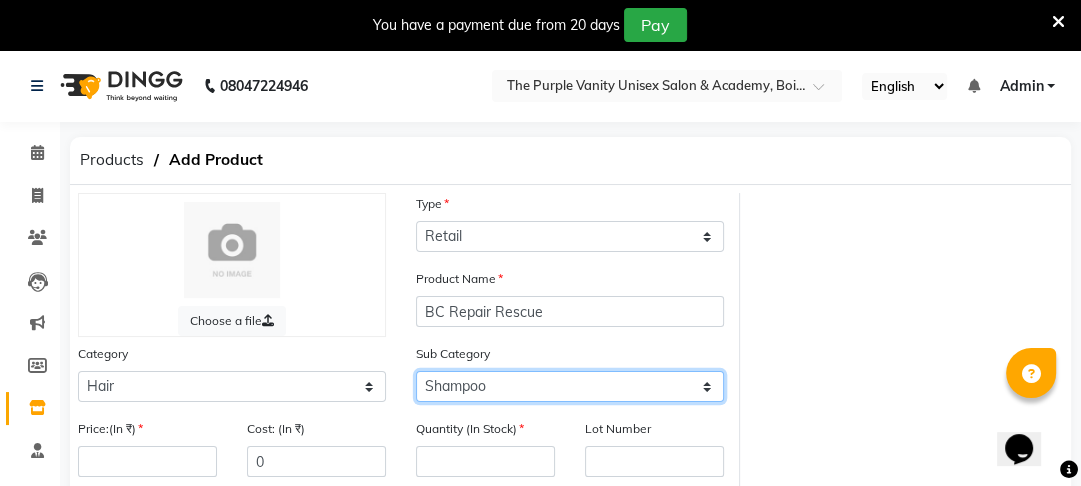 click on "Select Shampoo Conditioner Cream Mask Oil Serum Color Appliances Treatment Styling Kit & Combo Other" 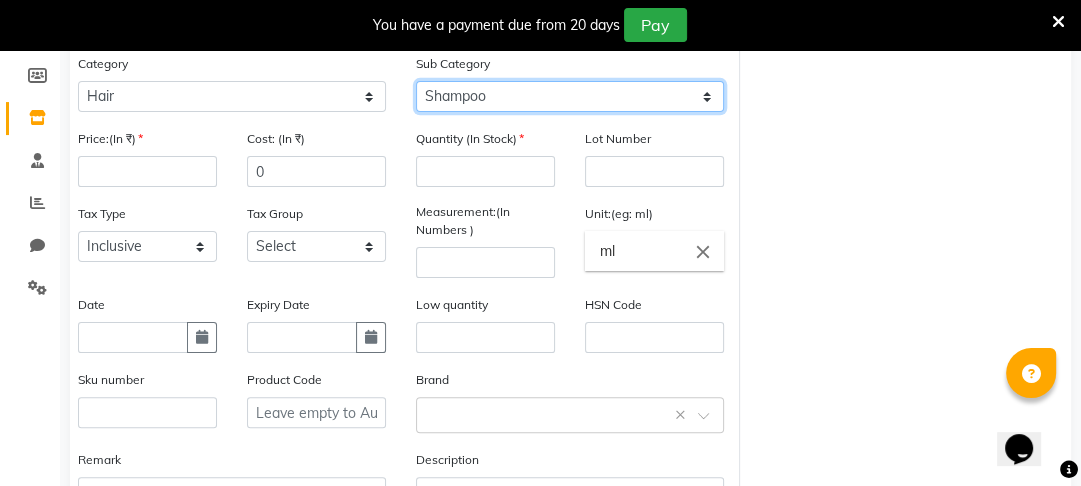 scroll, scrollTop: 291, scrollLeft: 0, axis: vertical 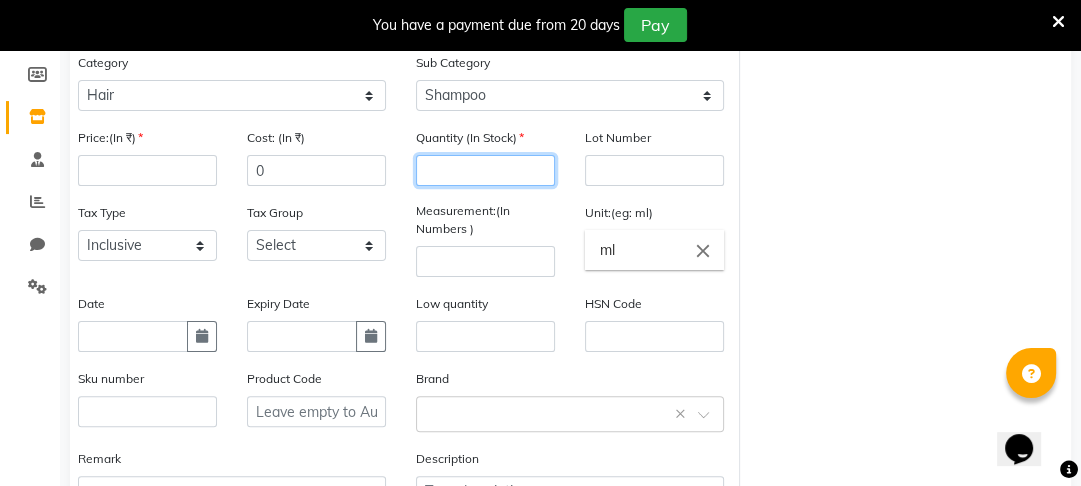 click 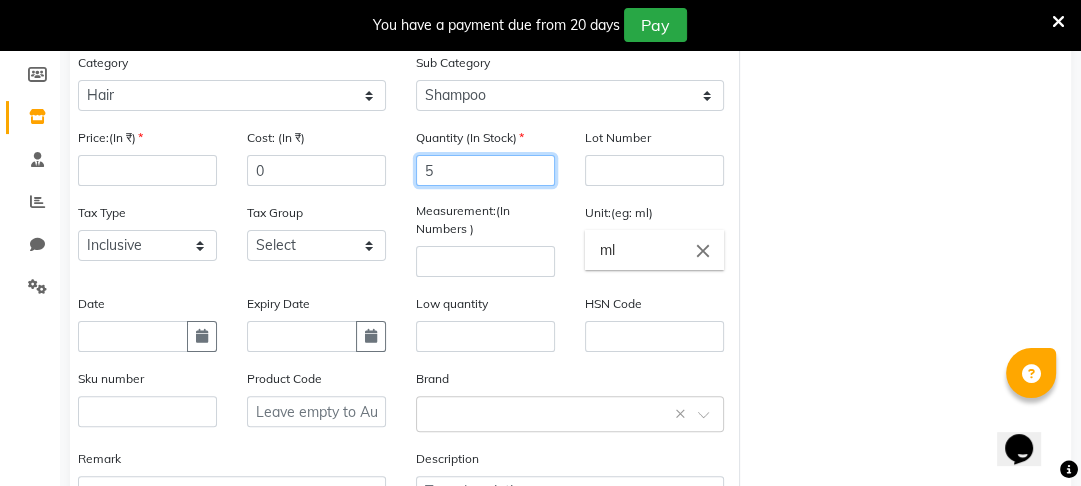 type on "5" 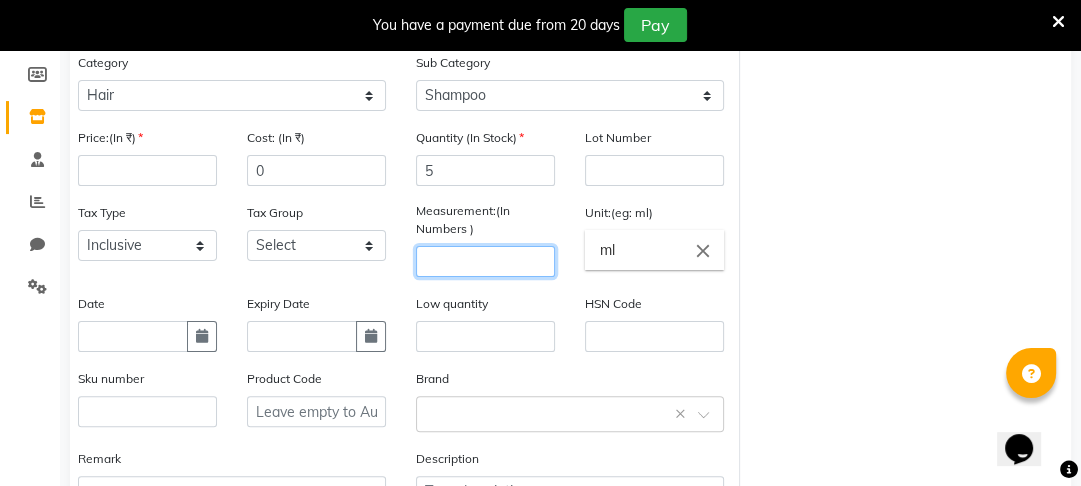 click 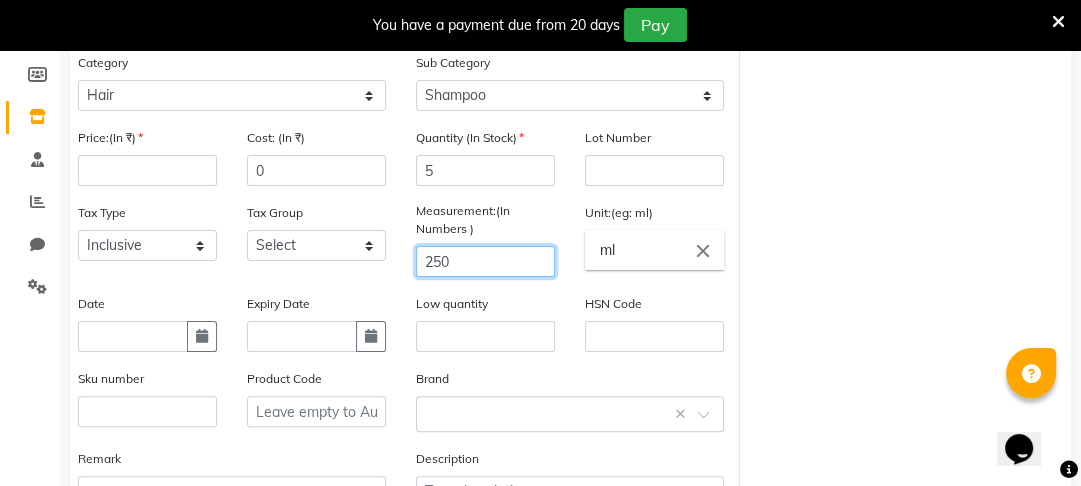 type on "250" 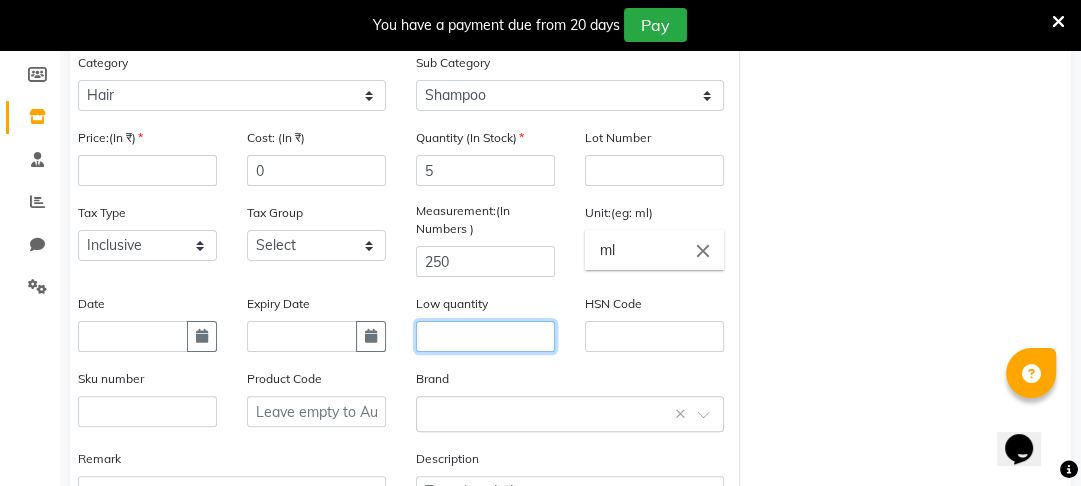 click 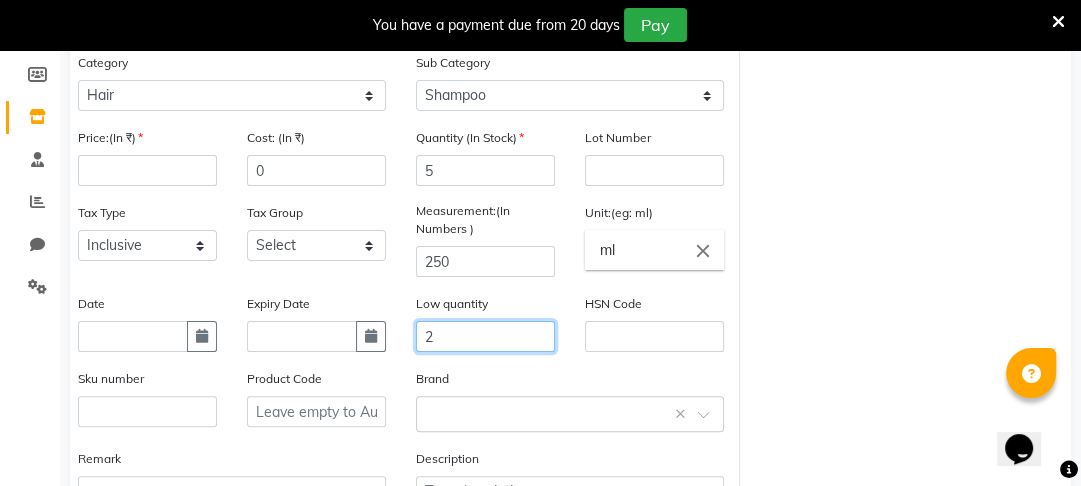 type on "2" 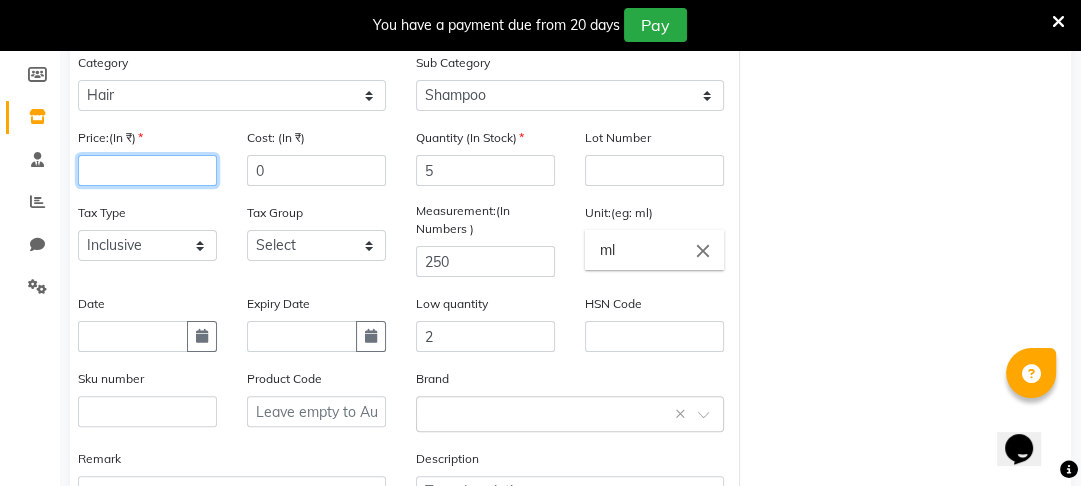 click 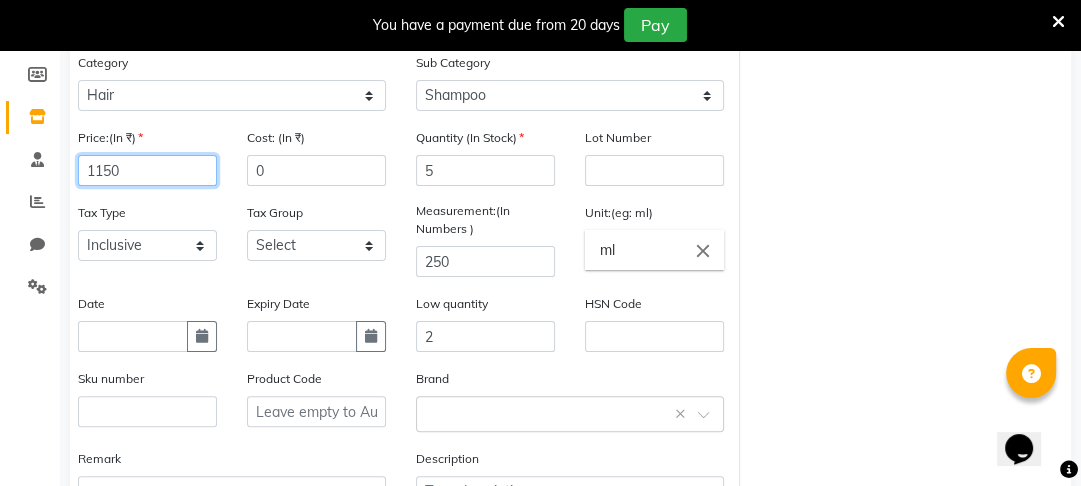 type on "1150" 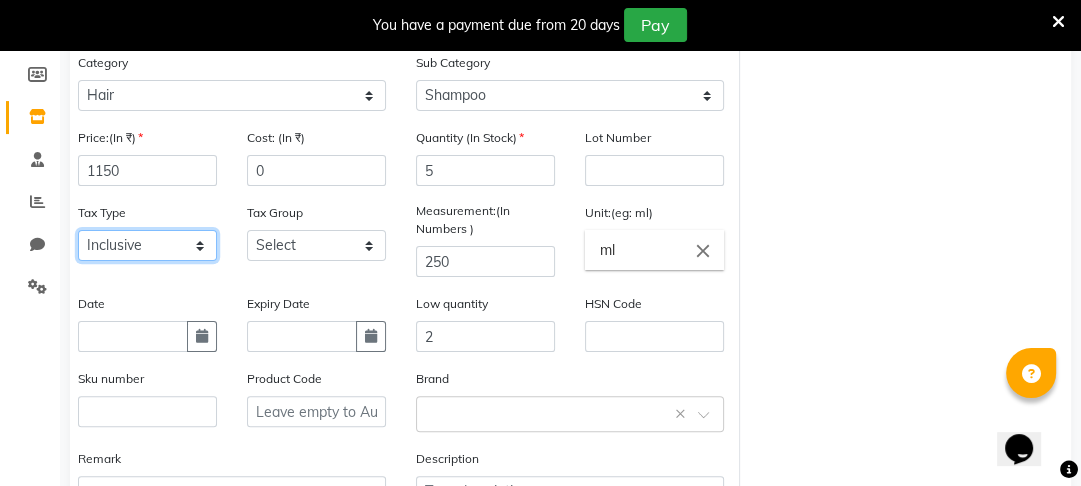 click on "Select Inclusive Exclusive" 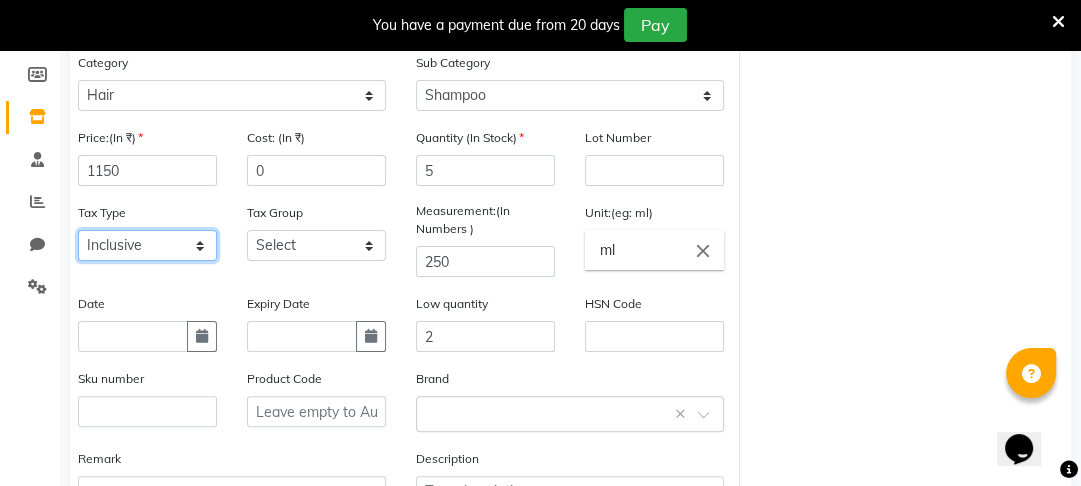 drag, startPoint x: 118, startPoint y: 245, endPoint x: 287, endPoint y: 323, distance: 186.13167 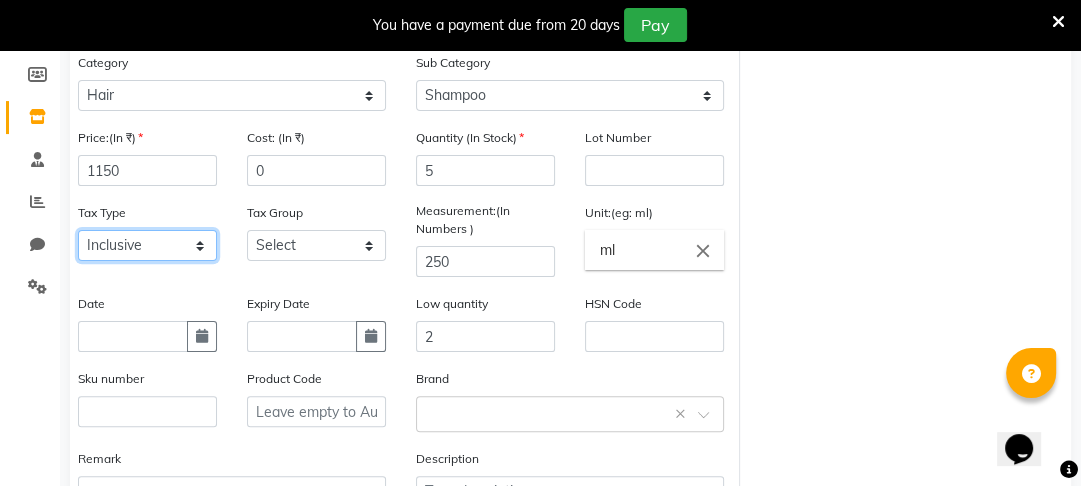 click on "Price:(In ₹) 1150 Cost: (In ₹) 0 Quantity (In Stock) 5 Lot Number Tax Type Select Inclusive Exclusive Tax Group Select GST Measurement:(In Numbers ) 250 Unit:(eg: ml) ml close Date Expiry Date Low quantity 2 HSN Code Sku number Product Code Brand Select brand or add custom brand × Remark Description" 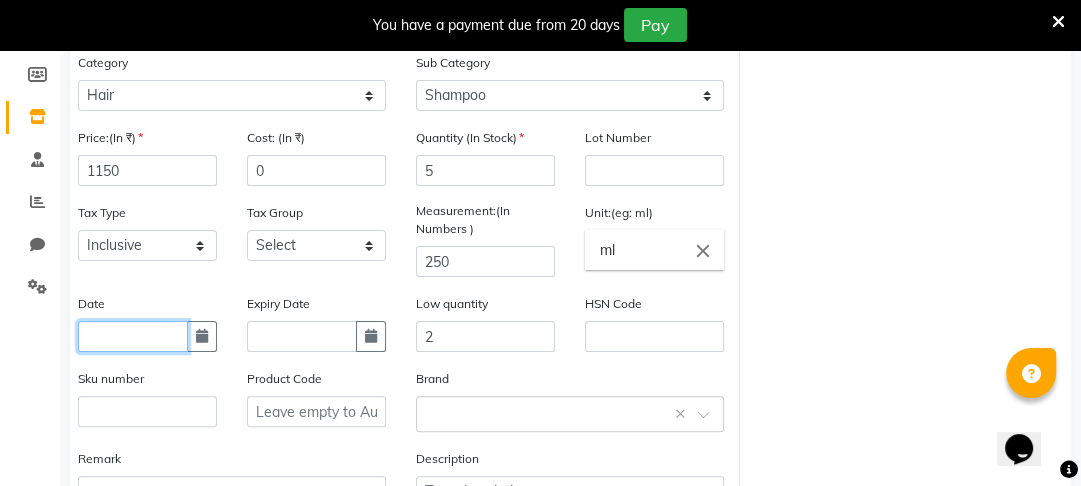 click 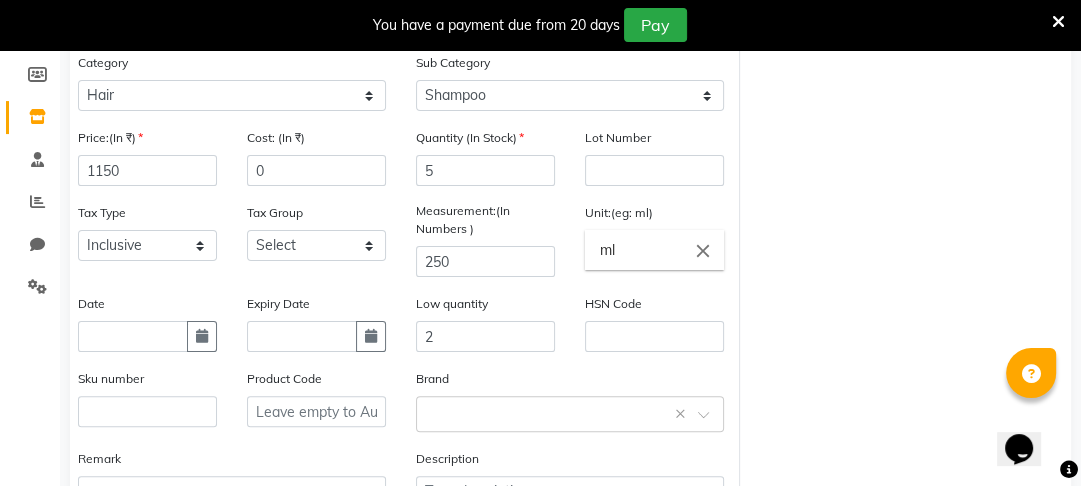 select on "8" 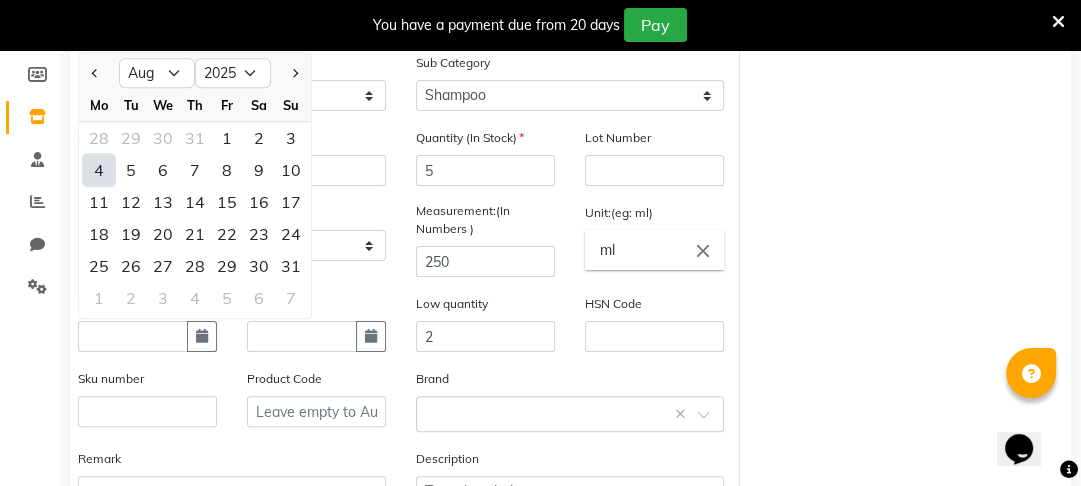 click on "Sku number" 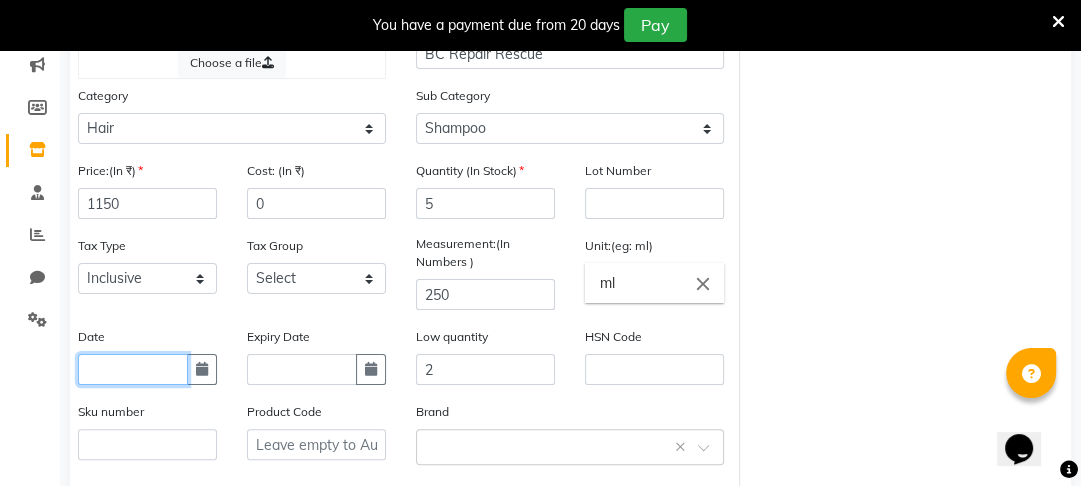 scroll, scrollTop: 256, scrollLeft: 0, axis: vertical 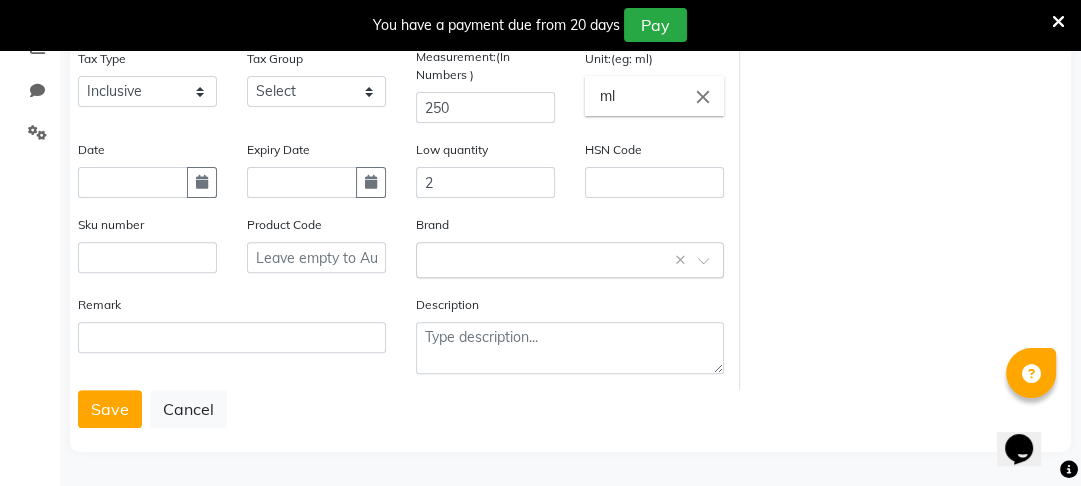 click on "08047224946 Select Location × The Purple Vanity Unisex Salon & Academy, [CITY] English ENGLISH Español العربية मराठी हिंदी ગુજરાતી தமிழ் 中文 Notifications nothing to show Admin Manage Profile Change Password Sign out Version:3.16.0 ☀ The Purple Vanity Unisex Salon & Academy, [CITY] Calendar Invoice Clients Leads Marketing Members Inventory Staff Reports Chat Settings Completed InProgress Upcoming Dropped Tentative Check-In Confirm Bookings Generate Report Segments Page Builder Products Add Product Choose a file Type Select Type Both Retail Consumable Product Name BC Repair Rescue Category Select Hair Skin Makeup Personal Care Appliances Beard Waxing Disposable Threading Hands and Feet Beauty Planet Botox Cadiveu Casmara Cheryls Loreal Olaplex Other Sub Category Select Shampoo Conditioner Cream Mask Oil Serum Color Appliances Treatment Styling Kit & Combo Other Price:(In ₹) 1150 Cost: (In ₹) 0 Quantity (In Stock) 5 GST 2" at bounding box center (540, -152) 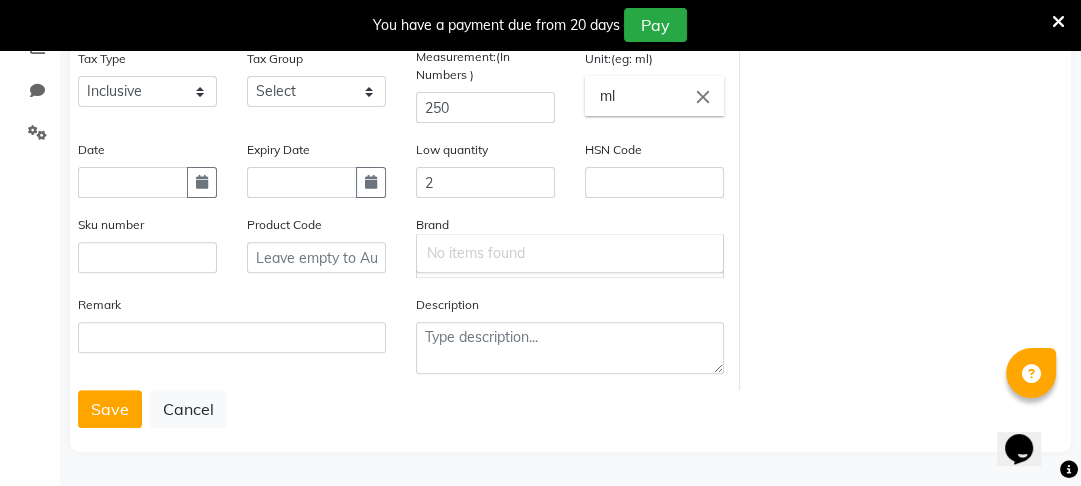 click on "No items found" at bounding box center [570, 253] 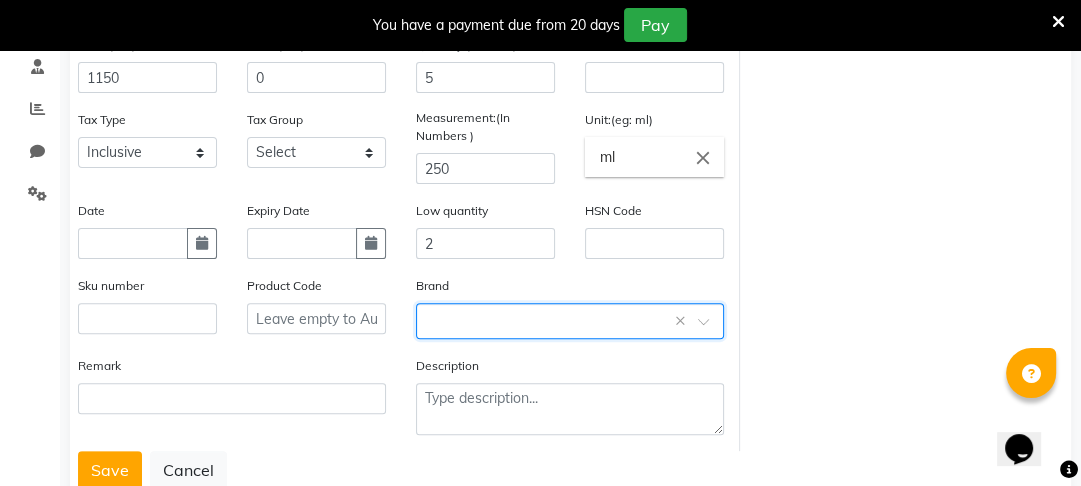 scroll, scrollTop: 452, scrollLeft: 0, axis: vertical 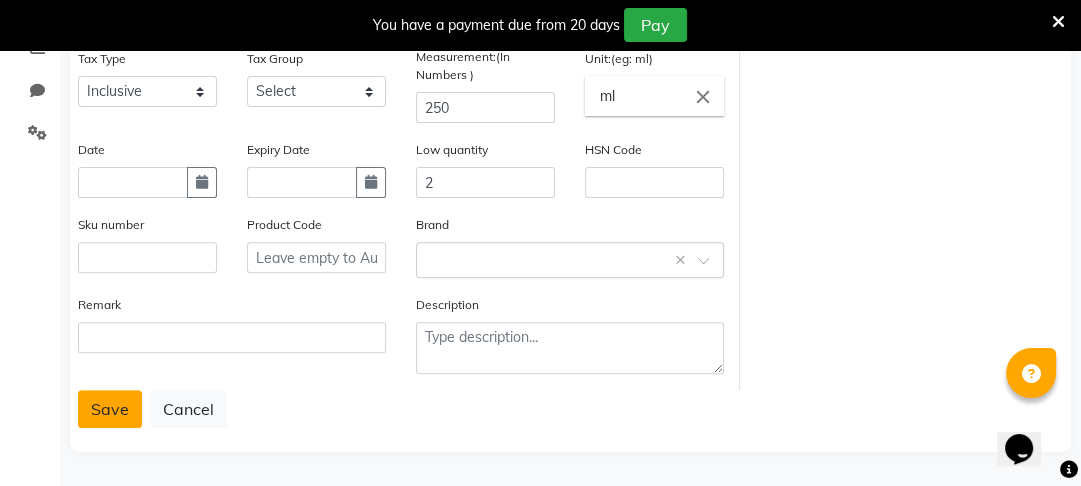 click on "Save" 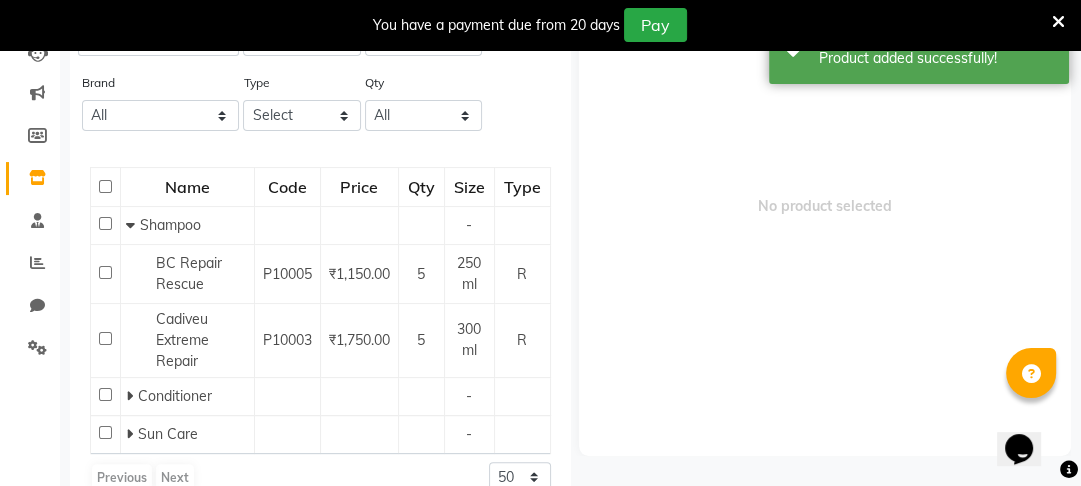 scroll, scrollTop: 63, scrollLeft: 0, axis: vertical 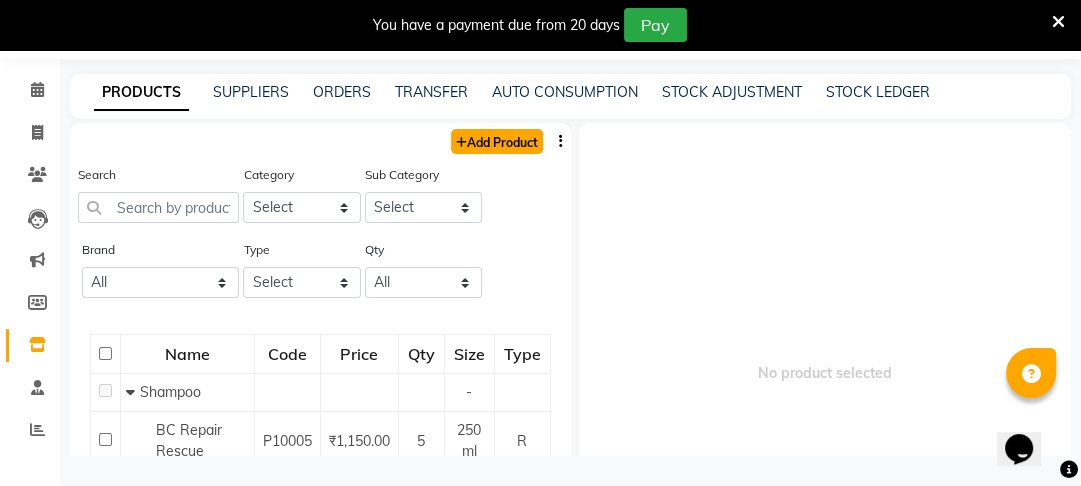 click on "Add Product" 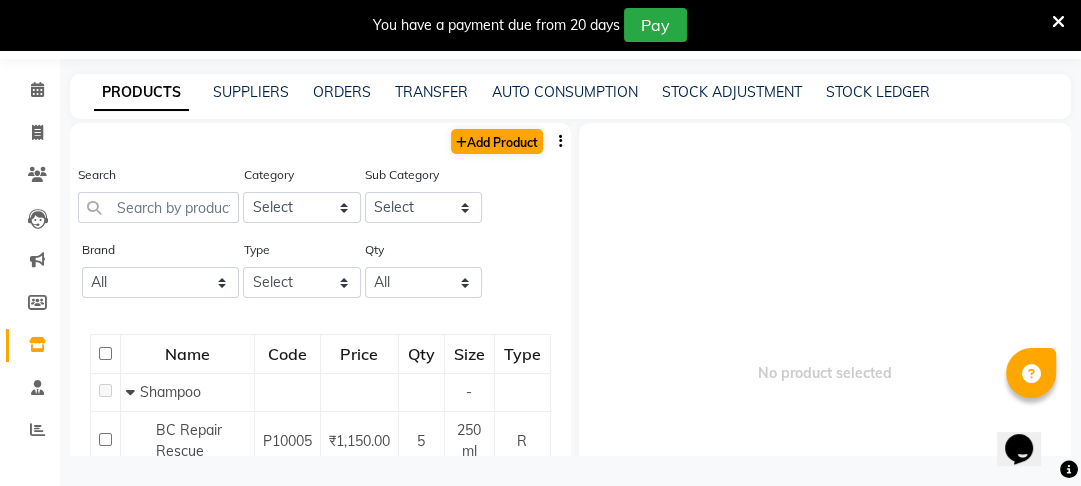 select on "true" 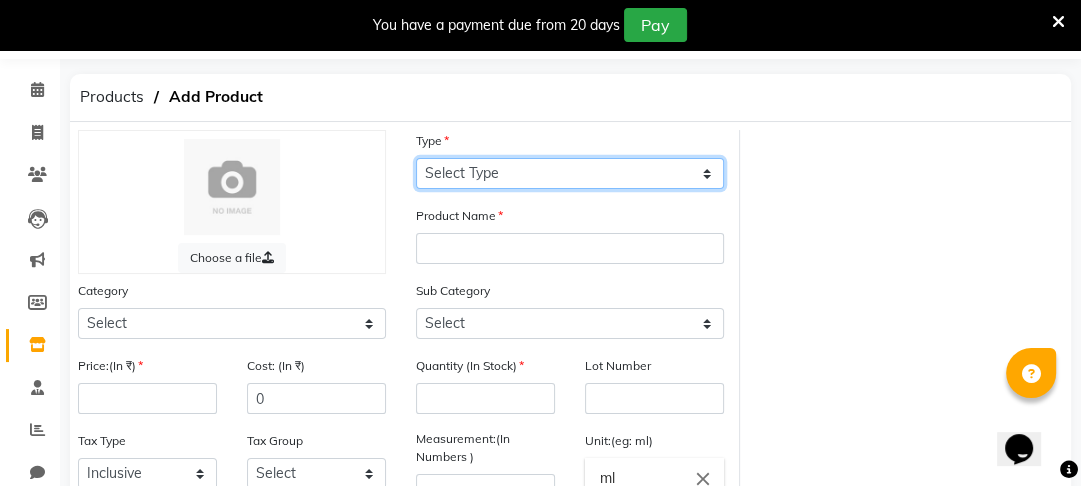 click on "Select Type Both Retail Consumable" 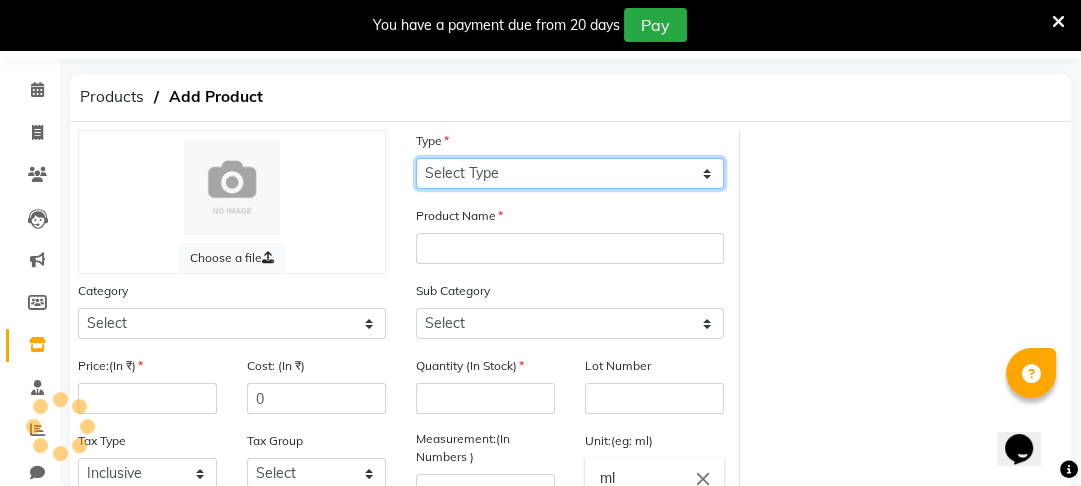 select on "R" 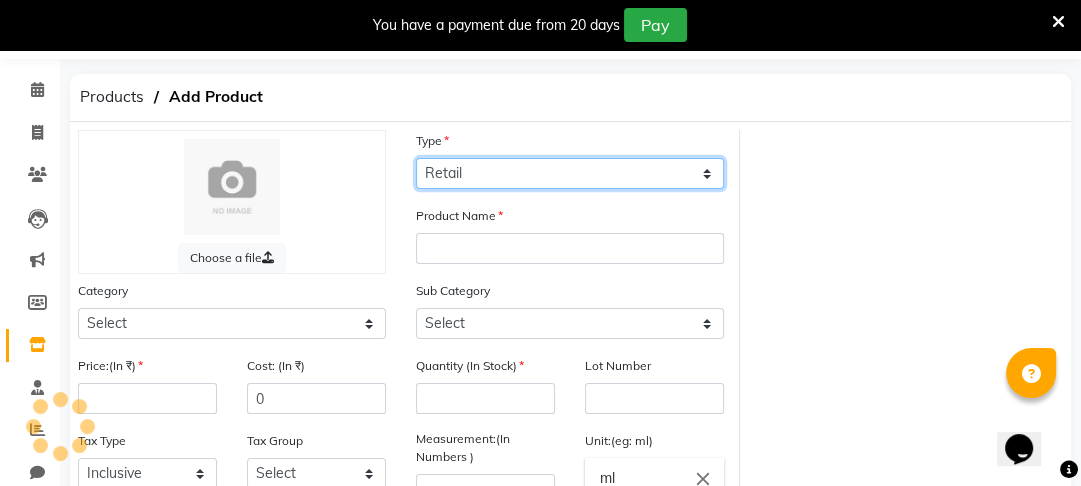 click on "Select Type Both Retail Consumable" 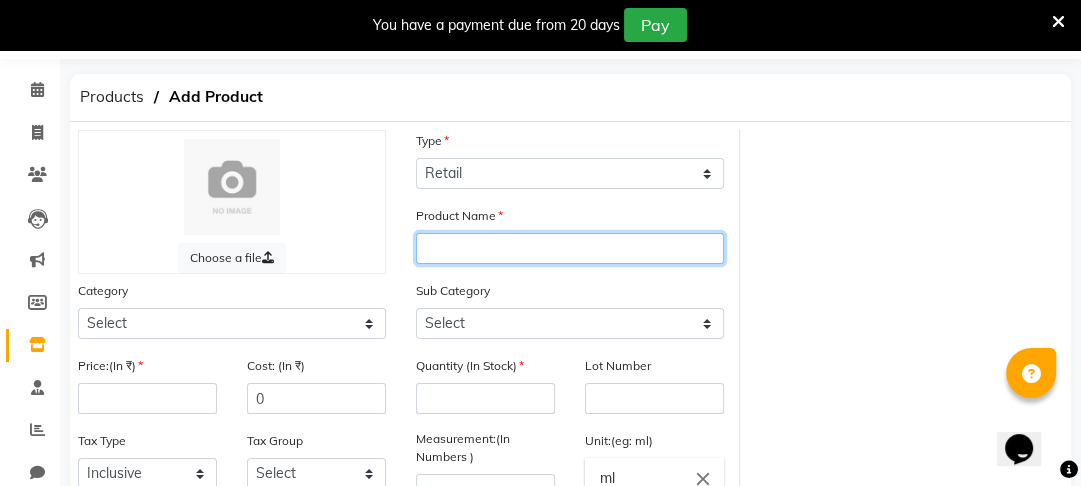 click 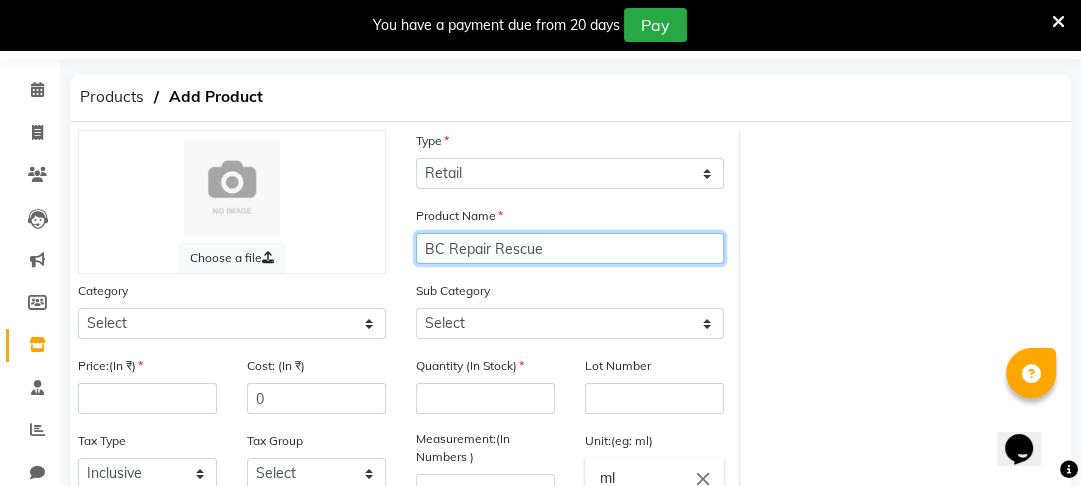 type on "BC Repair Rescue" 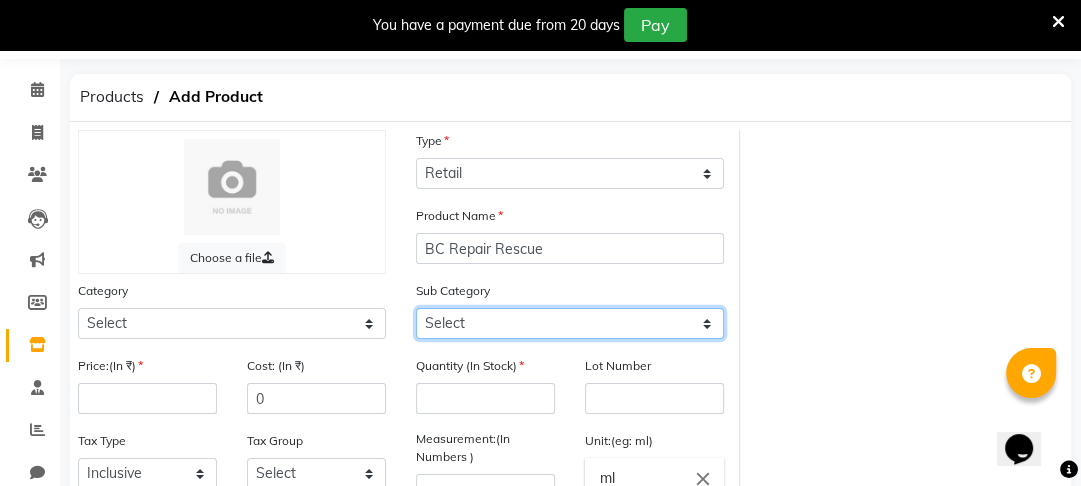 click on "Select" 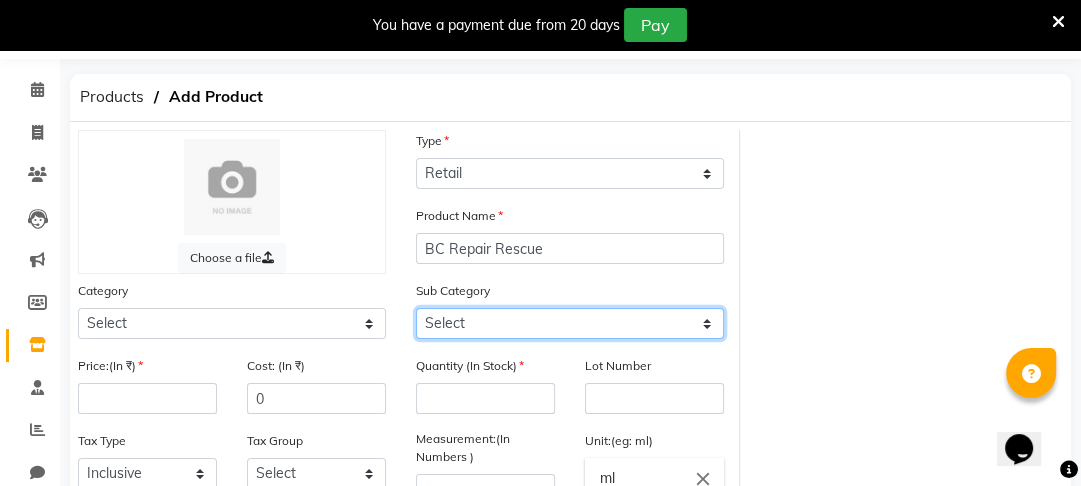 click on "Select" 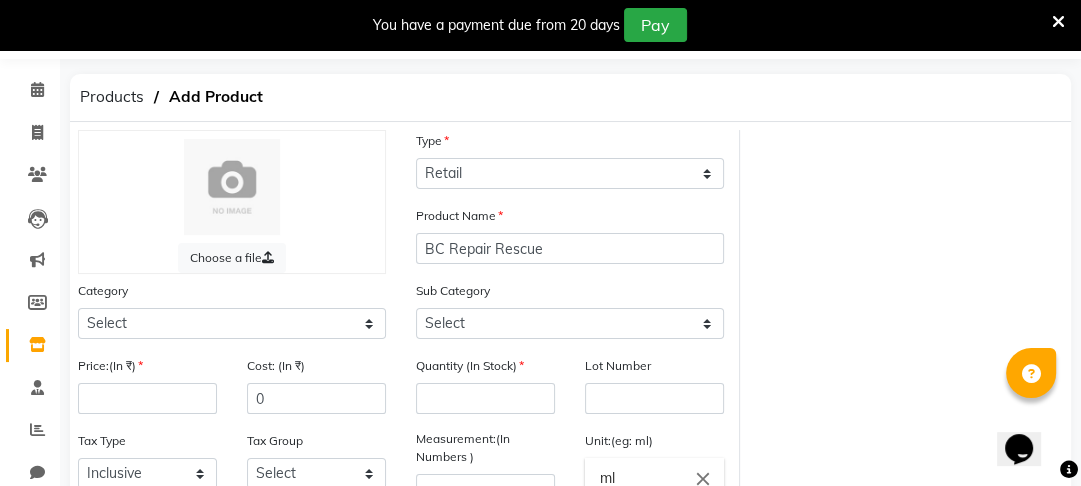 click on "Choose a file Type Select Type Both Retail Consumable Product Name BC Repair Rescue Category Select Hair Skin Makeup Personal Care Appliances Beard Waxing Disposable Threading Hands and Feet Beauty Planet Botox Cadiveu Casmara Cheryls Loreal Olaplex Other Sub Category Select Price:(In ₹) Cost: (In ₹) 0 Quantity (In Stock) Lot Number Tax Type Select Inclusive Exclusive Tax Group Select GST Measurement:(In Numbers ) Unit:(eg: ml) ml close Date Expiry Date Low quantity HSN Code Sku number Product Code Brand Select brand or add custom brand × Remark Description" 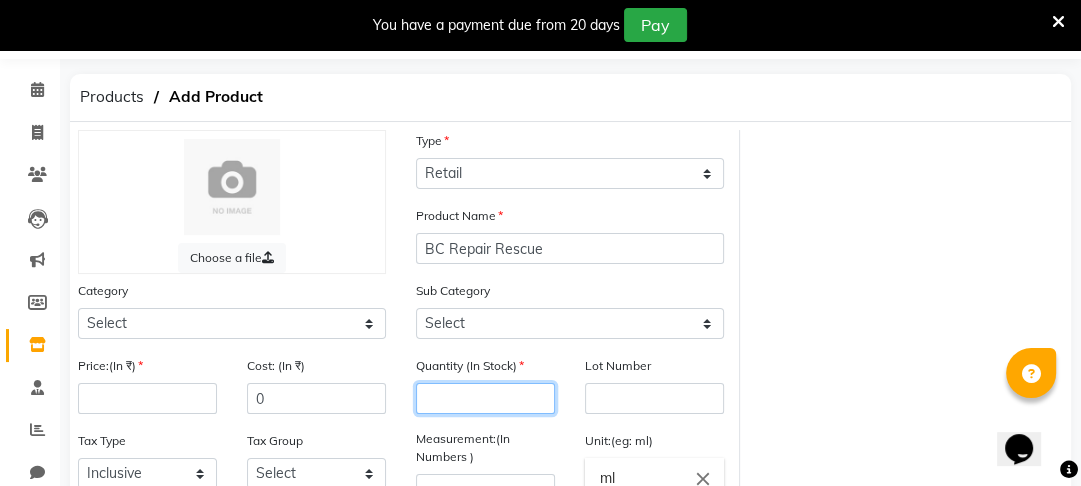 click 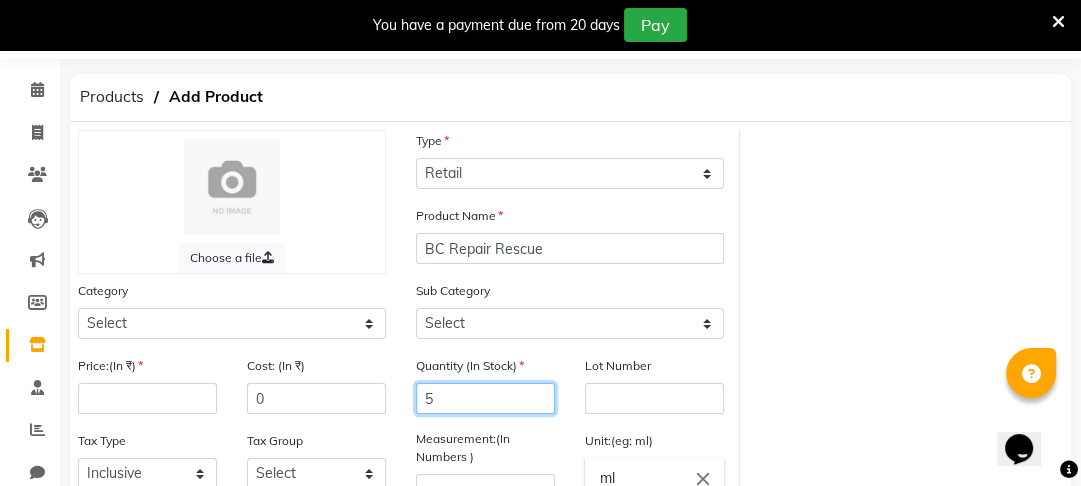 type on "5" 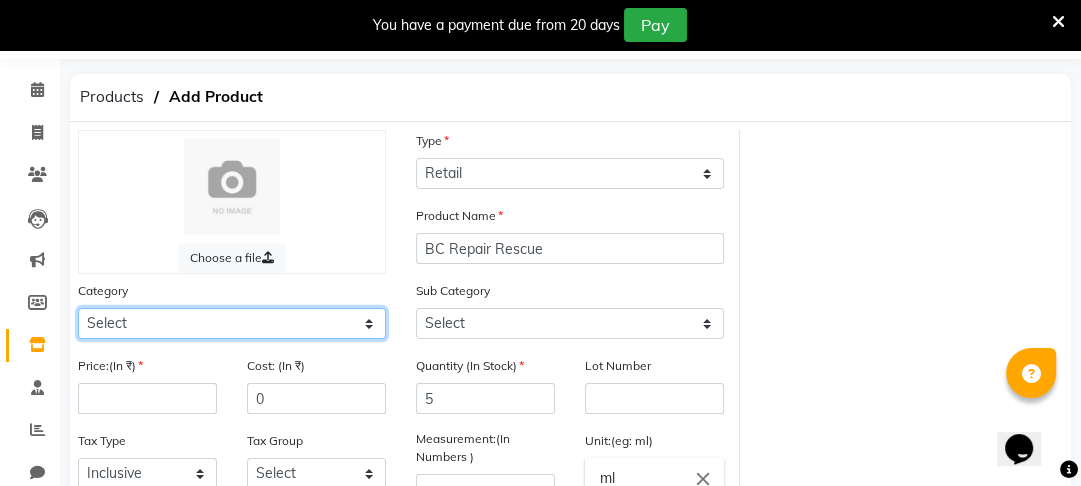 click on "Select Hair Skin Makeup Personal Care Appliances Beard Waxing Disposable Threading Hands and Feet Beauty Planet Botox Cadiveu Casmara Cheryls Loreal Olaplex Other" 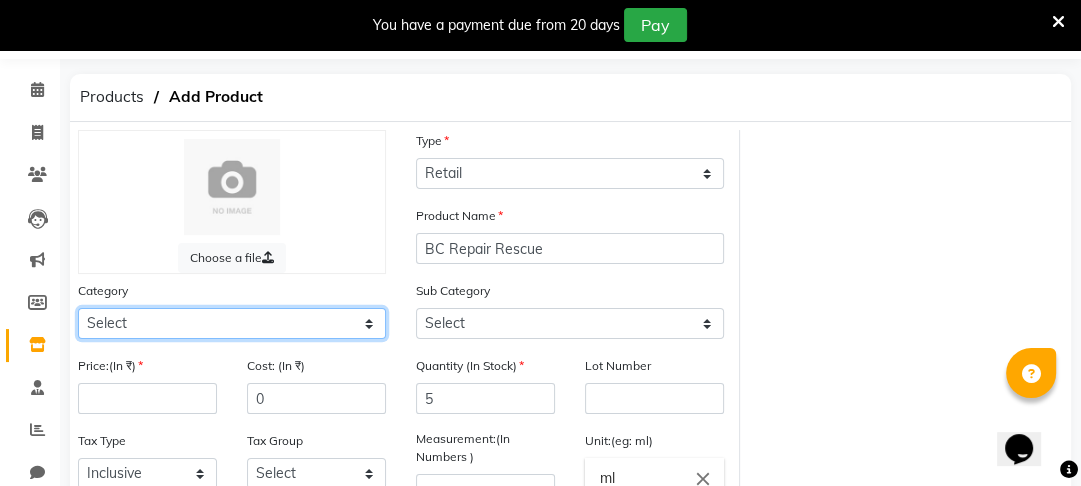 select on "1100" 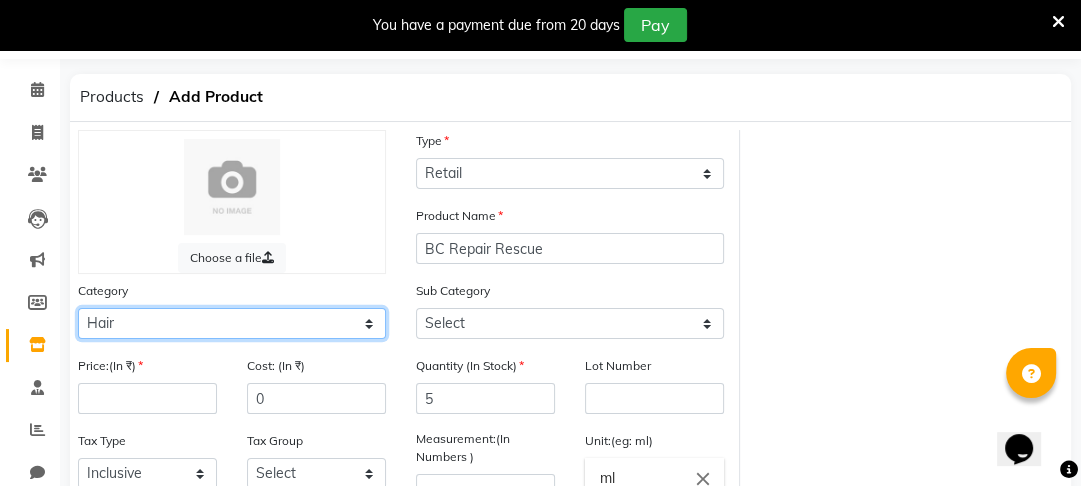 click on "Select Hair Skin Makeup Personal Care Appliances Beard Waxing Disposable Threading Hands and Feet Beauty Planet Botox Cadiveu Casmara Cheryls Loreal Olaplex Other" 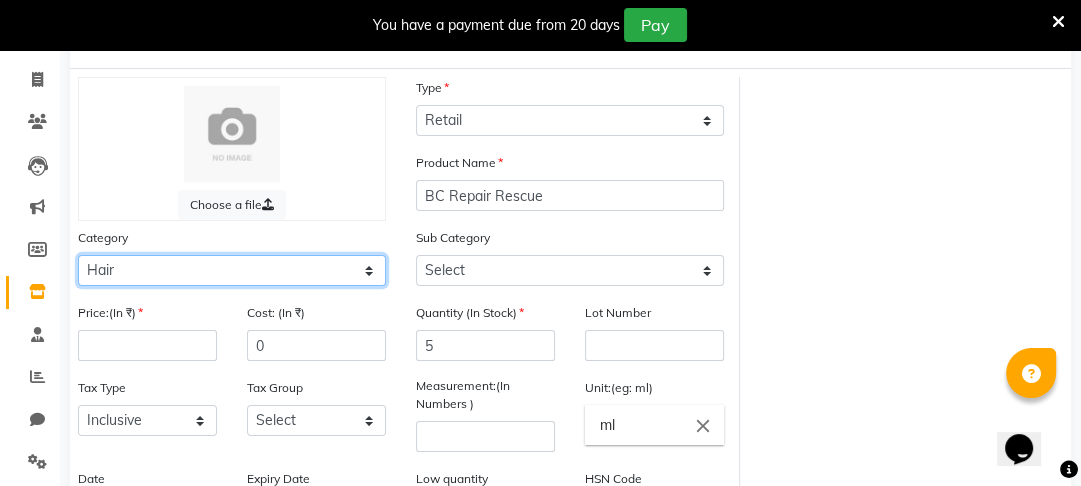scroll, scrollTop: 119, scrollLeft: 0, axis: vertical 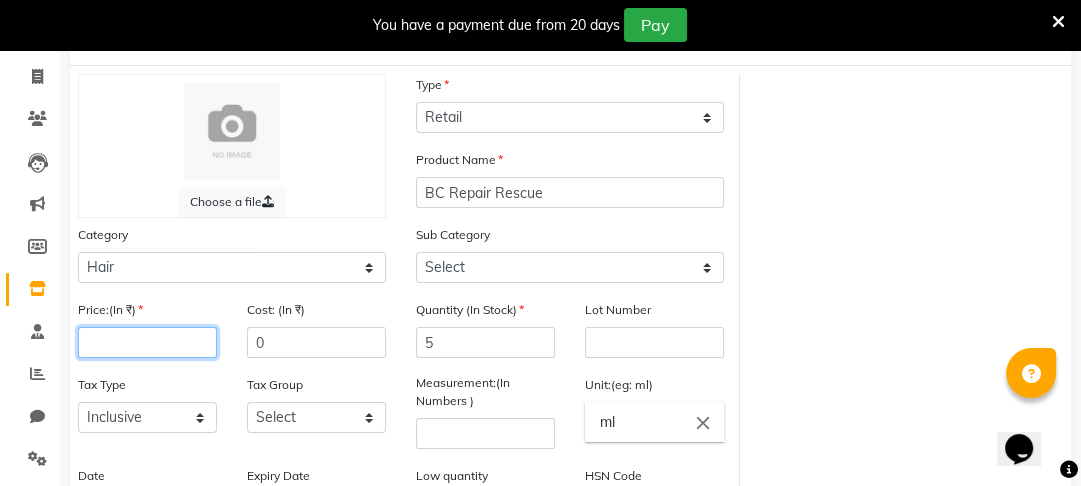 click 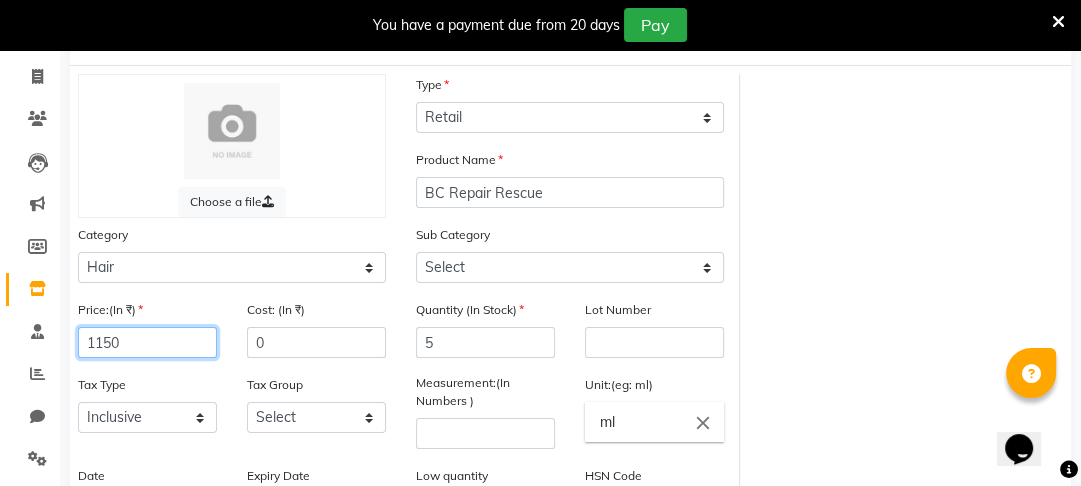 type on "1150" 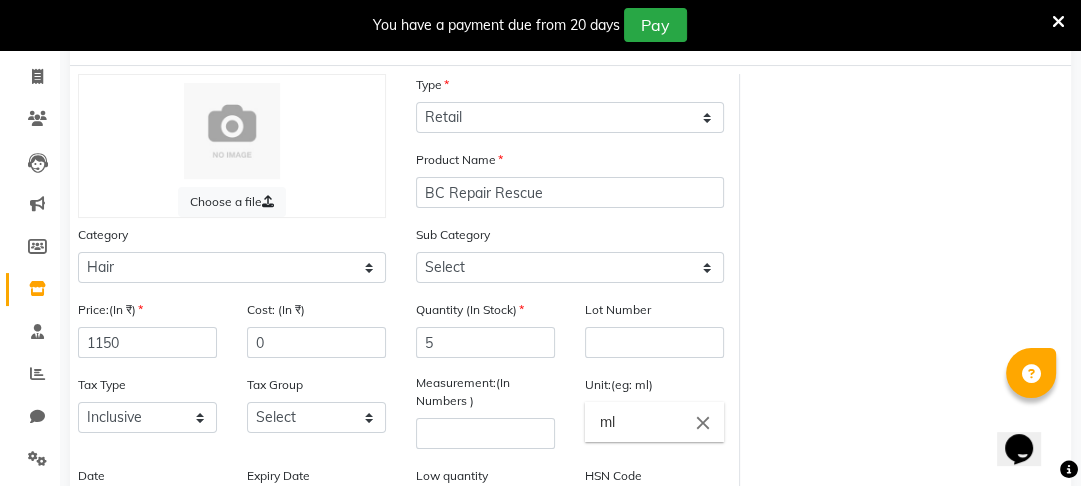 click on "Tax Type Select Inclusive Exclusive" 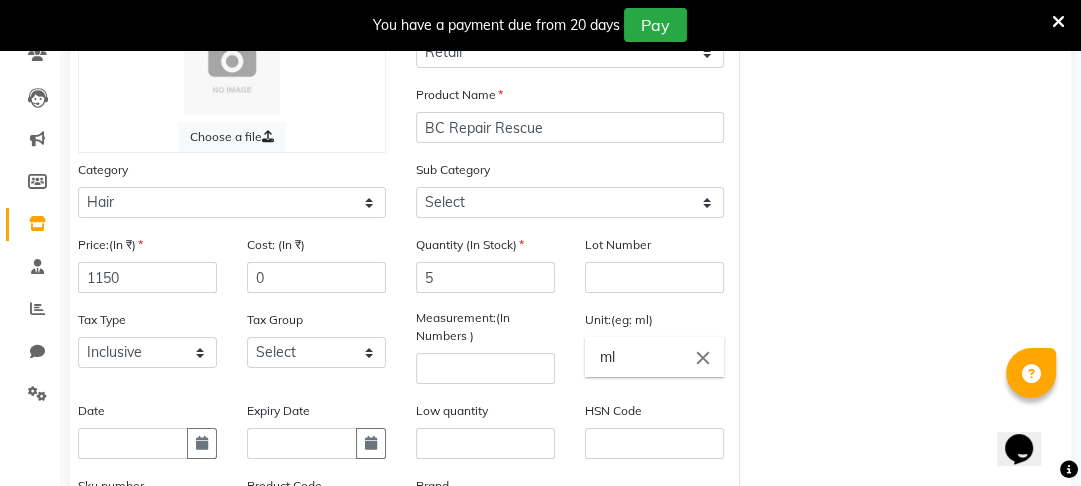 scroll, scrollTop: 186, scrollLeft: 0, axis: vertical 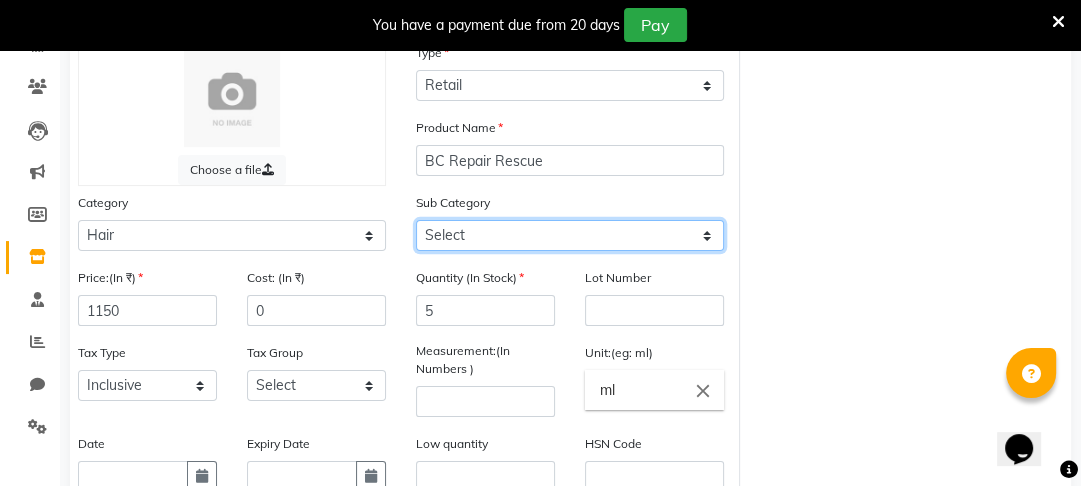 click on "Select Shampoo Conditioner Cream Mask Oil Serum Color Appliances Treatment Styling Kit & Combo Other" 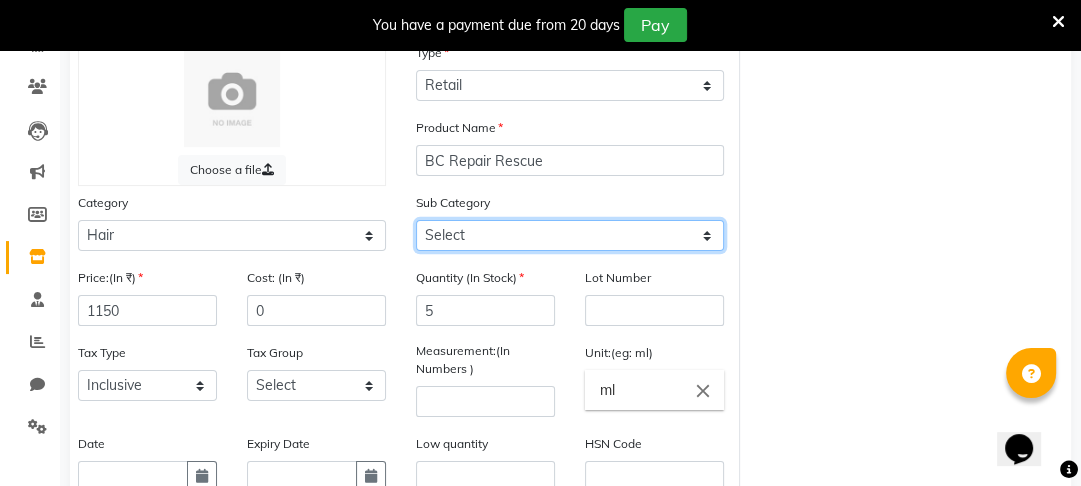 select on "1102" 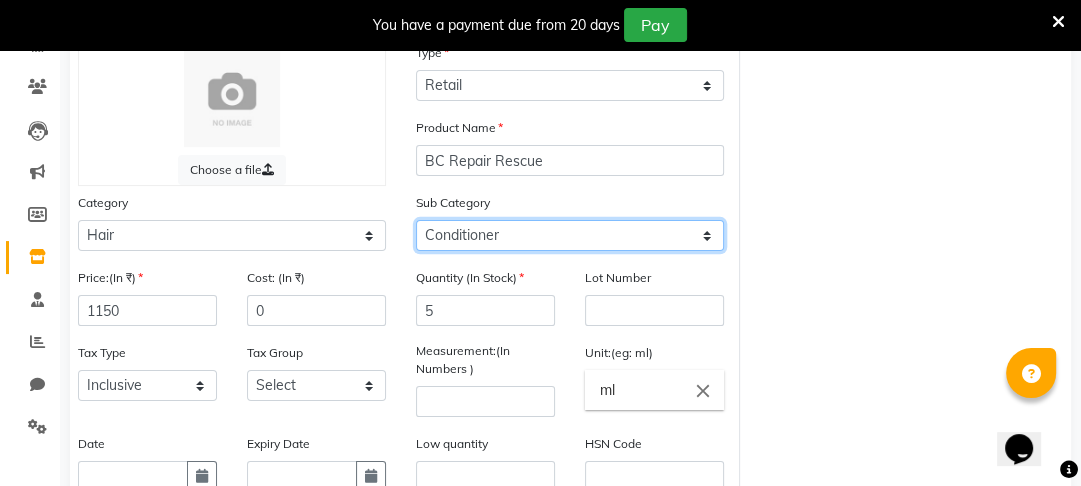 click on "Select Shampoo Conditioner Cream Mask Oil Serum Color Appliances Treatment Styling Kit & Combo Other" 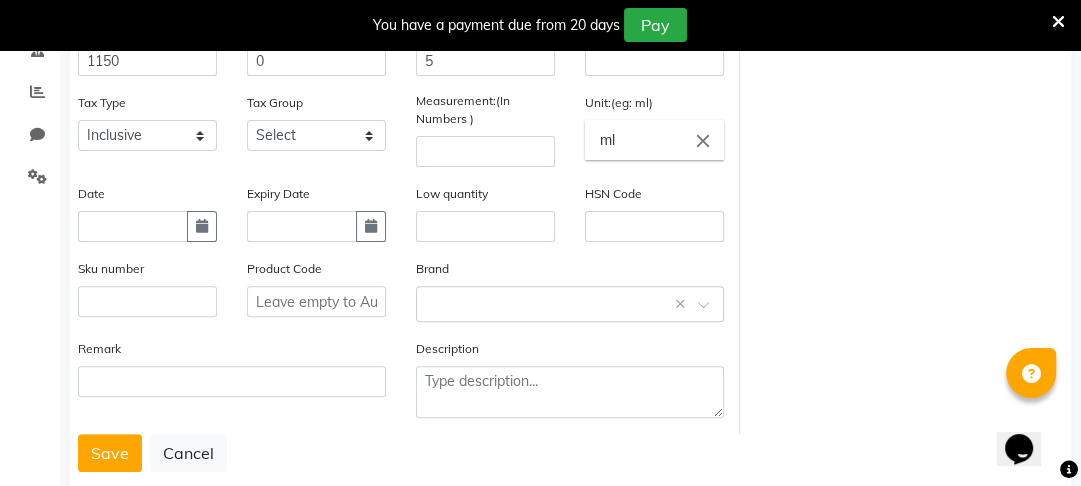 scroll, scrollTop: 452, scrollLeft: 0, axis: vertical 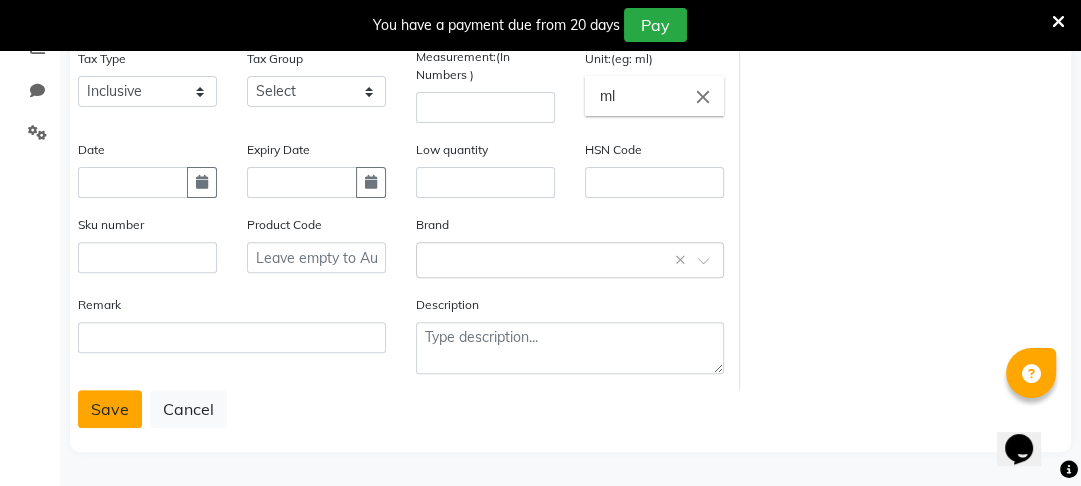 click on "Save" 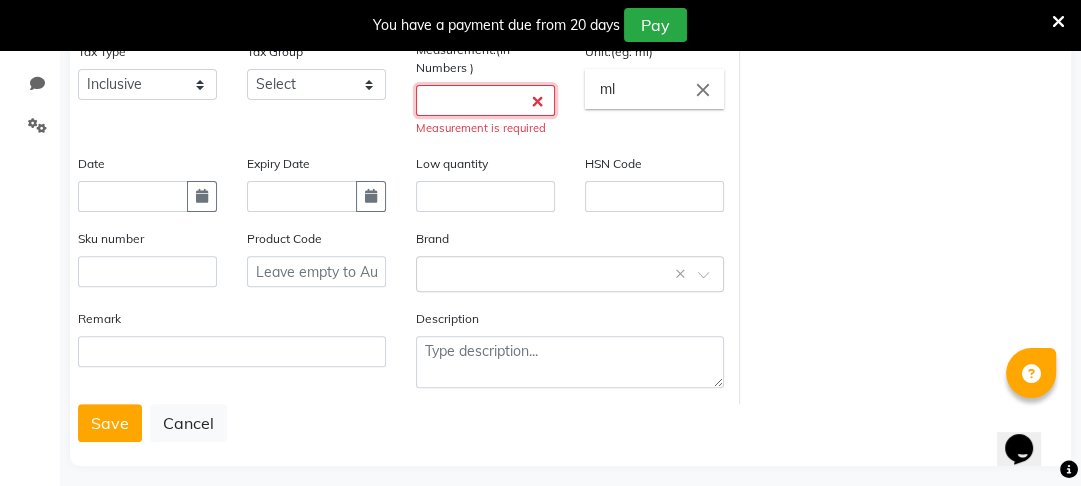 click 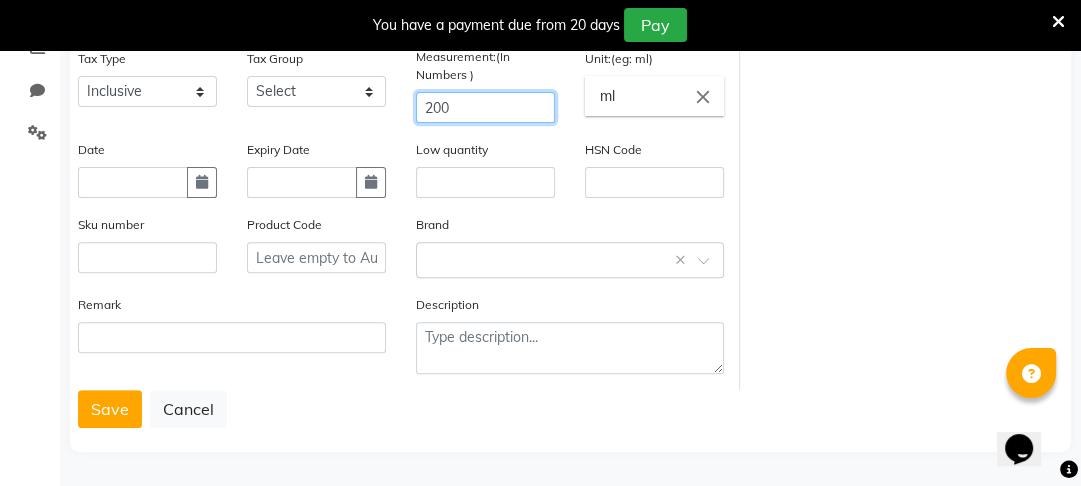 type on "200" 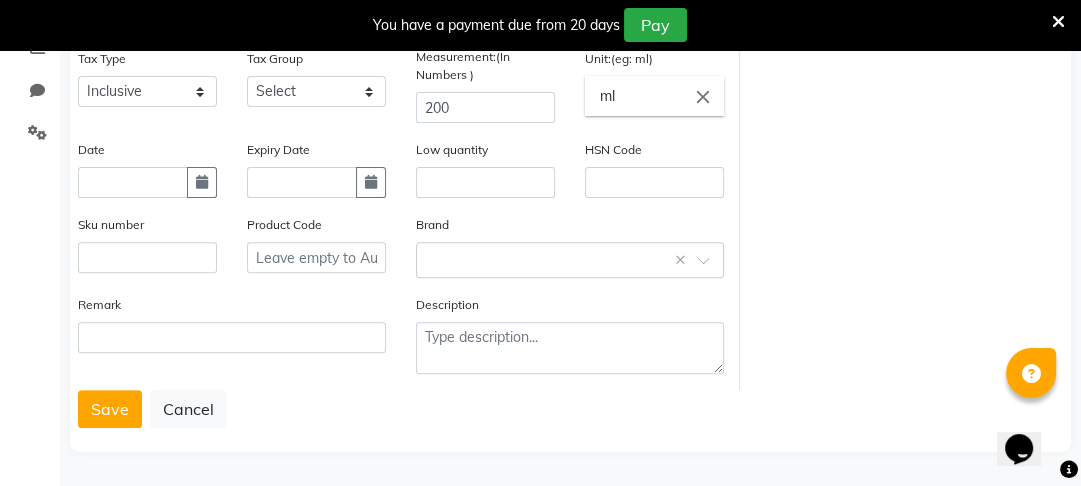 click on "Remark" 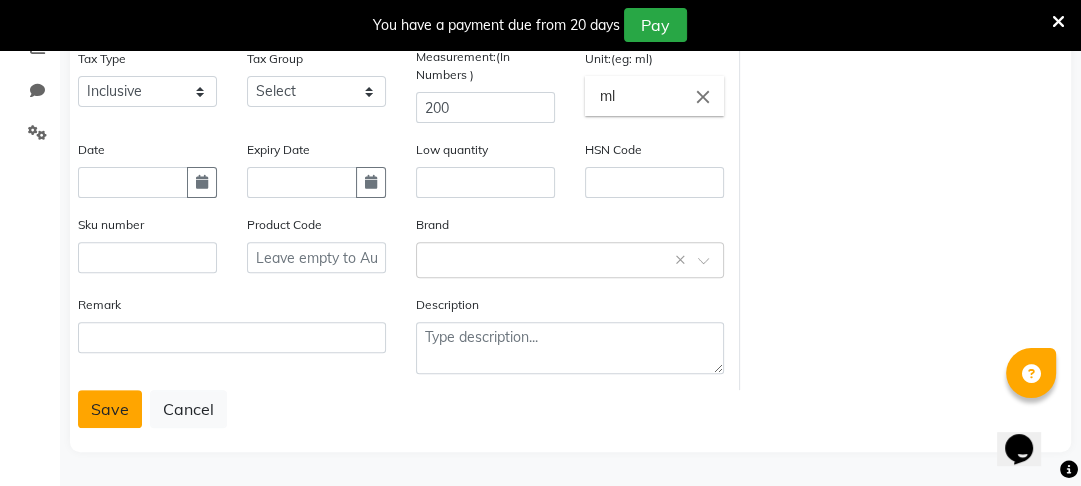 click on "Save" 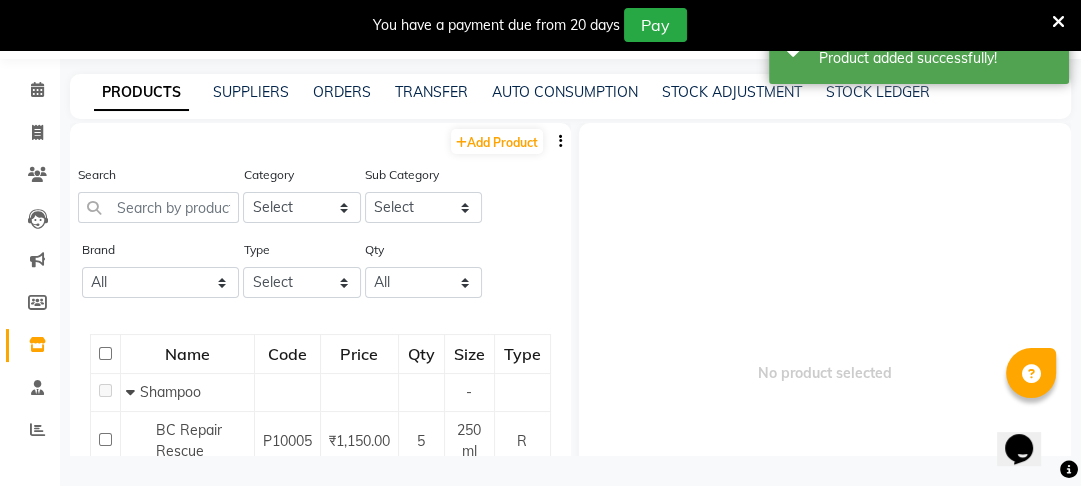 scroll, scrollTop: 63, scrollLeft: 0, axis: vertical 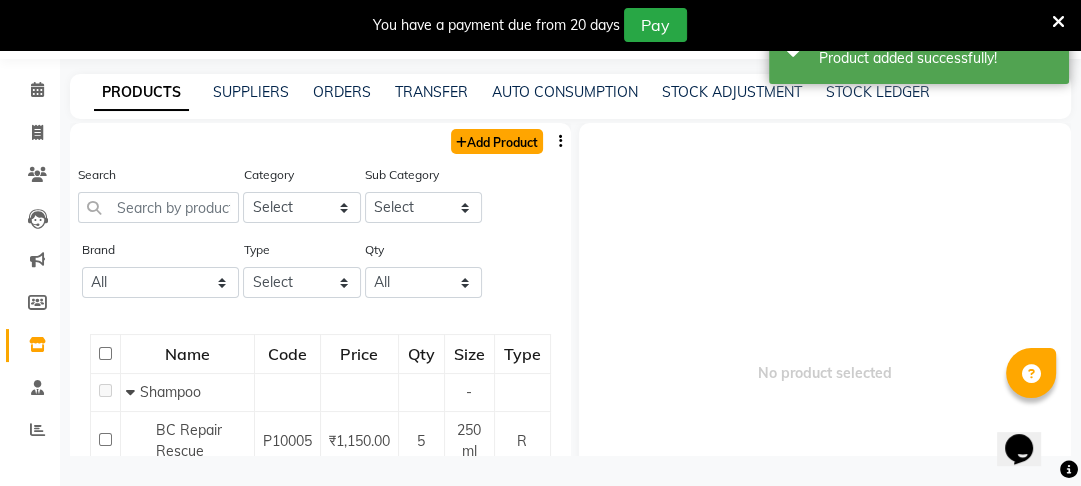 click on "Add Product" 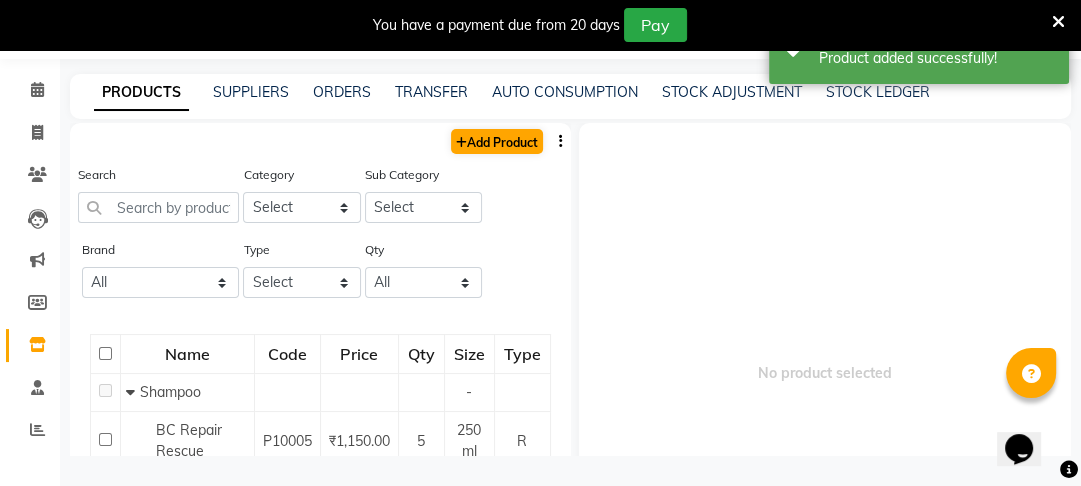 select on "true" 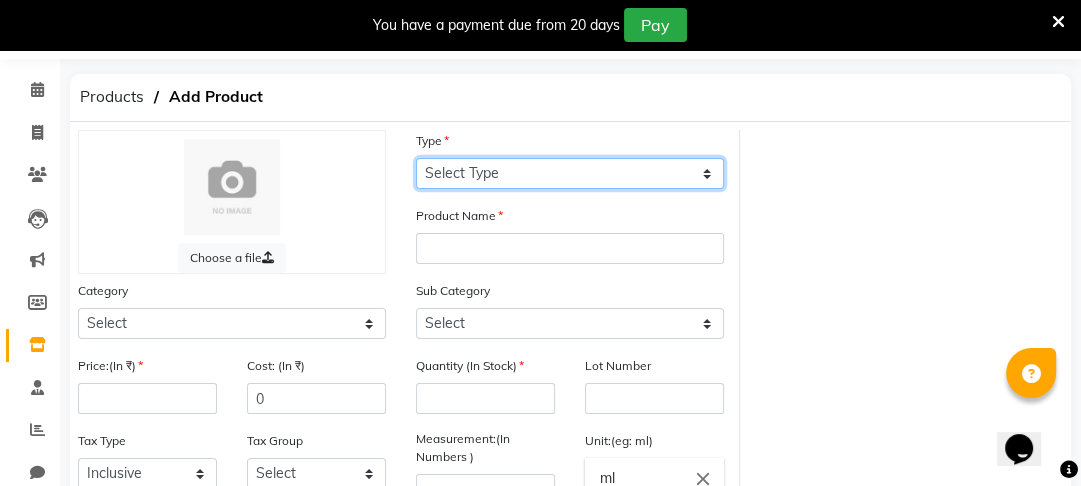 click on "Select Type Both Retail Consumable" 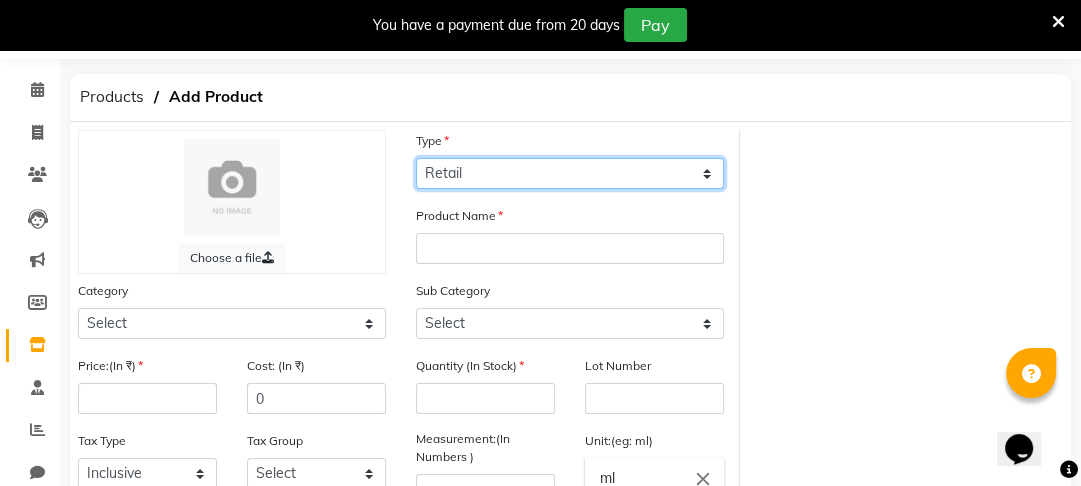click on "Select Type Both Retail Consumable" 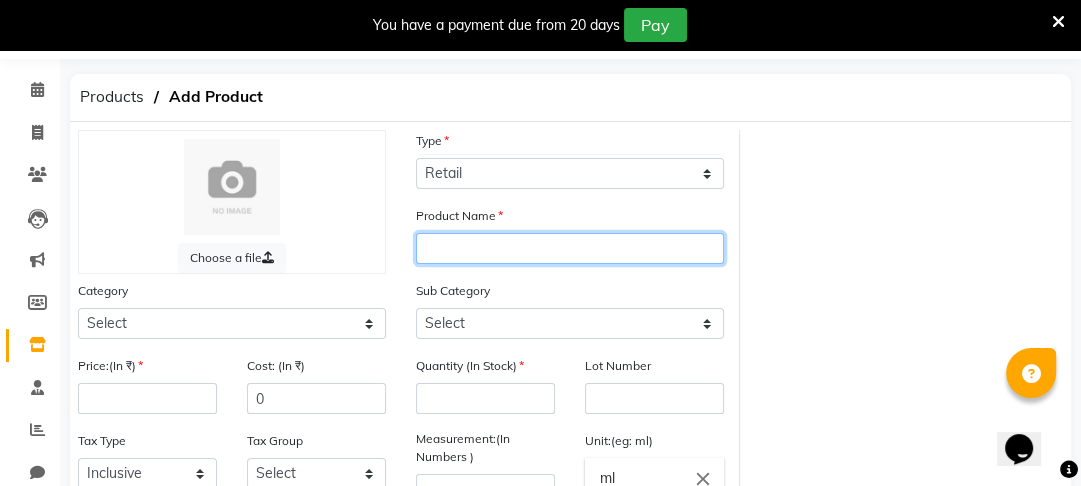 click 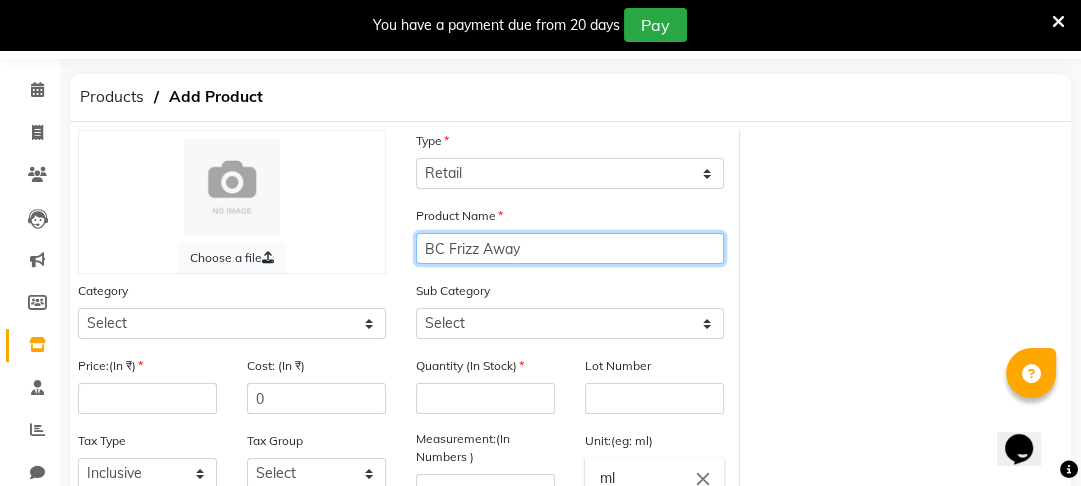 type on "BC Frizz Away" 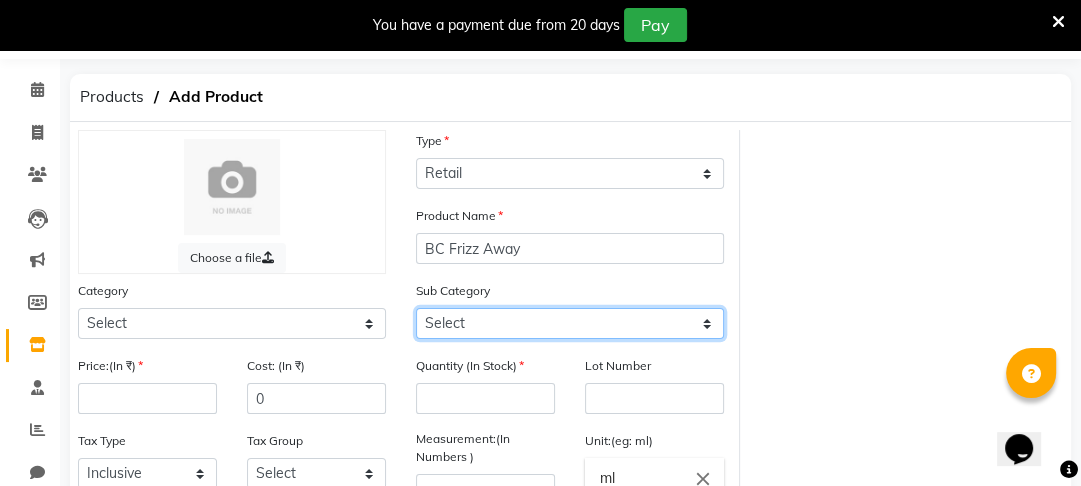 click on "Select" 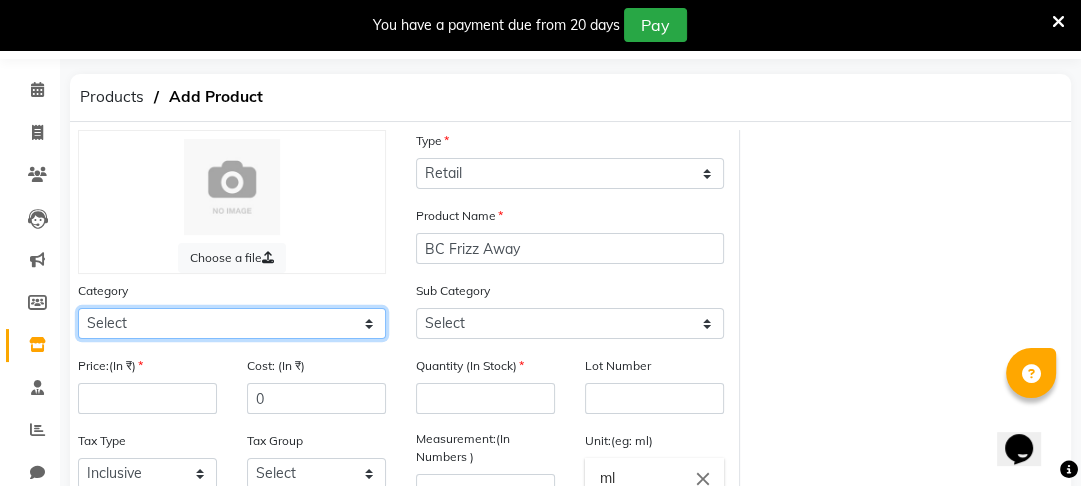 click on "Select Hair Skin Makeup Personal Care Appliances Beard Waxing Disposable Threading Hands and Feet Beauty Planet Botox Cadiveu Casmara Cheryls Loreal Olaplex Other" 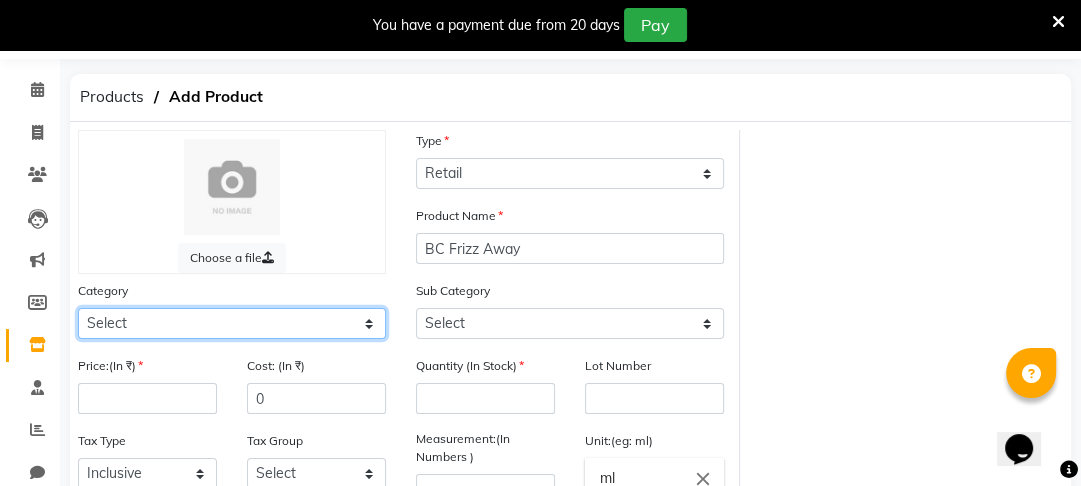 select on "1100" 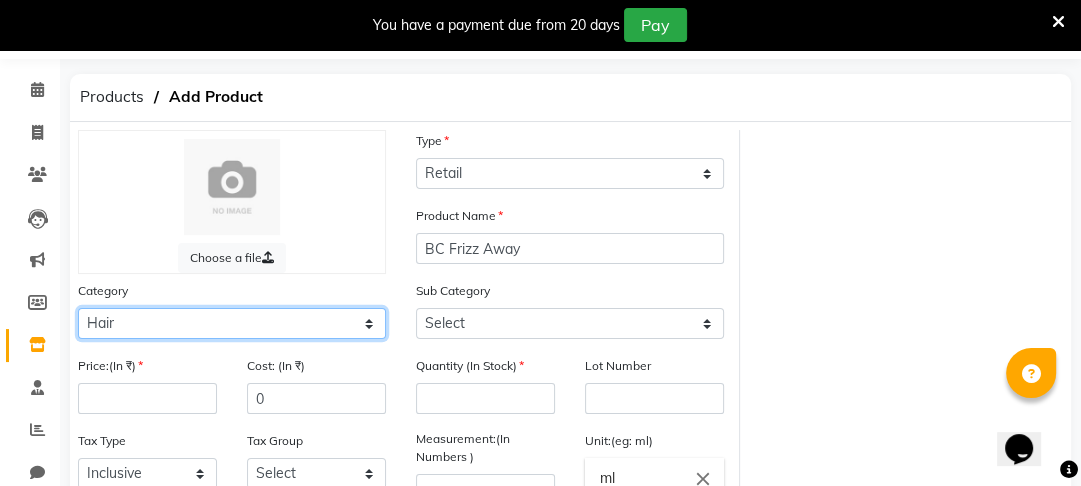 click on "Select Hair Skin Makeup Personal Care Appliances Beard Waxing Disposable Threading Hands and Feet Beauty Planet Botox Cadiveu Casmara Cheryls Loreal Olaplex Other" 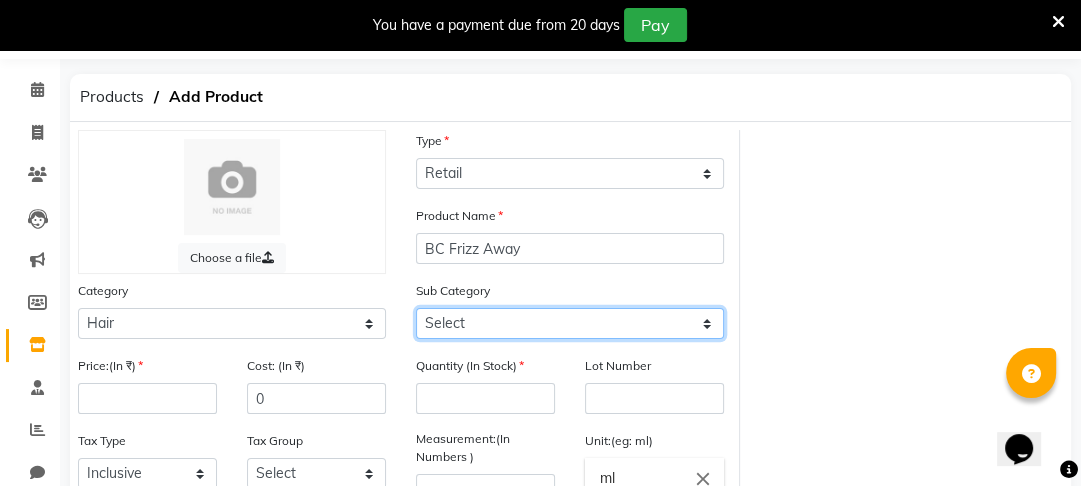 click on "Select Shampoo Conditioner Cream Mask Oil Serum Color Appliances Treatment Styling Kit & Combo Other" 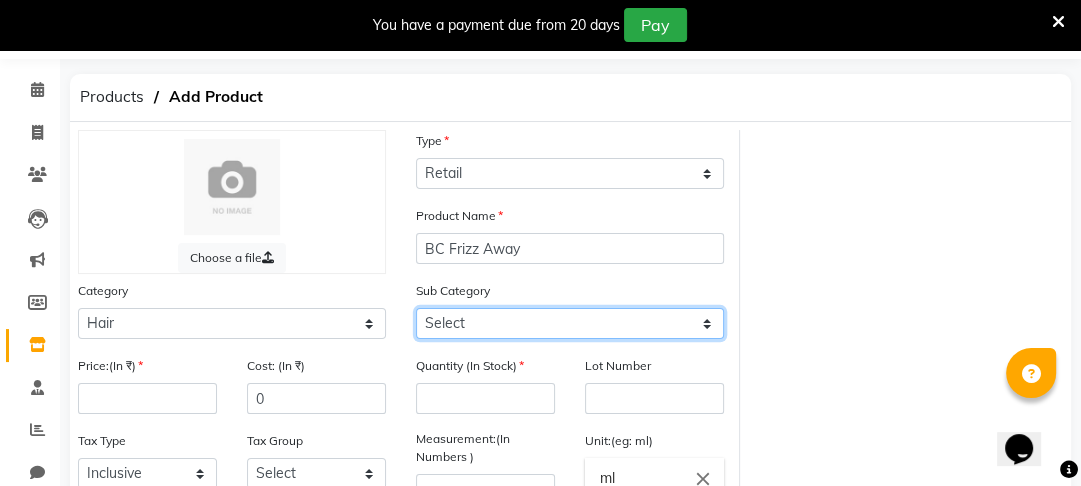 select on "1101" 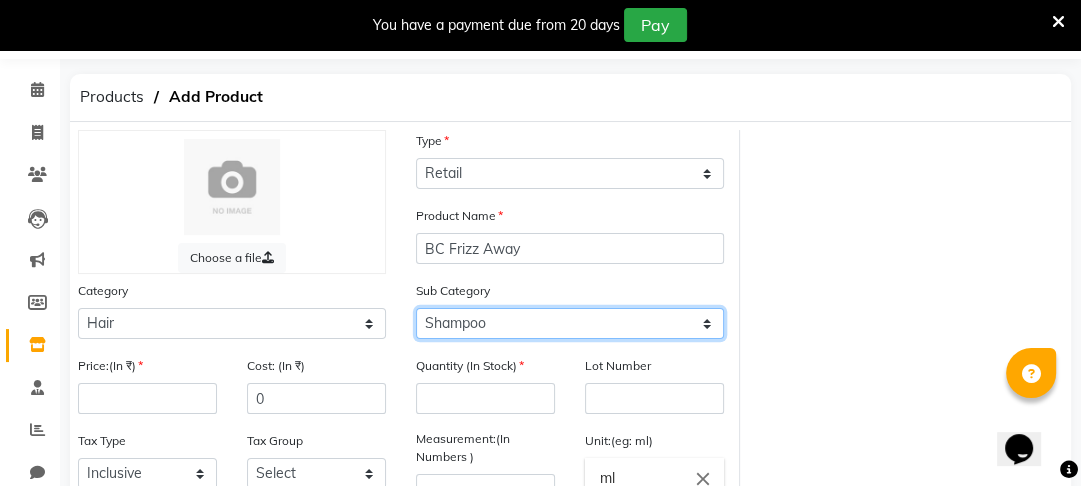 click on "Select Shampoo Conditioner Cream Mask Oil Serum Color Appliances Treatment Styling Kit & Combo Other" 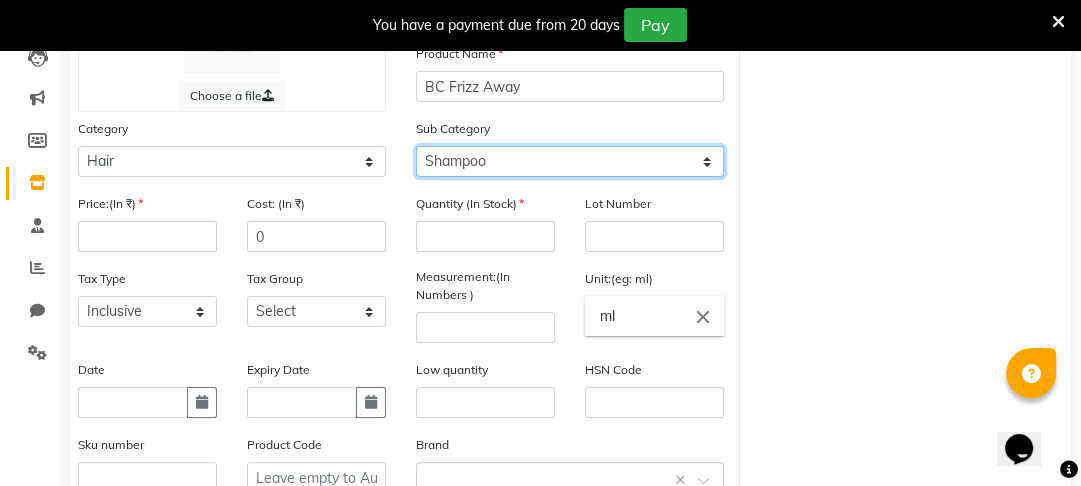 scroll, scrollTop: 227, scrollLeft: 0, axis: vertical 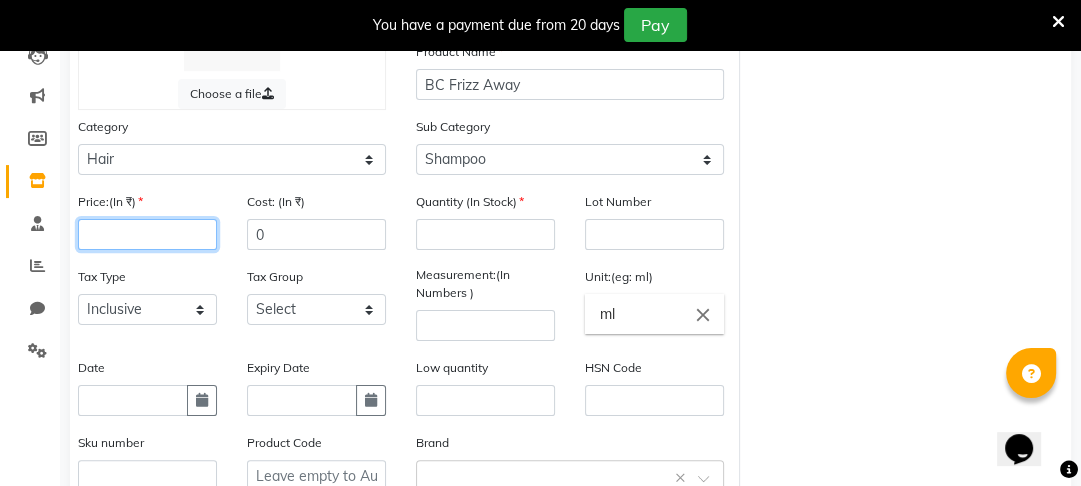 click 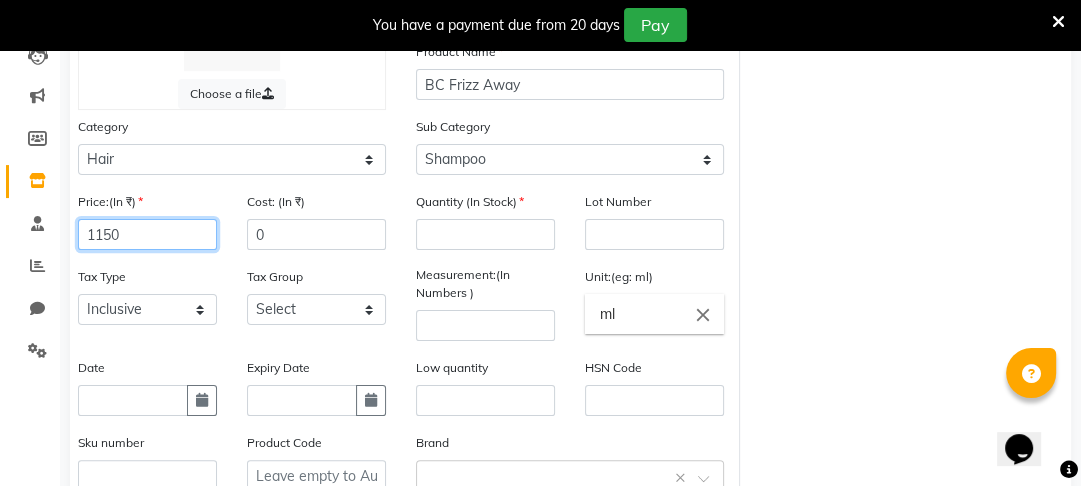 type on "1150" 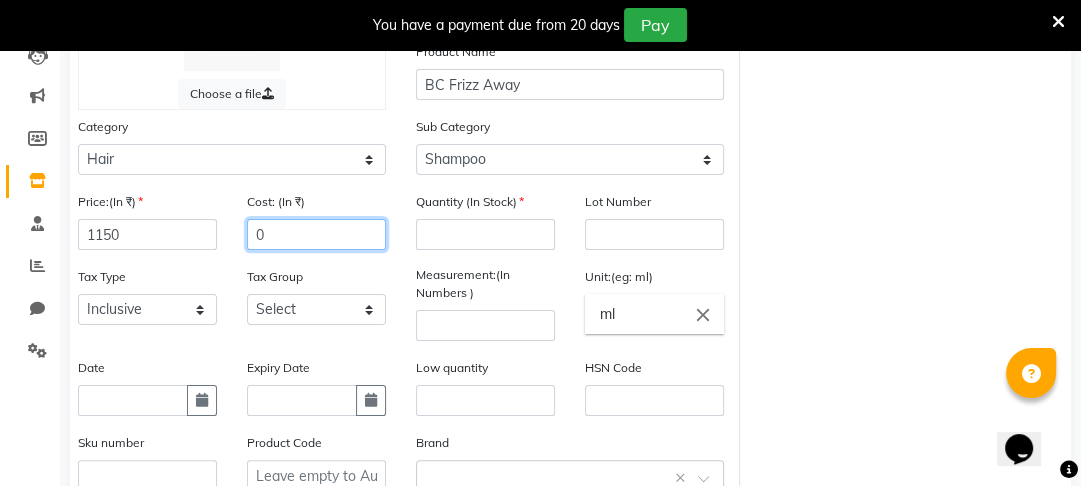 click on "0" 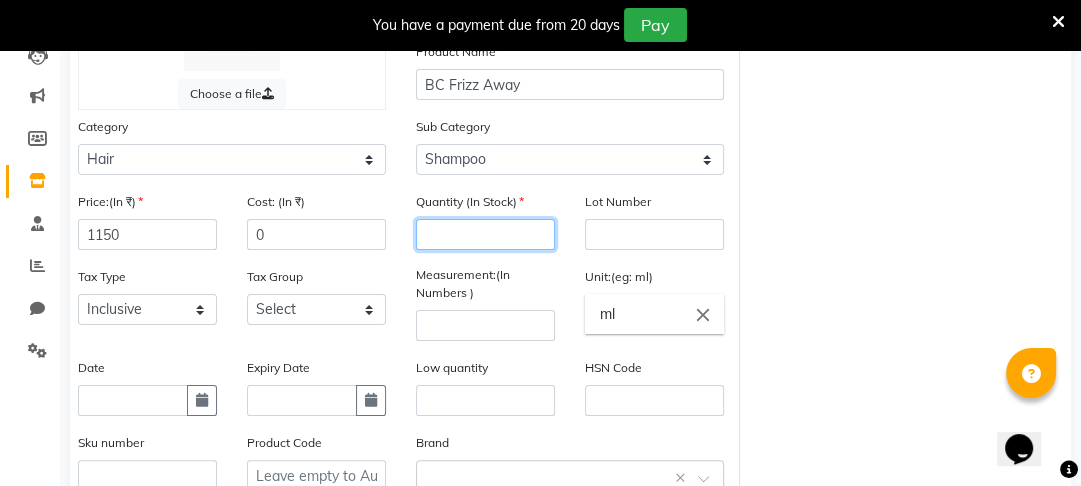 click 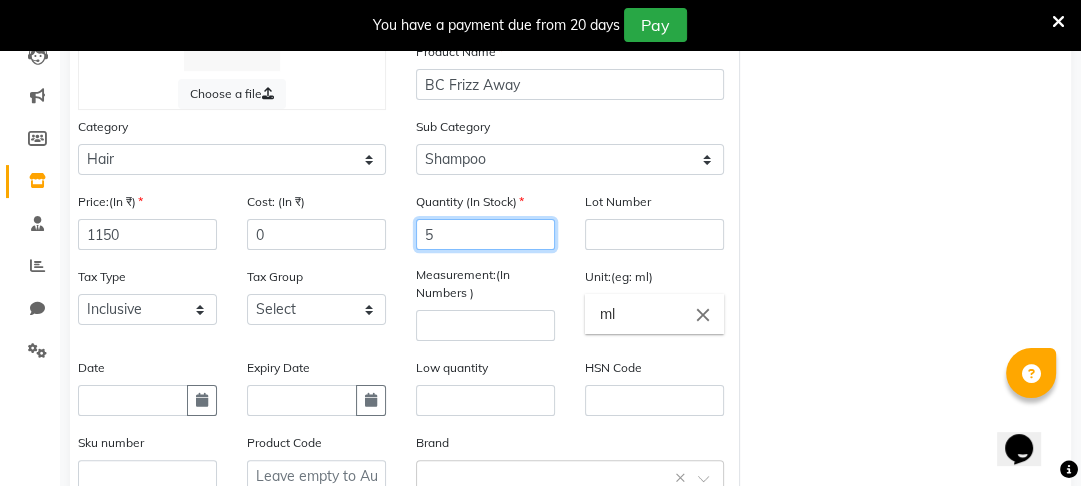 type on "5" 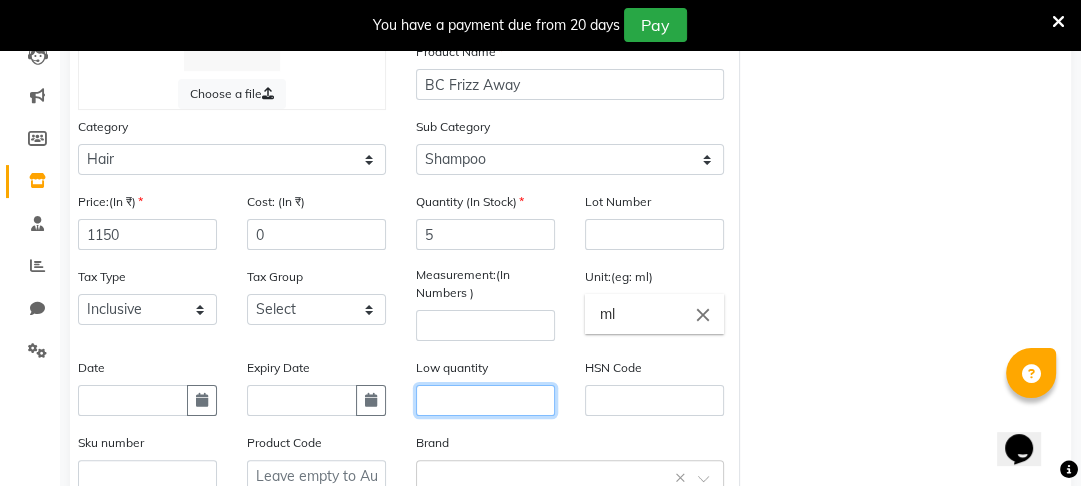 click 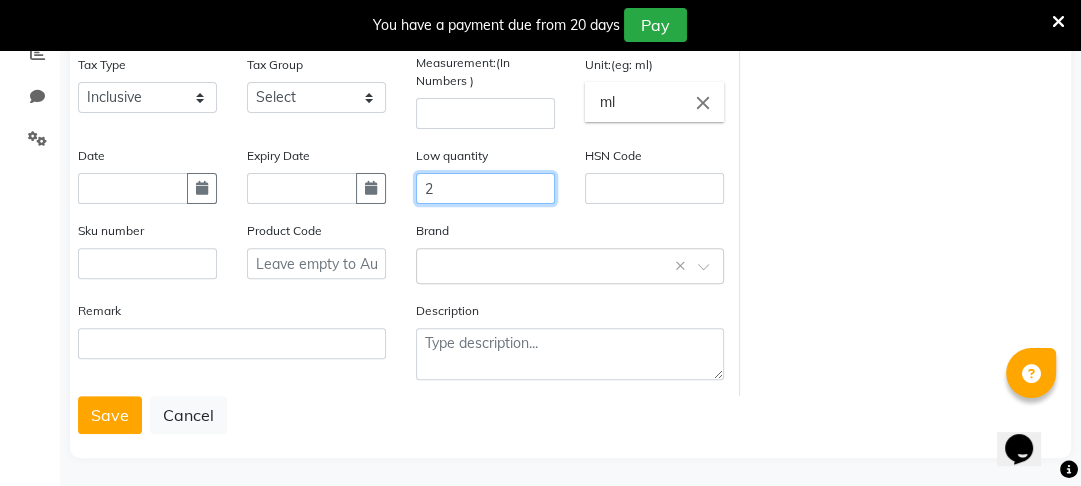 scroll, scrollTop: 452, scrollLeft: 0, axis: vertical 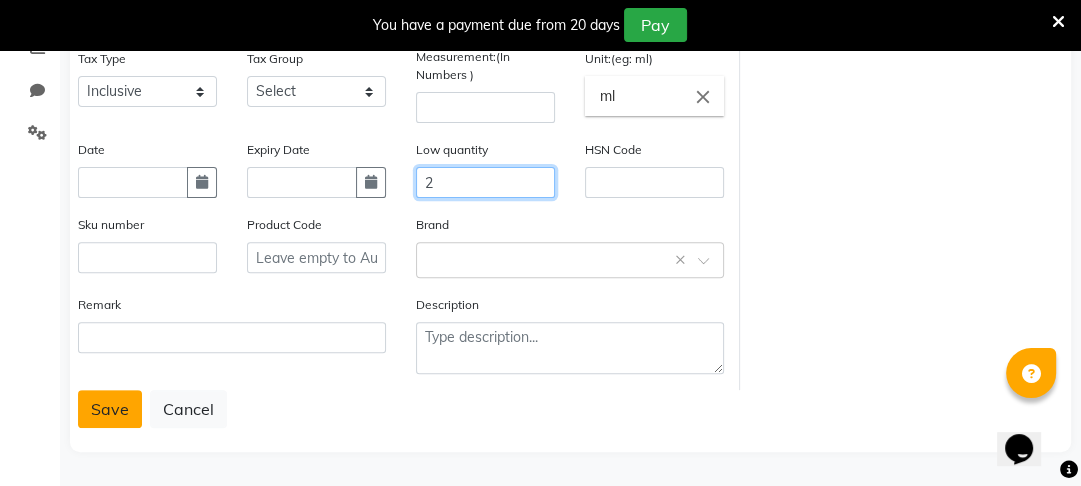 type on "2" 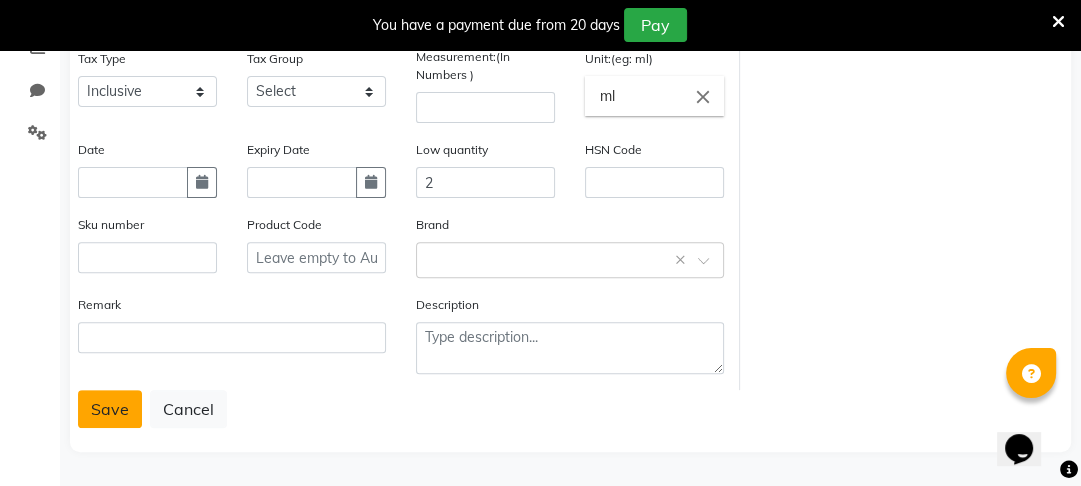 click on "Save" 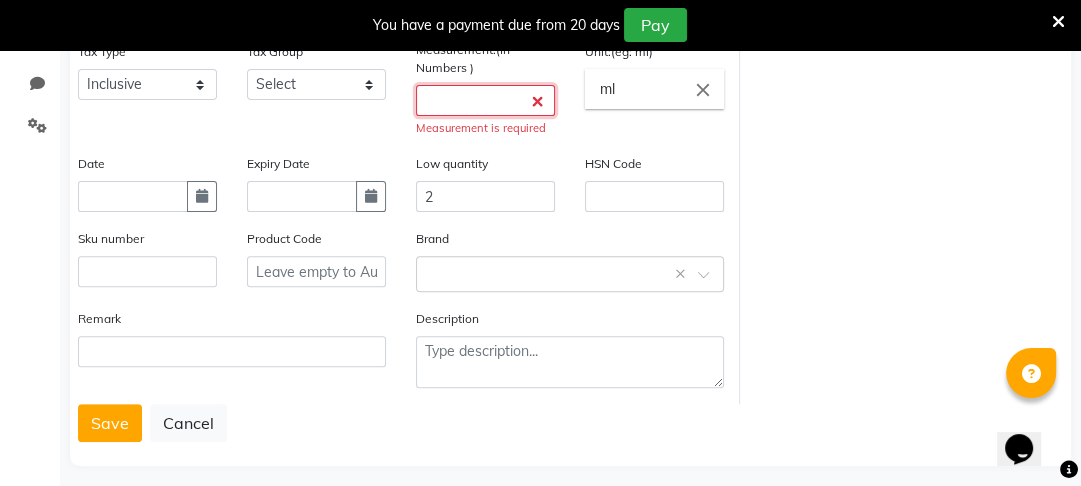 click 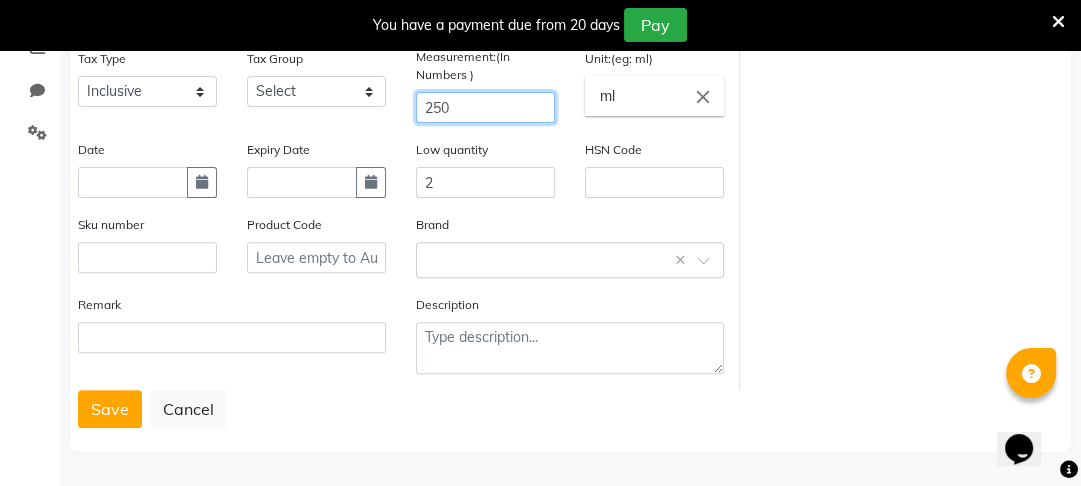 type on "250" 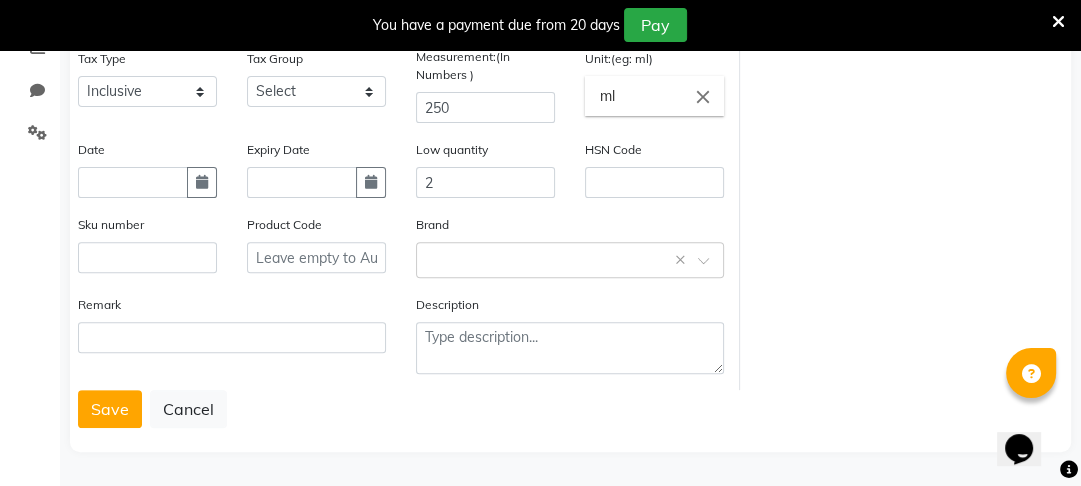 click on "Save   Cancel" 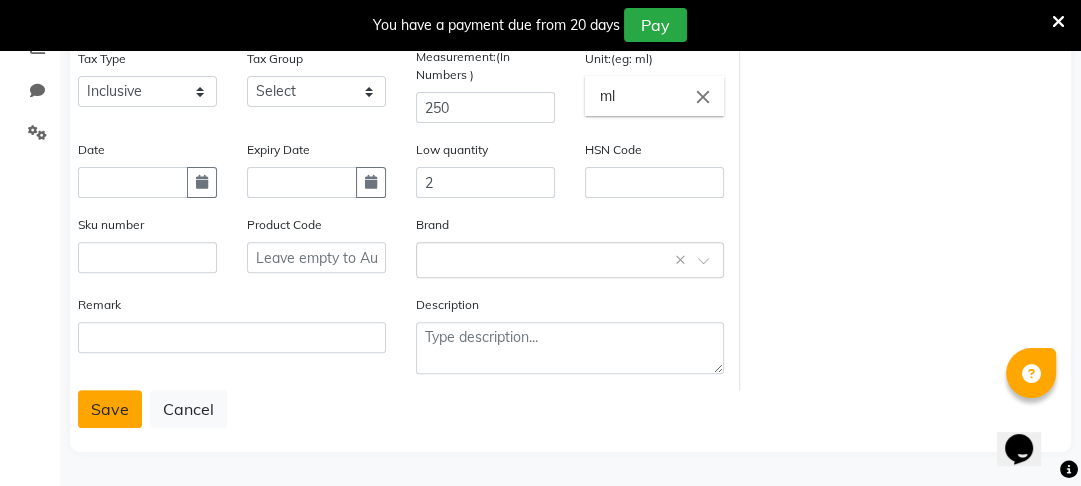 click on "Save" 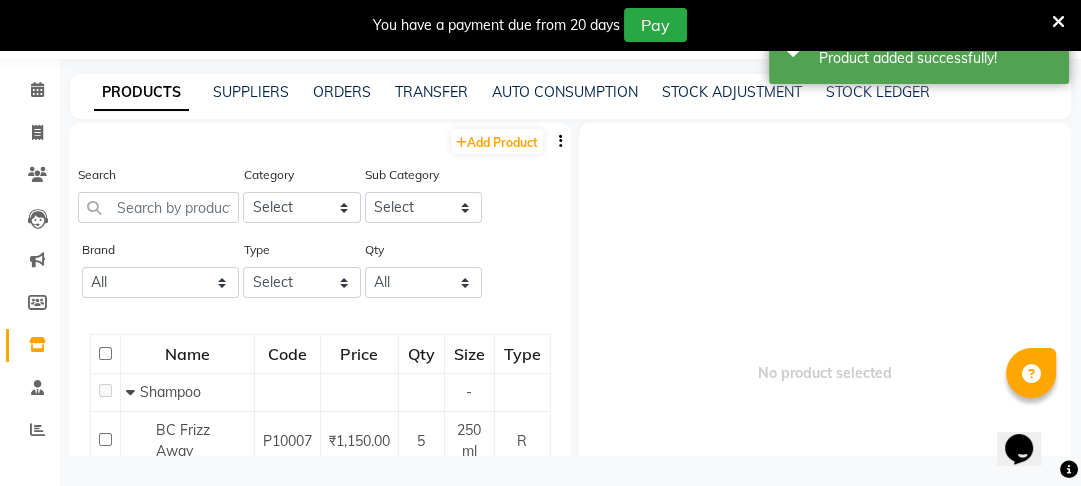 scroll, scrollTop: 63, scrollLeft: 0, axis: vertical 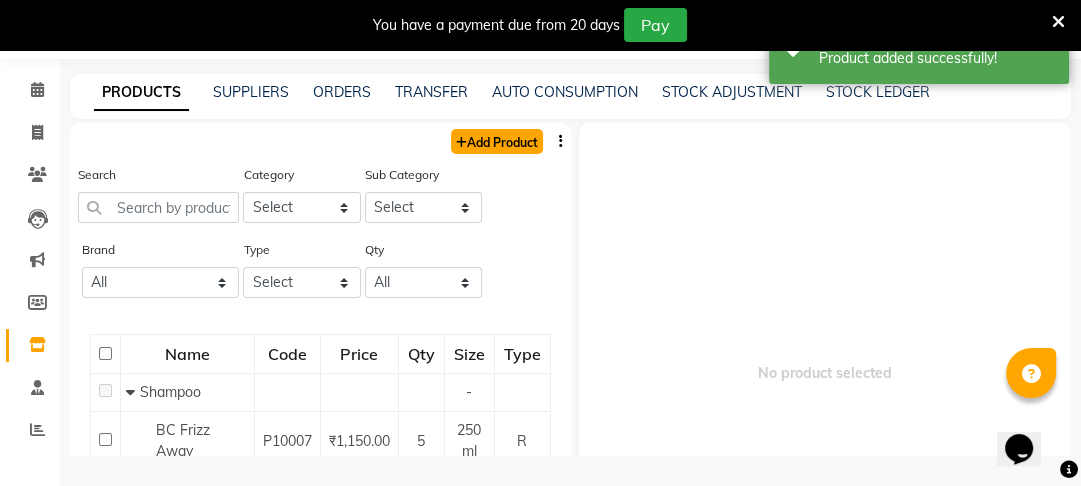 click on "Add Product" 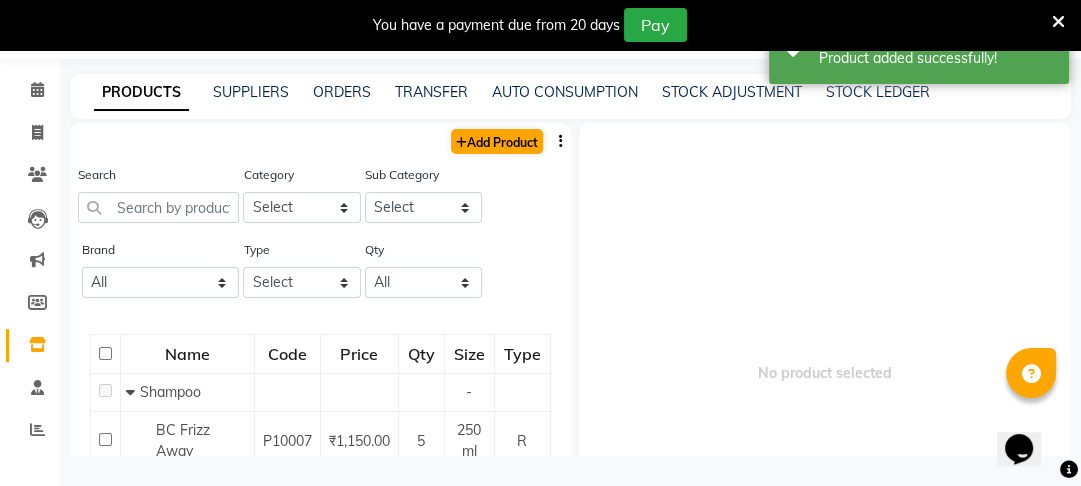 select on "true" 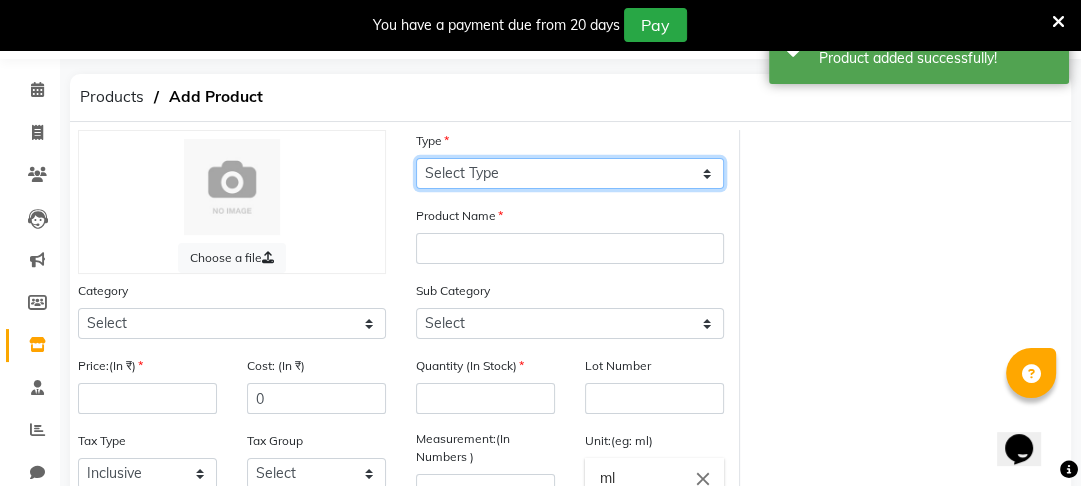 click on "Select Type Both Retail Consumable" 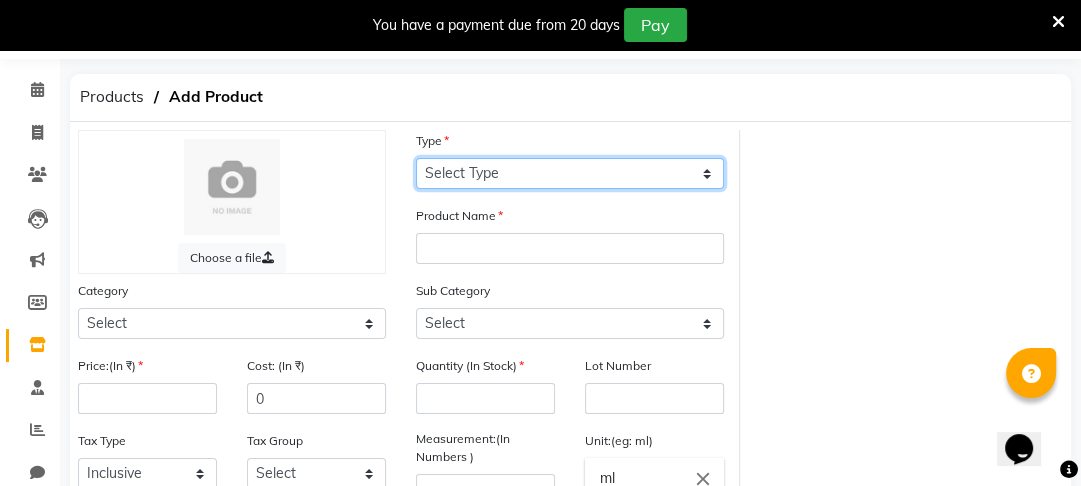 select on "R" 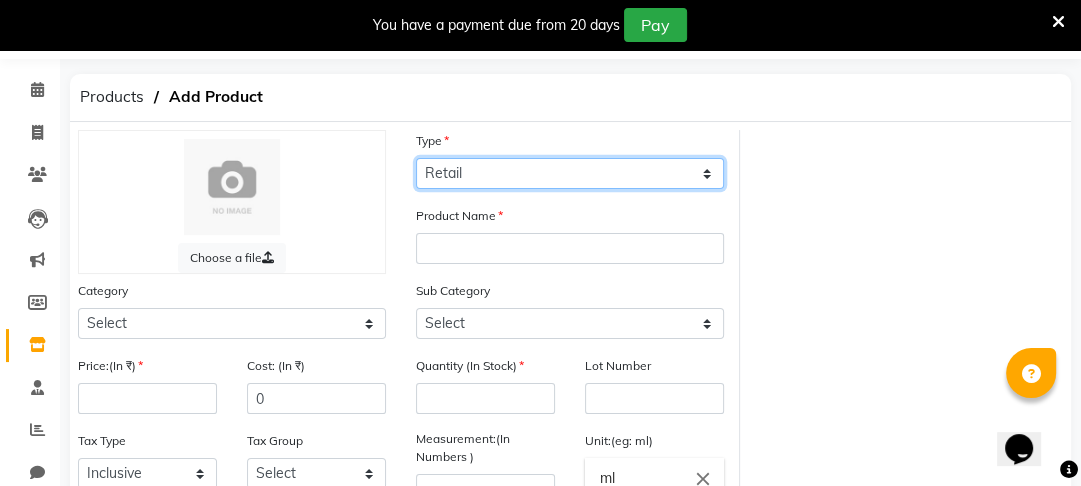 click on "Select Type Both Retail Consumable" 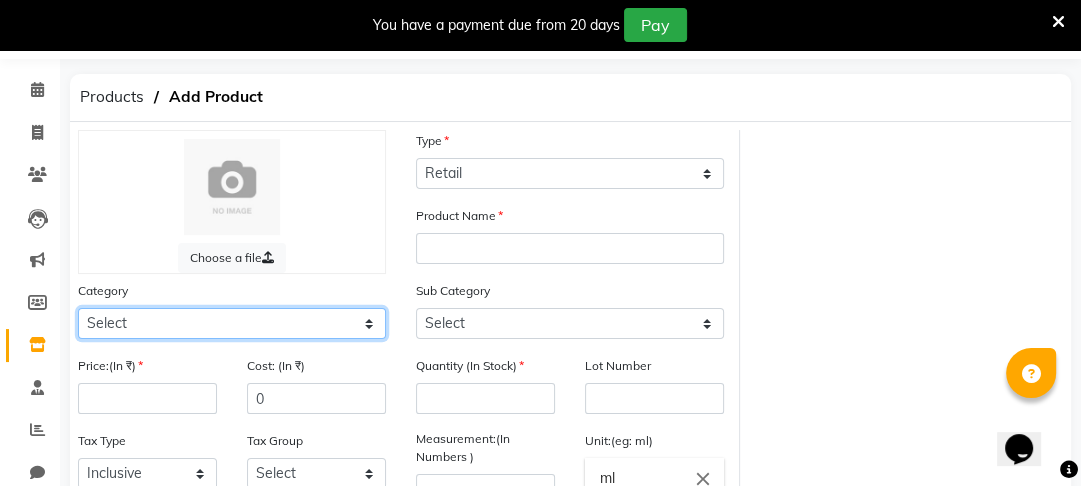 click on "Select Hair Skin Makeup Personal Care Appliances Beard Waxing Disposable Threading Hands and Feet Beauty Planet Botox Cadiveu Casmara Cheryls Loreal Olaplex Other" 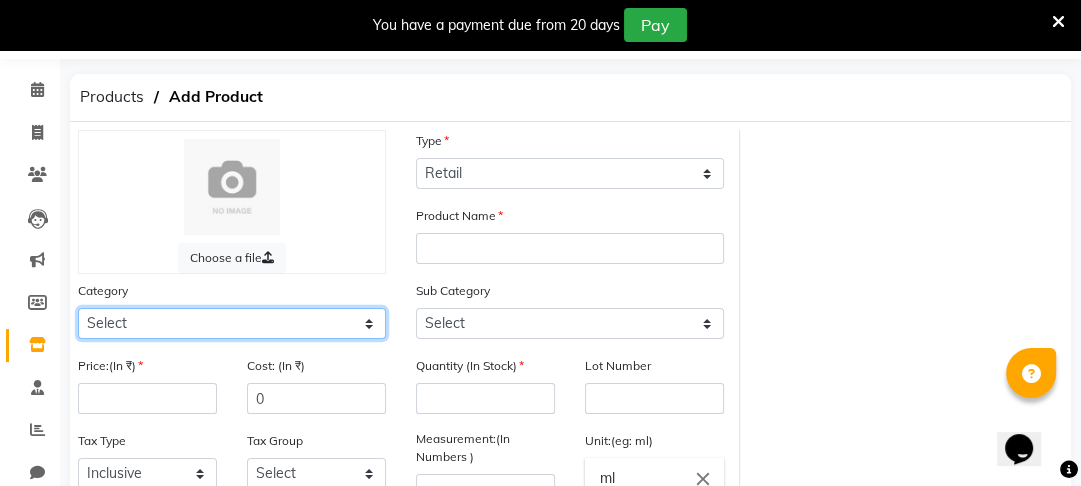 select on "1100" 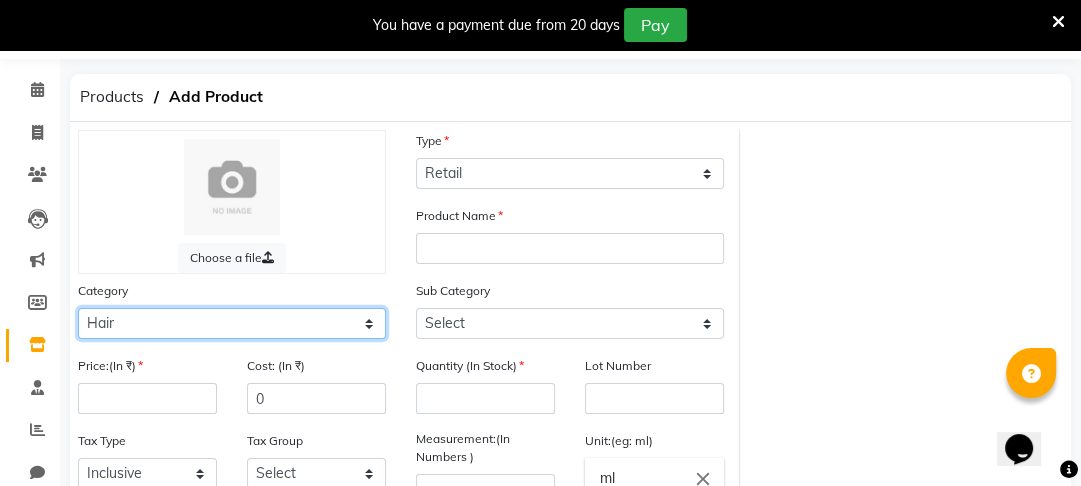 click on "Select Hair Skin Makeup Personal Care Appliances Beard Waxing Disposable Threading Hands and Feet Beauty Planet Botox Cadiveu Casmara Cheryls Loreal Olaplex Other" 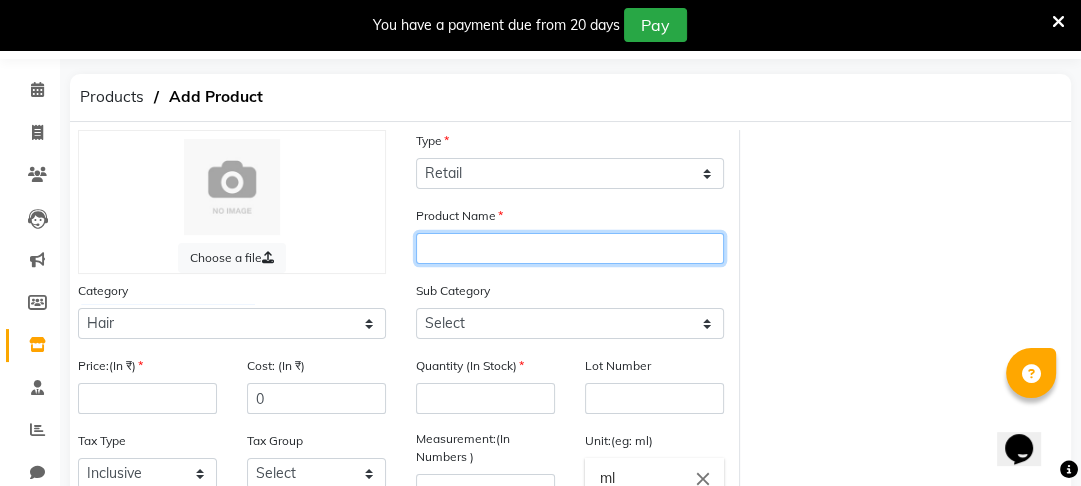 click 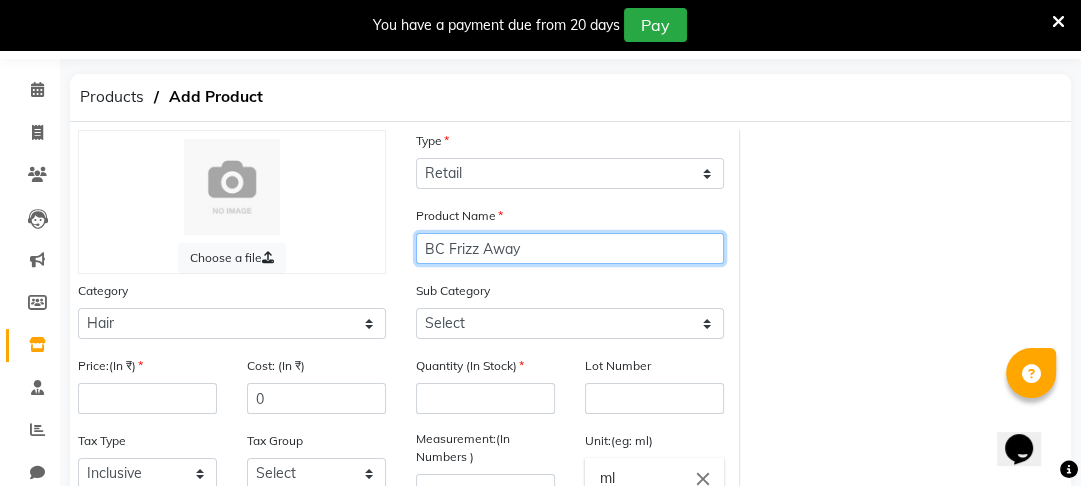 type on "BC Frizz Away" 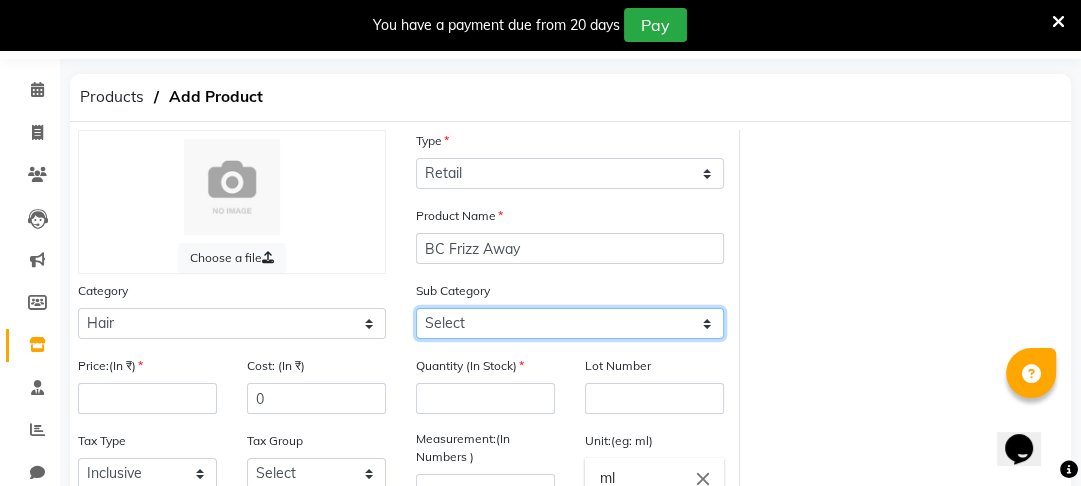 click on "Select Shampoo Conditioner Cream Mask Oil Serum Color Appliances Treatment Styling Kit & Combo Other" 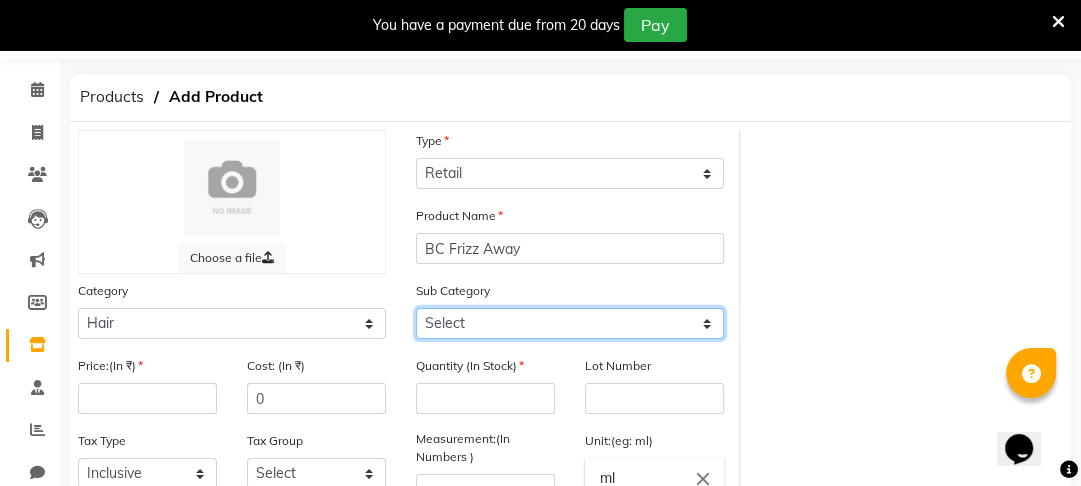 select on "1102" 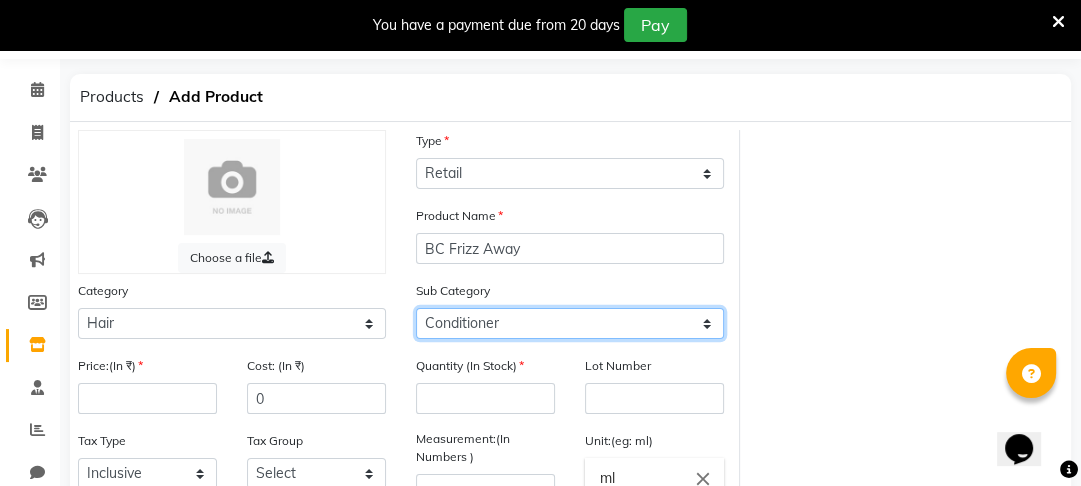 click on "Select Shampoo Conditioner Cream Mask Oil Serum Color Appliances Treatment Styling Kit & Combo Other" 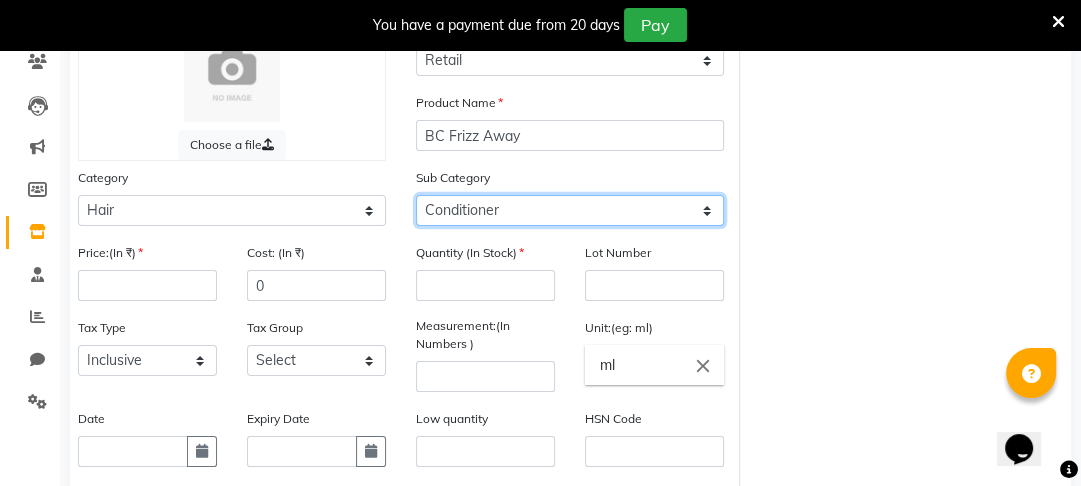 scroll, scrollTop: 184, scrollLeft: 0, axis: vertical 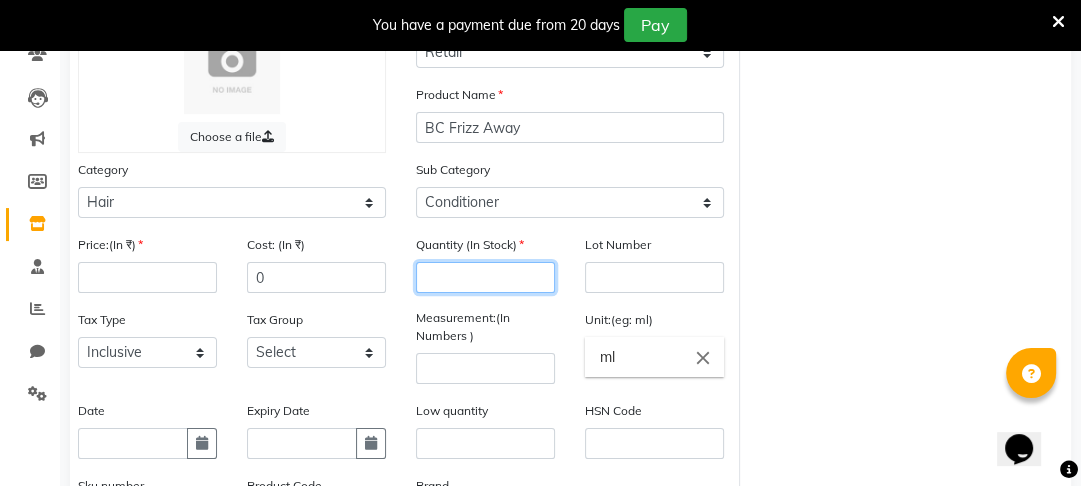 click 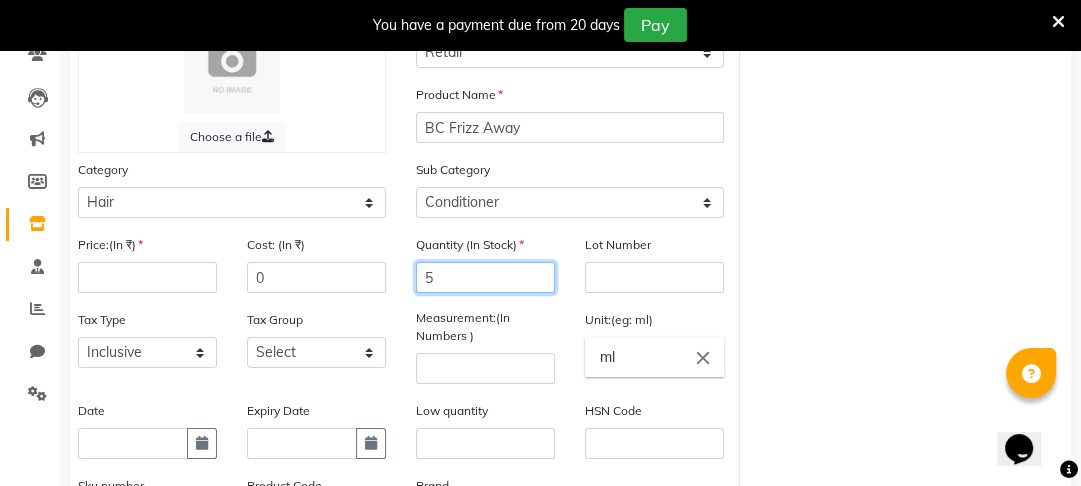 type on "5" 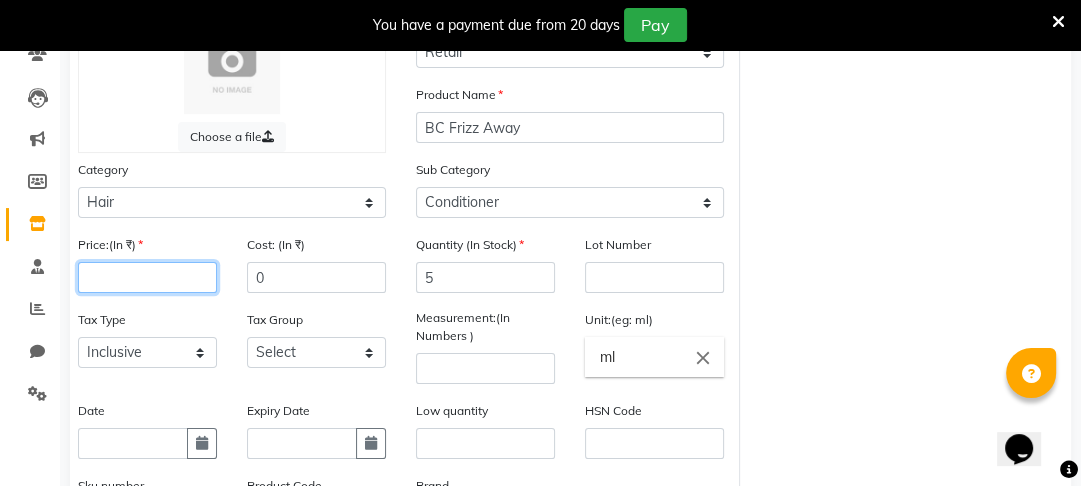 click 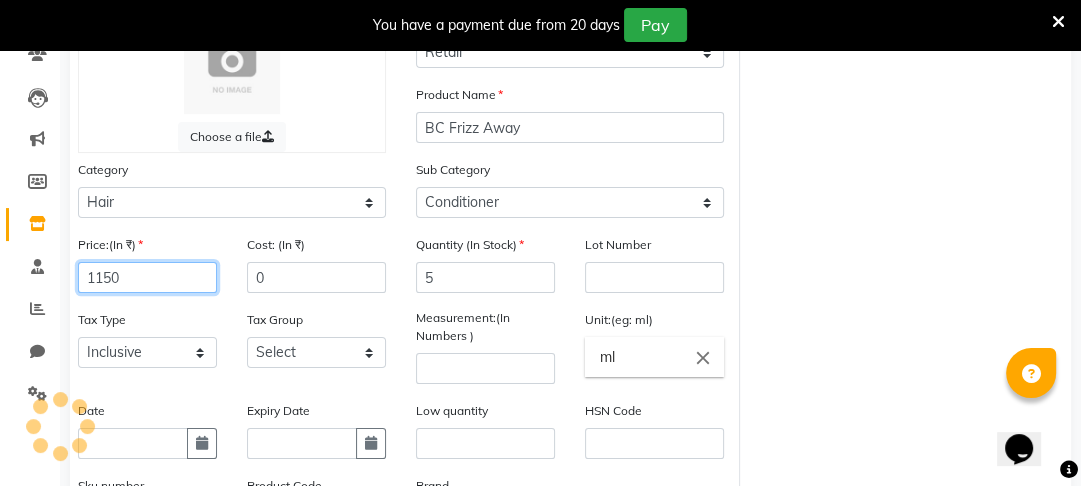 type on "1150" 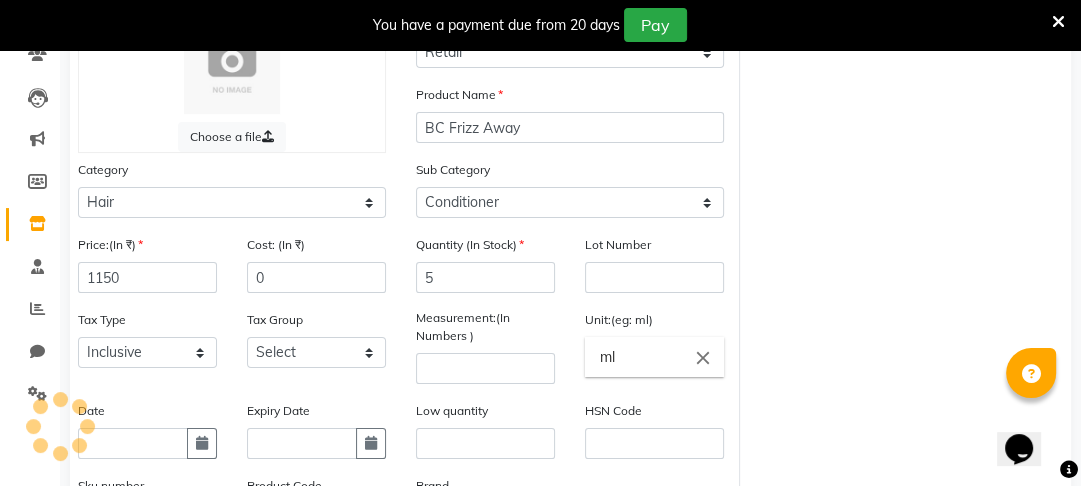 click on "Tax Type Select Inclusive Exclusive" 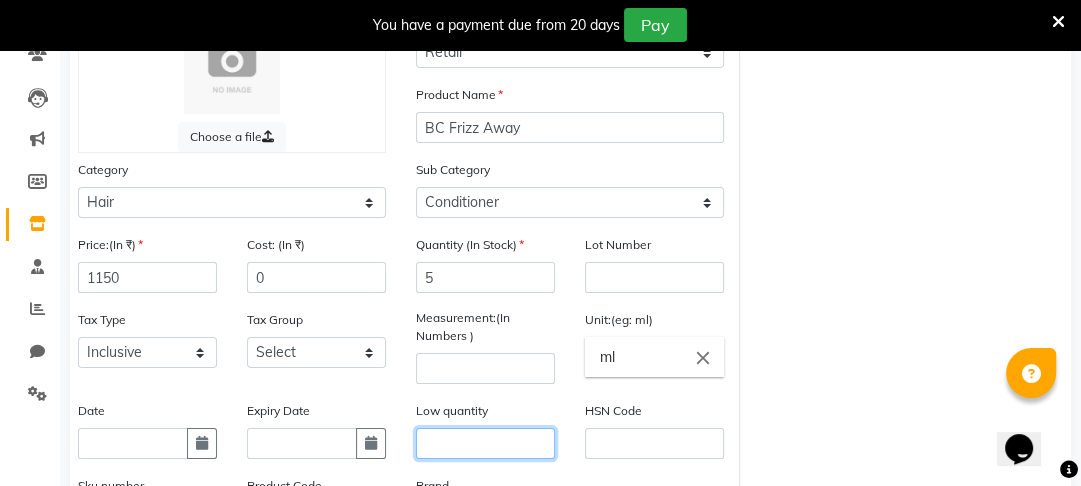 click 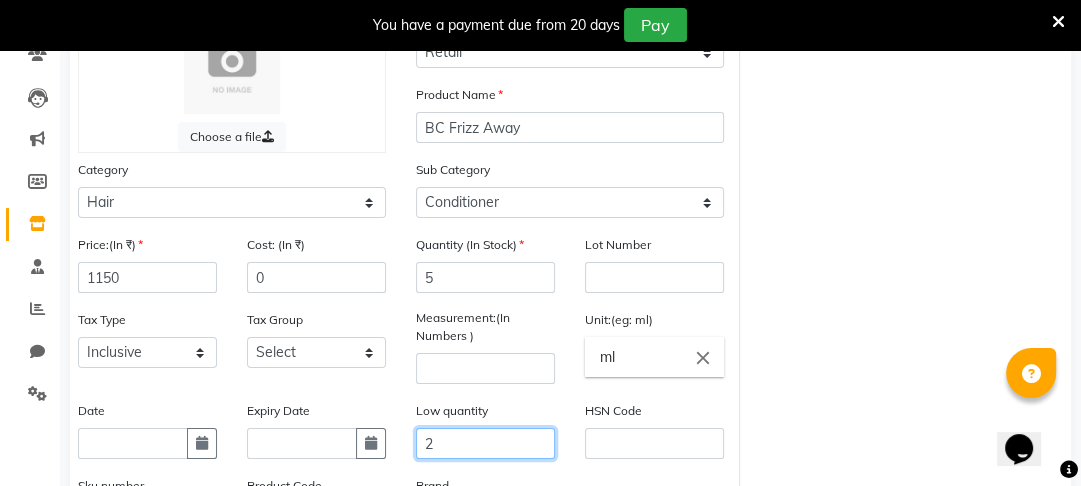 type on "2" 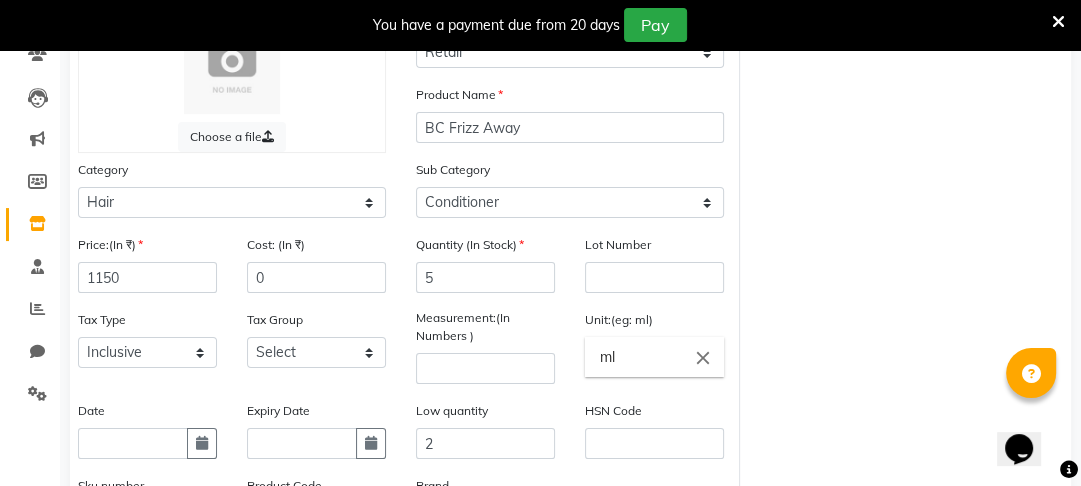 click on "Choose a file Type Select Type Both Retail Consumable Product Name BC Frizz Away Category Select Hair Skin Makeup Personal Care Appliances Beard Waxing Disposable Threading Hands and Feet Beauty Planet Botox Cadiveu Casmara Cheryls Loreal Olaplex Other Sub Category Select Shampoo Conditioner Cream Mask Oil Serum Color Appliances Treatment Styling Kit & Combo Other Price:(In ₹) 1150 Cost: (In ₹) 0 Quantity (In Stock) 5 Lot Number Tax Type Select Inclusive Exclusive Tax Group Select GST Measurement:(In Numbers ) Unit:(eg: ml) ml close Date Expiry Date Low quantity 2 HSN Code Sku number Product Code Brand Select brand or add custom brand × Remark Description" 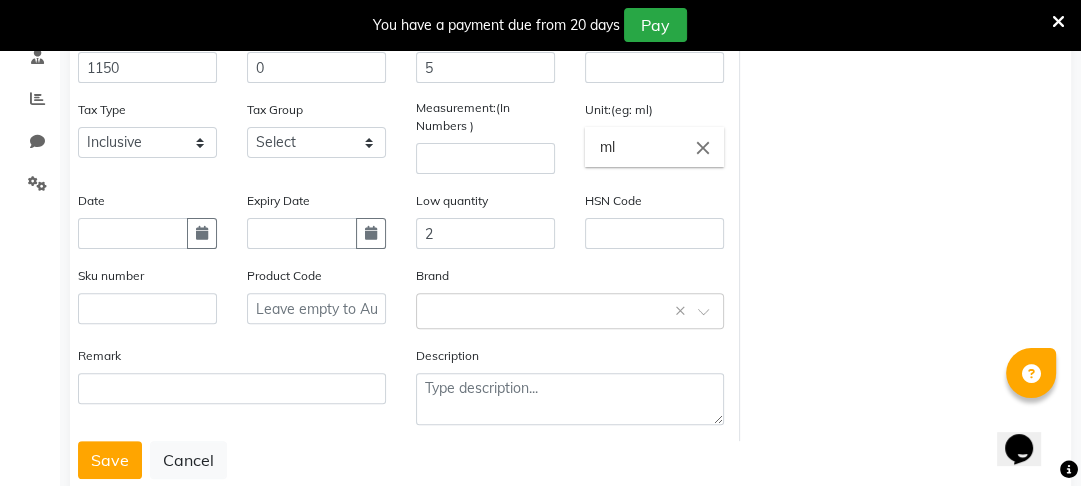 scroll, scrollTop: 440, scrollLeft: 0, axis: vertical 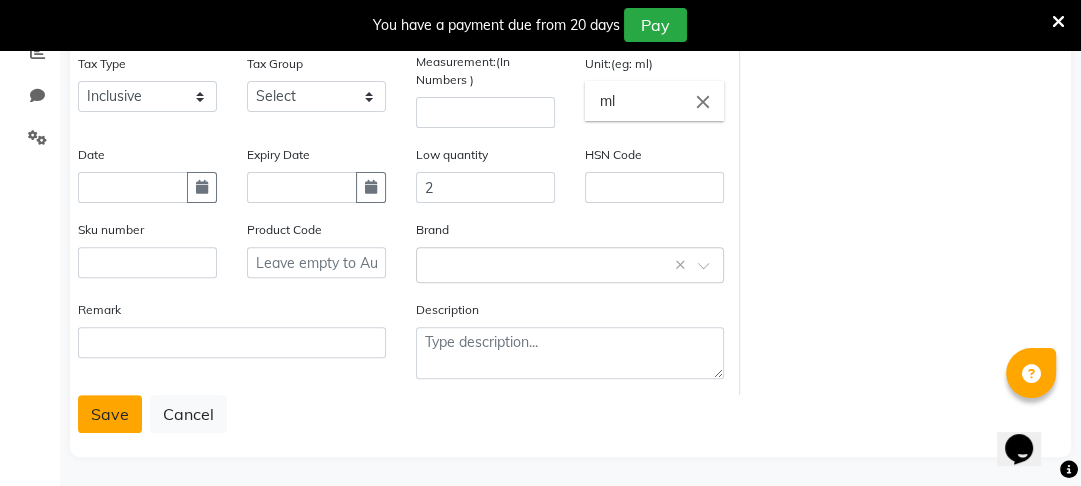 click on "Save" 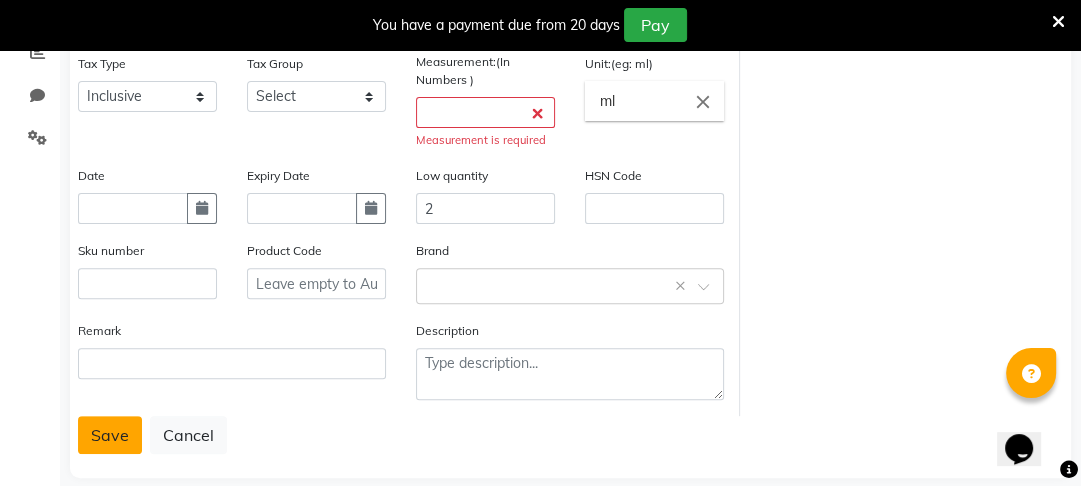 click on "Save" 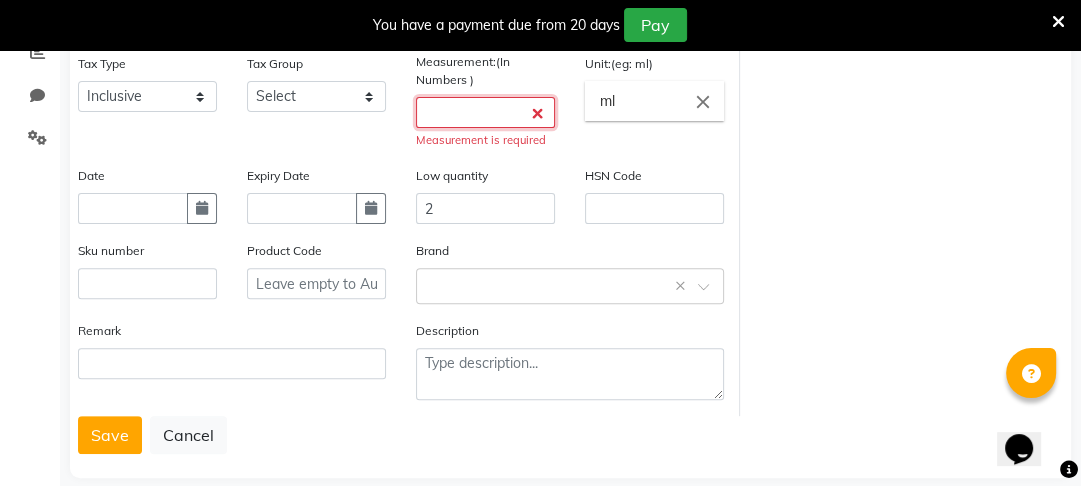 click 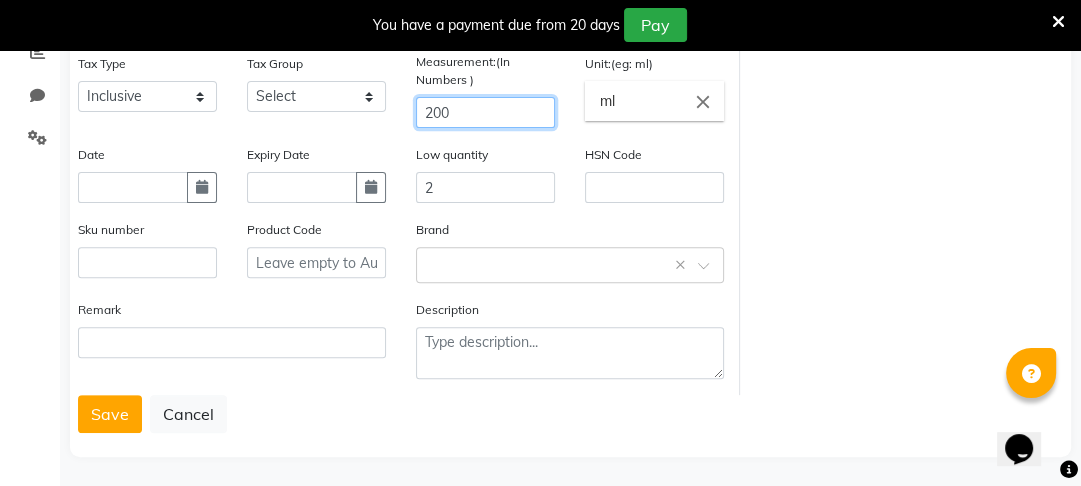 type on "200" 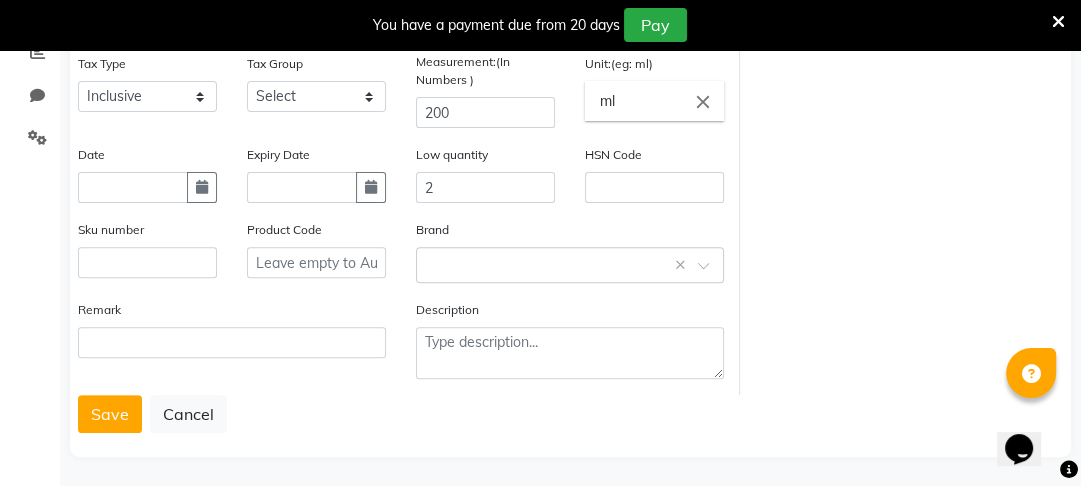 click on "Choose a file Type Select Type Both Retail Consumable Product Name BC Frizz Away Category Select Hair Skin Makeup Personal Care Appliances Beard Waxing Disposable Threading Hands and Feet Beauty Planet Botox Cadiveu Casmara Cheryls Loreal Olaplex Other Sub Category Select Shampoo Conditioner Cream Mask Oil Serum Color Appliances Treatment Styling Kit & Combo Other Price:(In ₹) 1150 Cost: (In ₹) 0 Quantity (In Stock) 5 Lot Number Tax Type Select Inclusive Exclusive Tax Group Select GST Measurement:(In Numbers ) 200 Unit:(eg: ml) ml close Date Expiry Date Low quantity 2 HSN Code Sku number Product Code Brand Select brand or add custom brand × Remark Description" 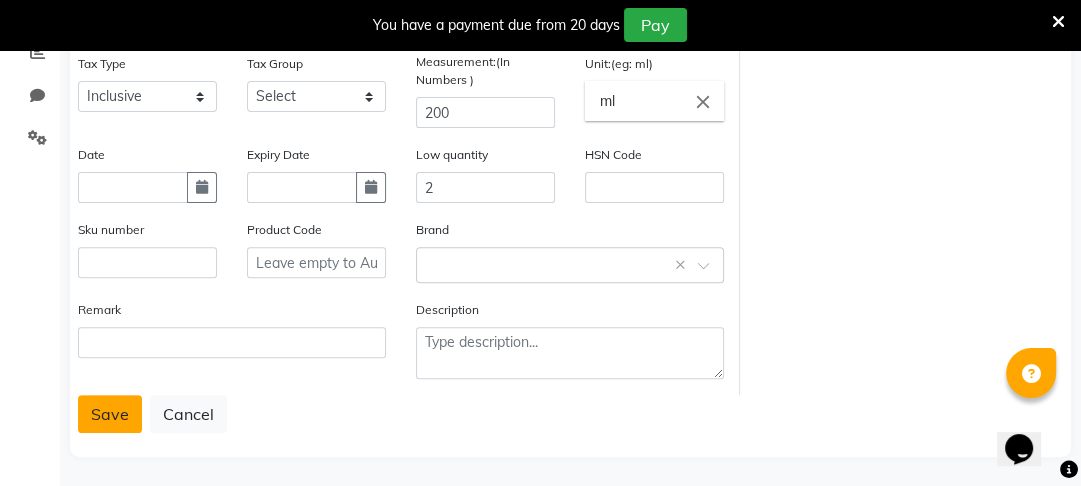 click on "Save" 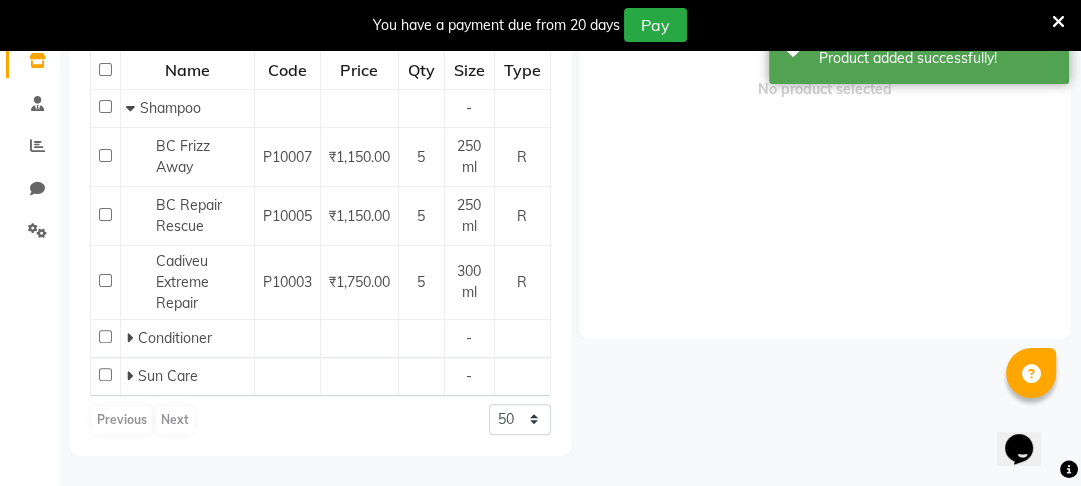 scroll, scrollTop: 63, scrollLeft: 0, axis: vertical 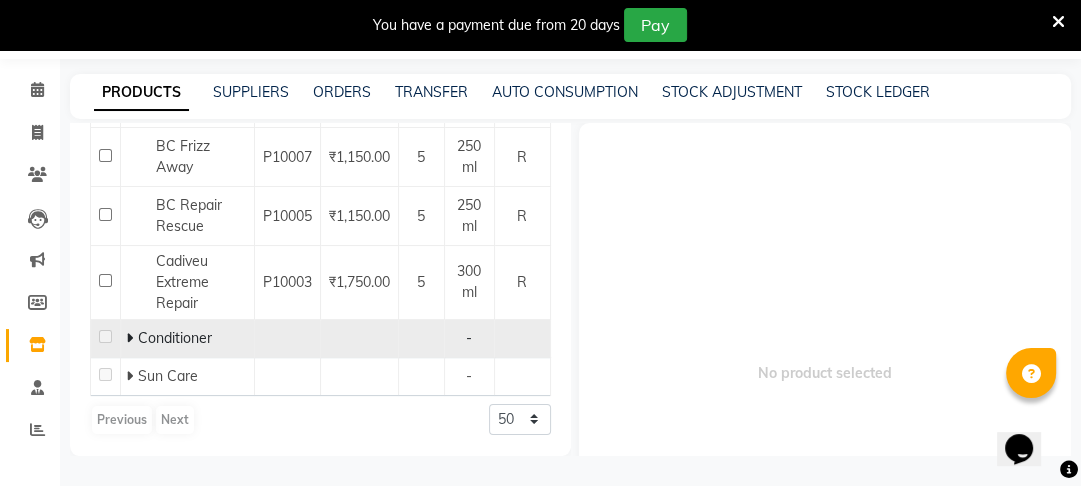 click 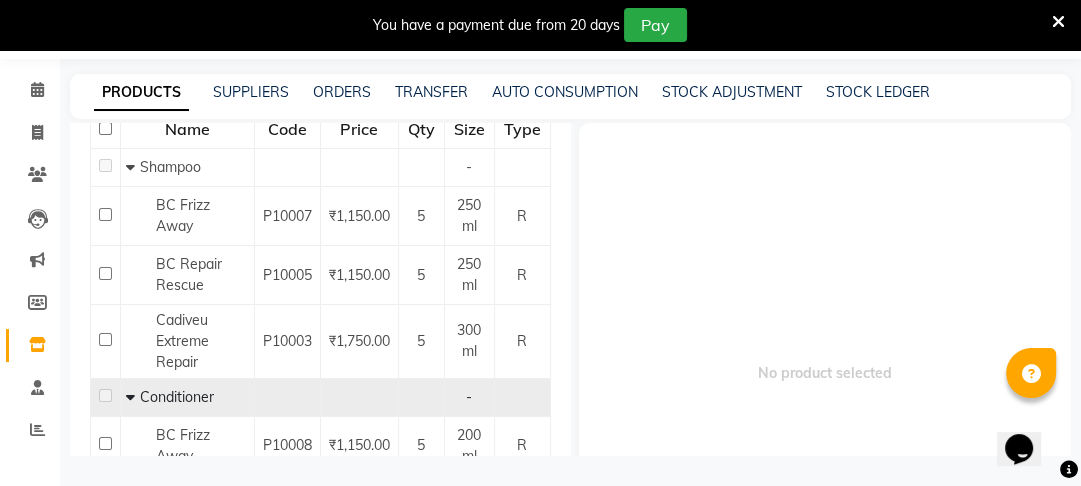 scroll, scrollTop: 172, scrollLeft: 0, axis: vertical 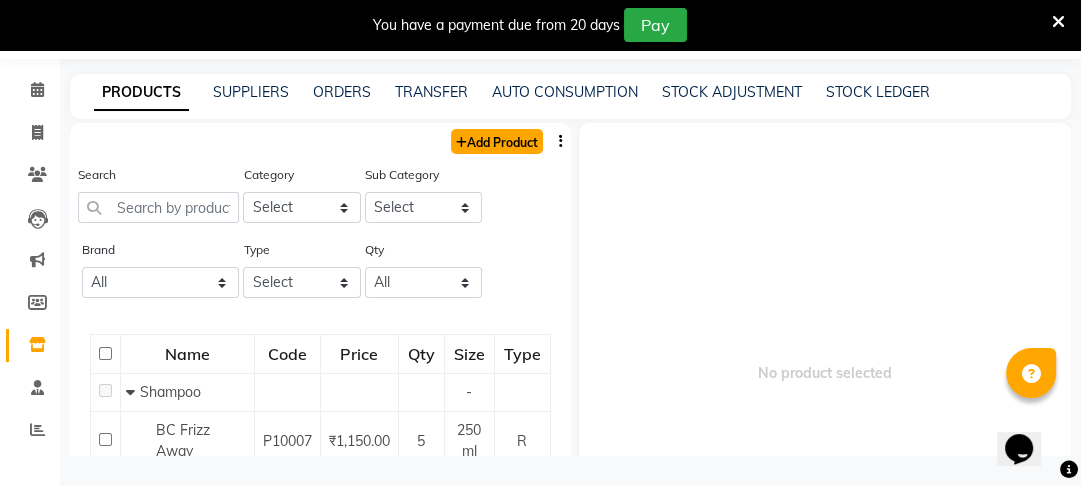click on "Add Product" 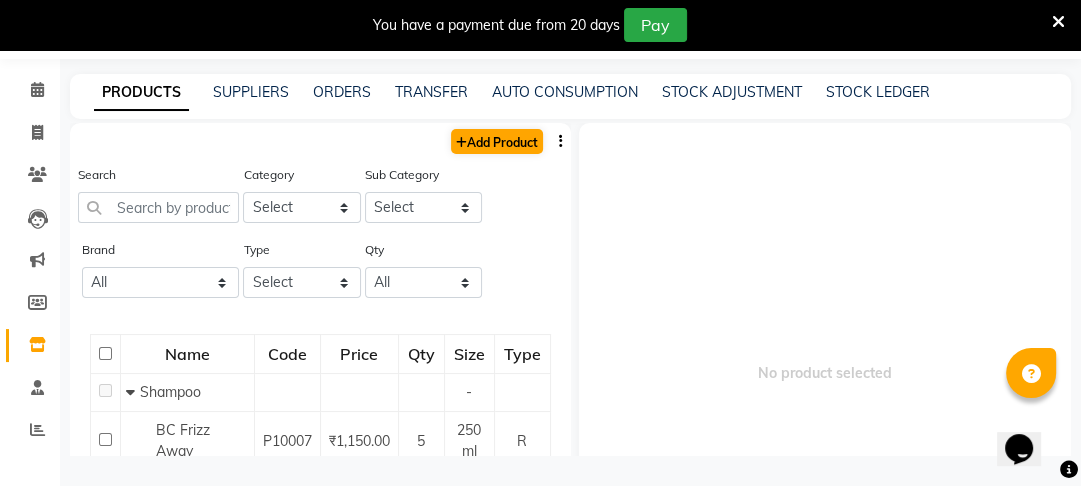 select on "true" 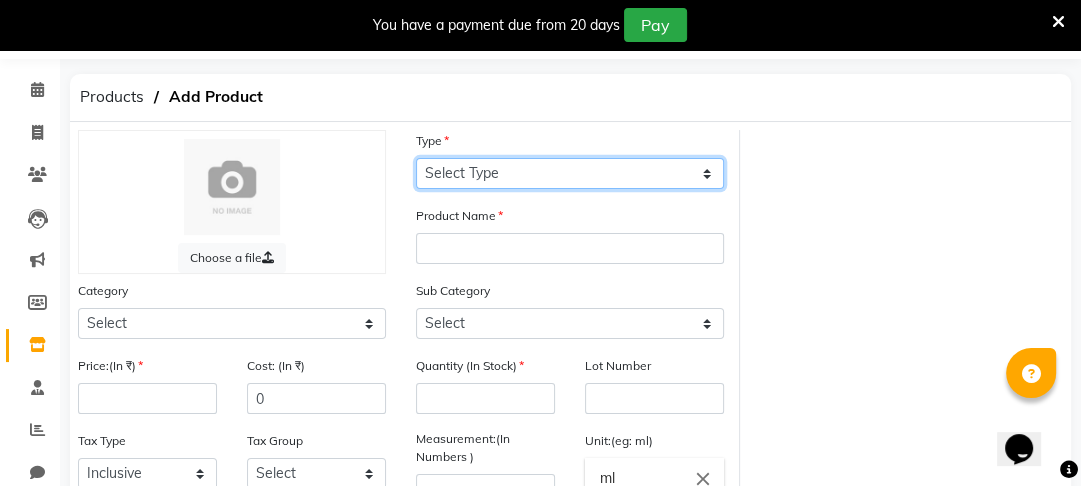 click on "Select Type Both Retail Consumable" 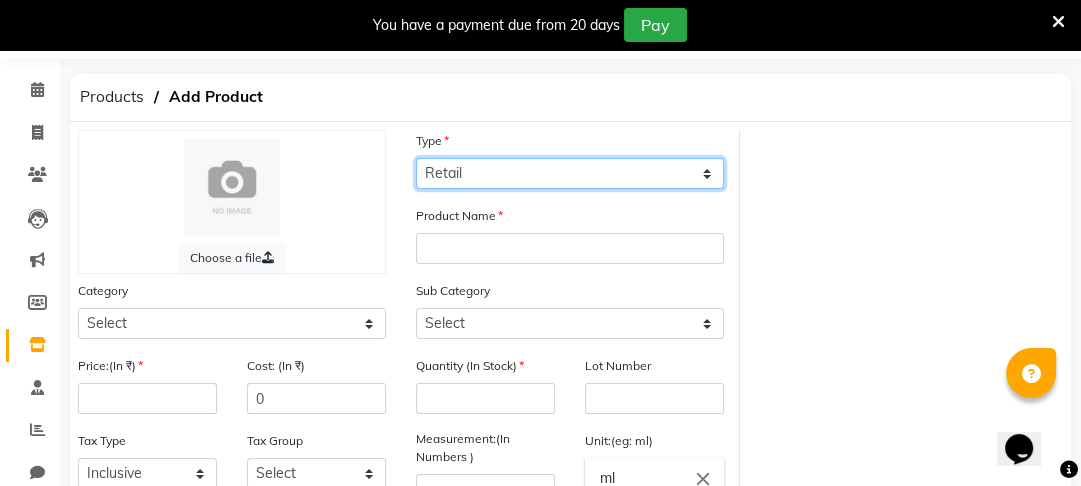 click on "Select Type Both Retail Consumable" 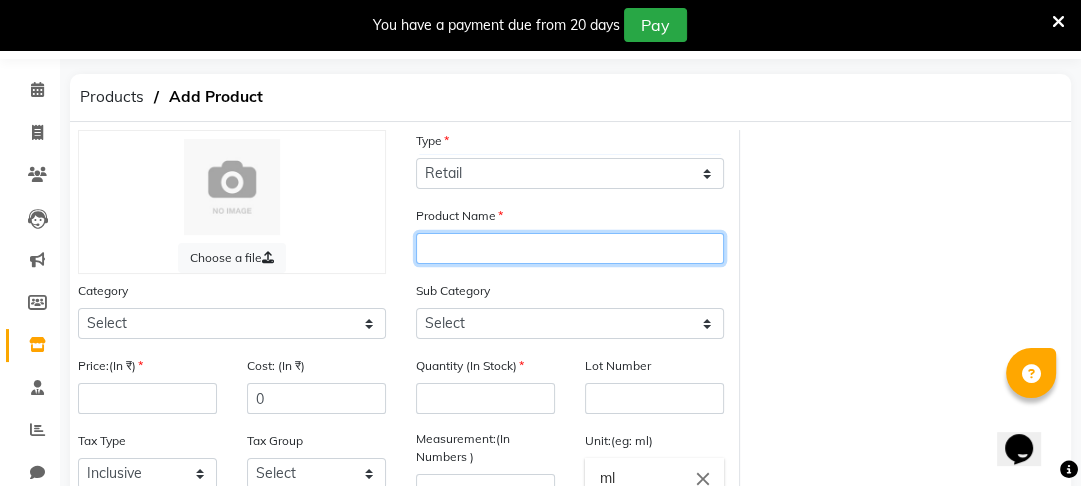 click 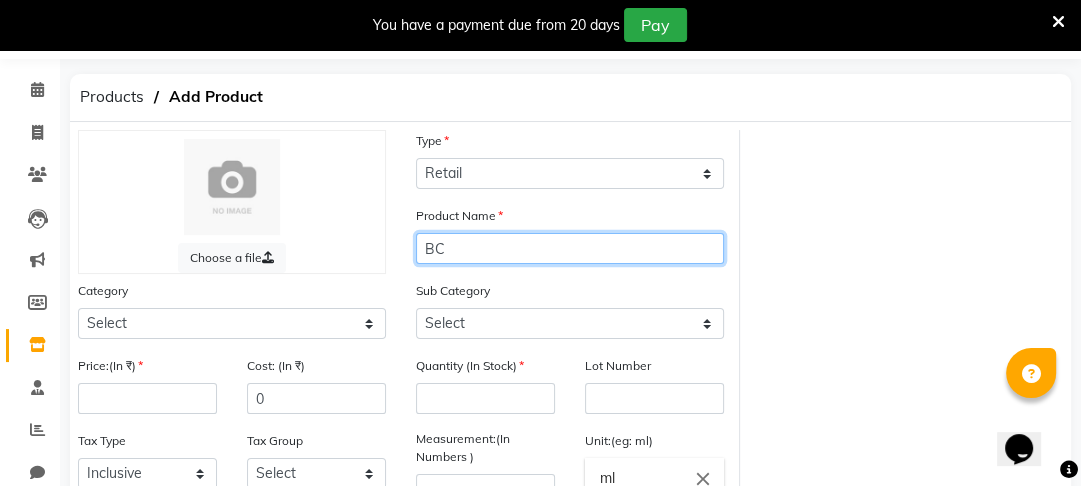 type on "BC" 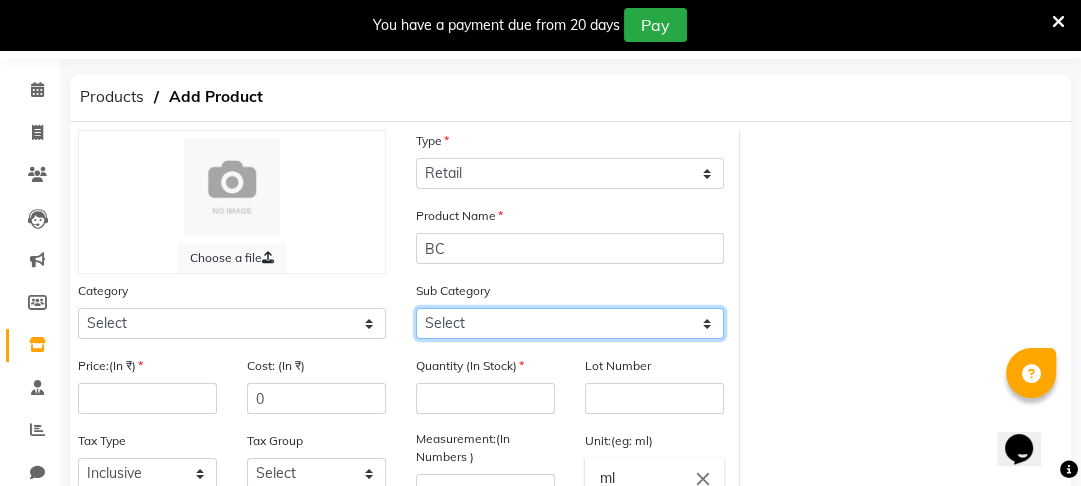click on "Select" 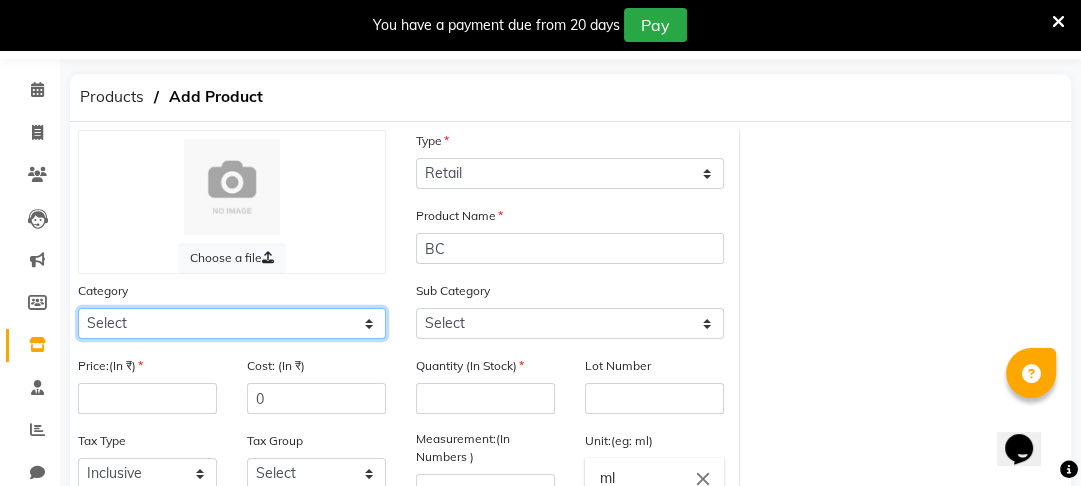 click on "Select Hair Skin Makeup Personal Care Appliances Beard Waxing Disposable Threading Hands and Feet Beauty Planet Botox Cadiveu Casmara Cheryls Loreal Olaplex Other" 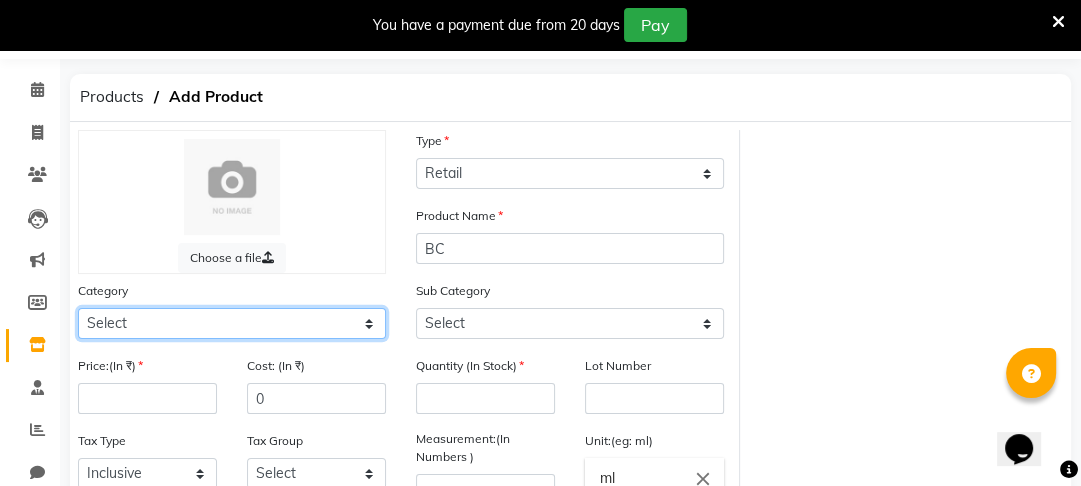 select on "1100" 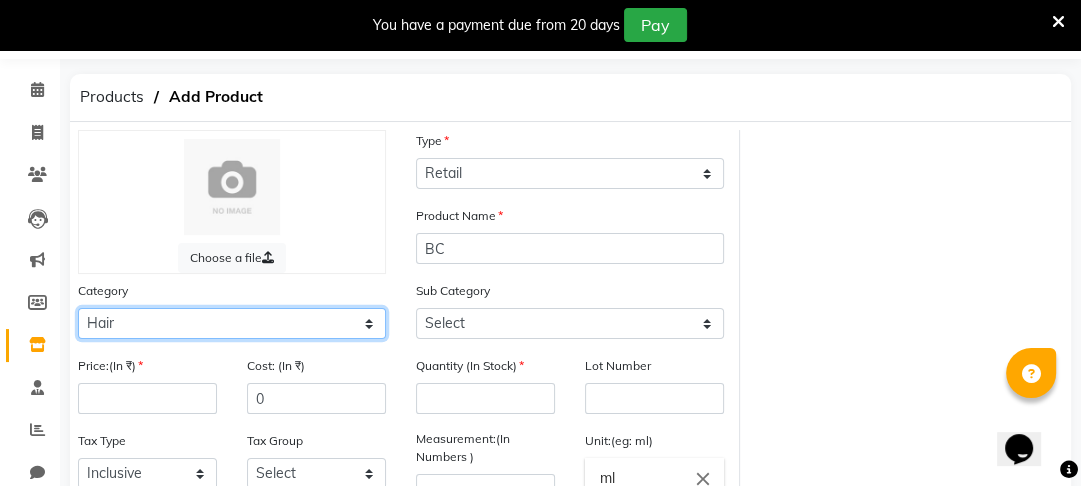 click on "Select Hair Skin Makeup Personal Care Appliances Beard Waxing Disposable Threading Hands and Feet Beauty Planet Botox Cadiveu Casmara Cheryls Loreal Olaplex Other" 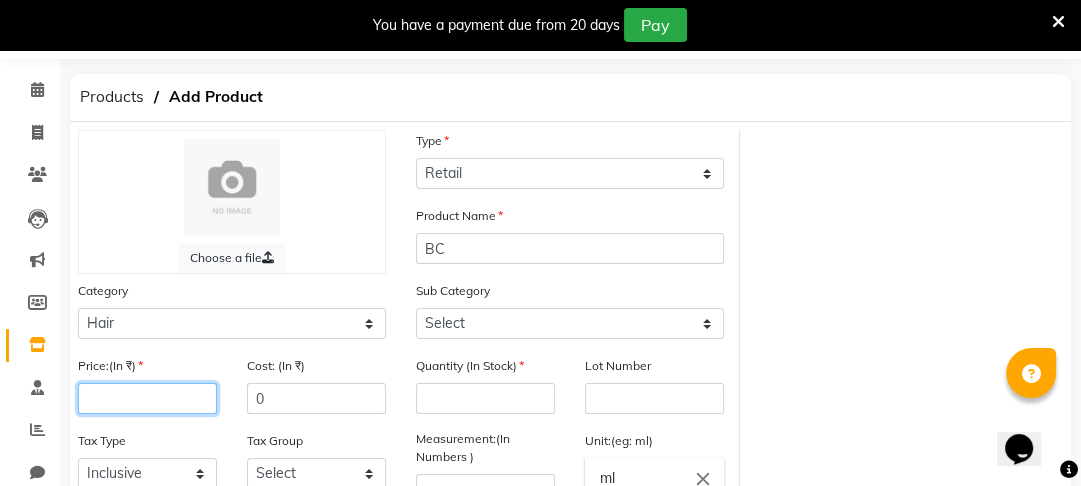 click 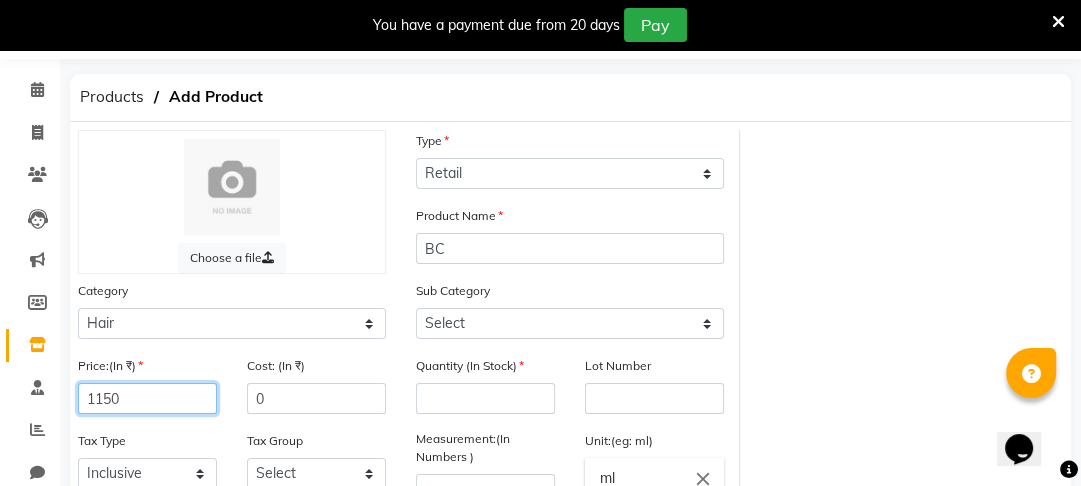 type on "1150" 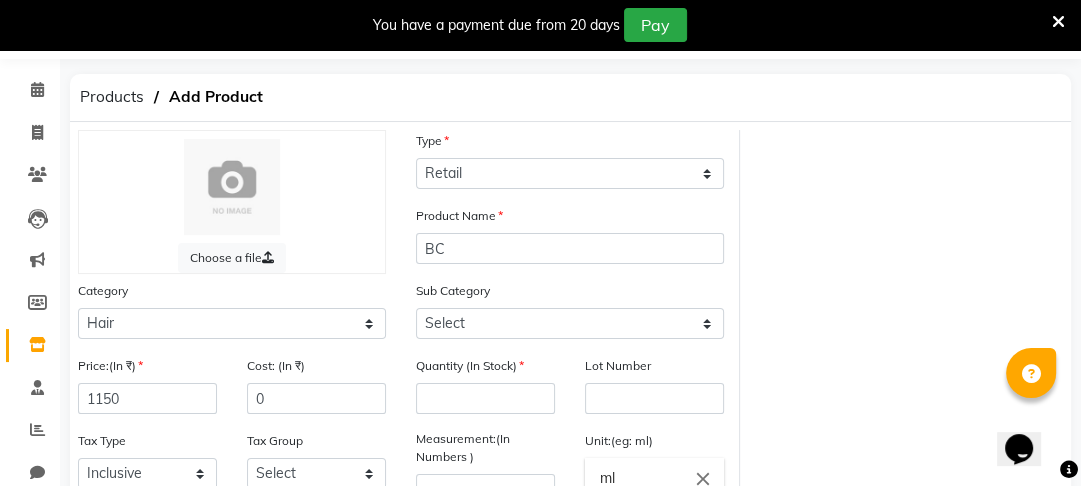 click on "Cost: (In ₹) 0" 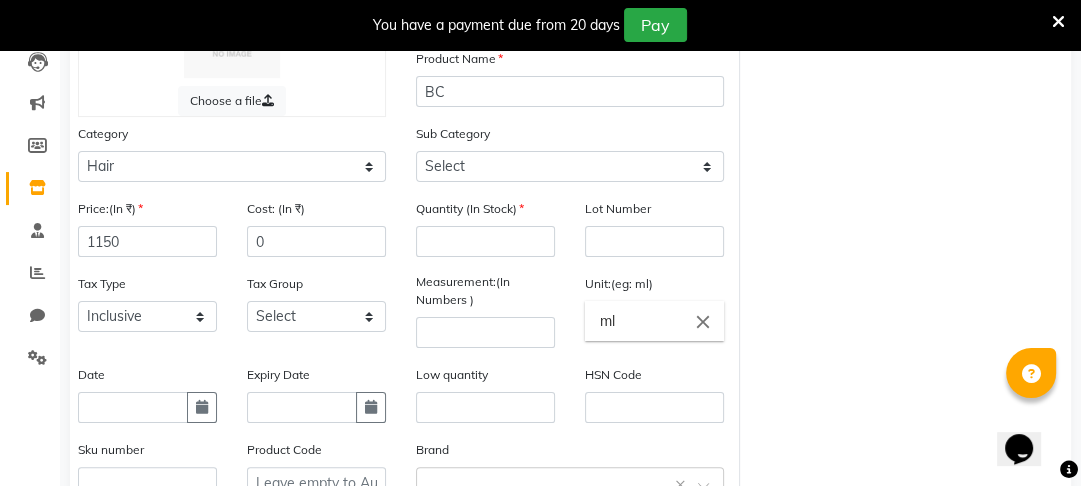 scroll, scrollTop: 224, scrollLeft: 0, axis: vertical 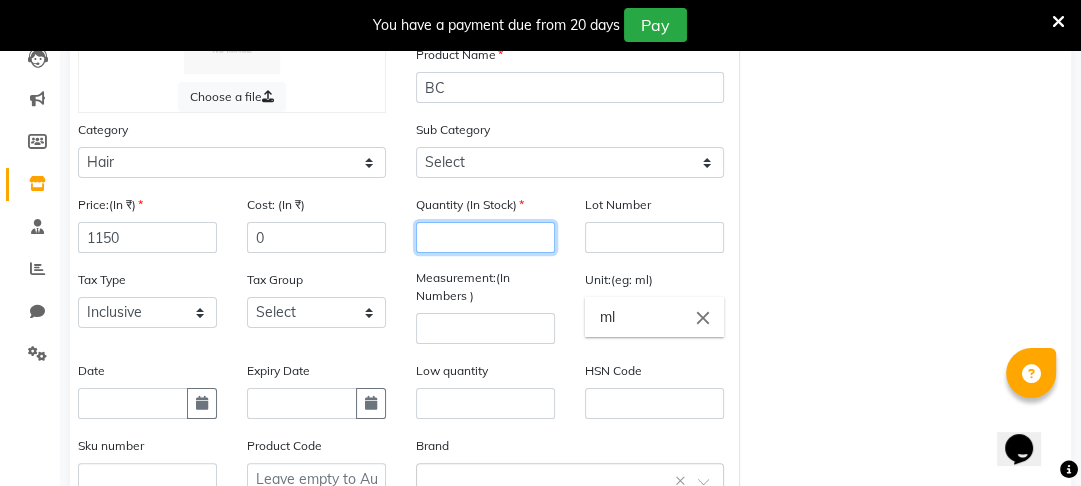 click 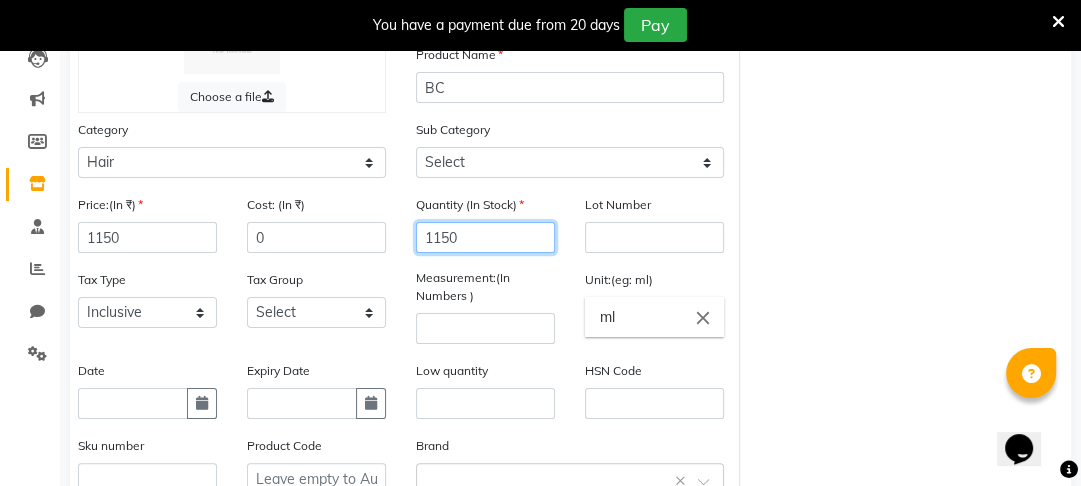 type on "1150" 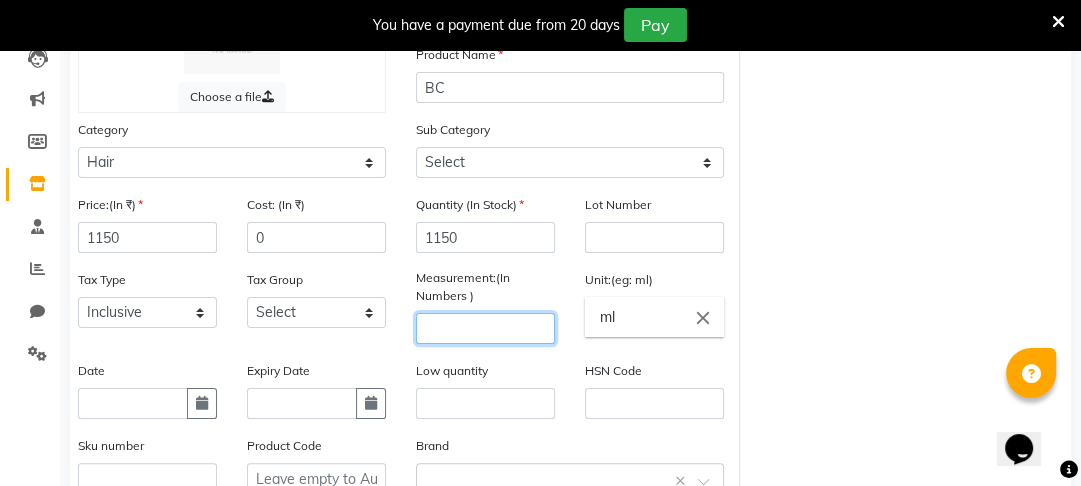 click 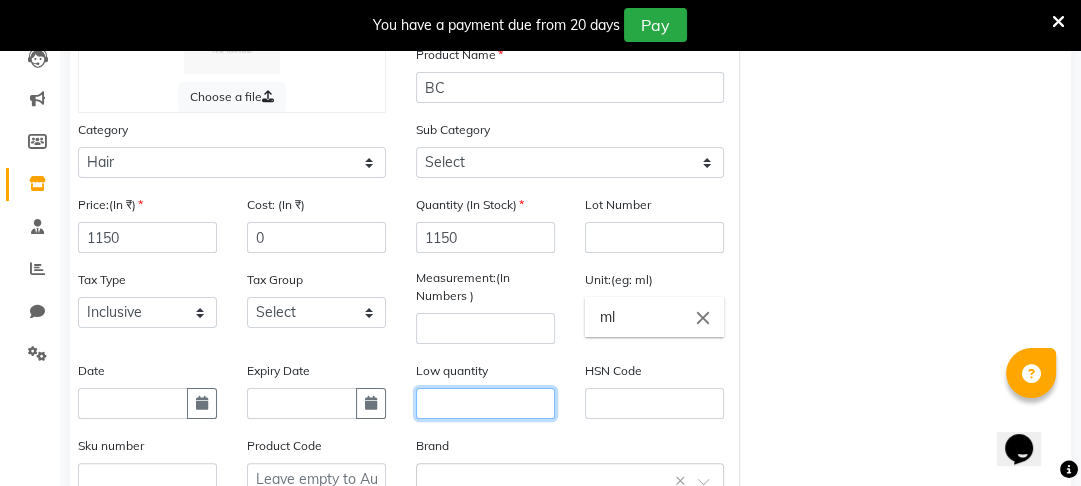 click 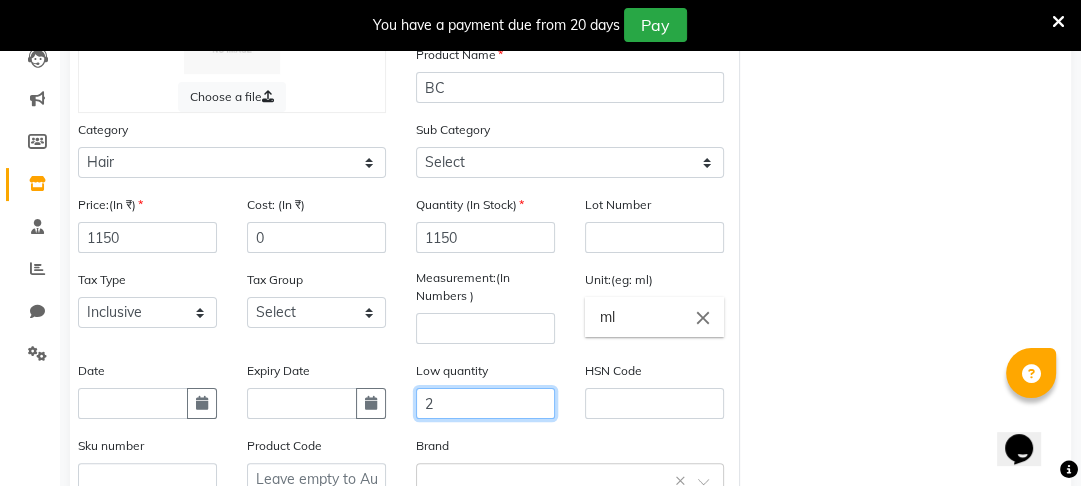 type on "2" 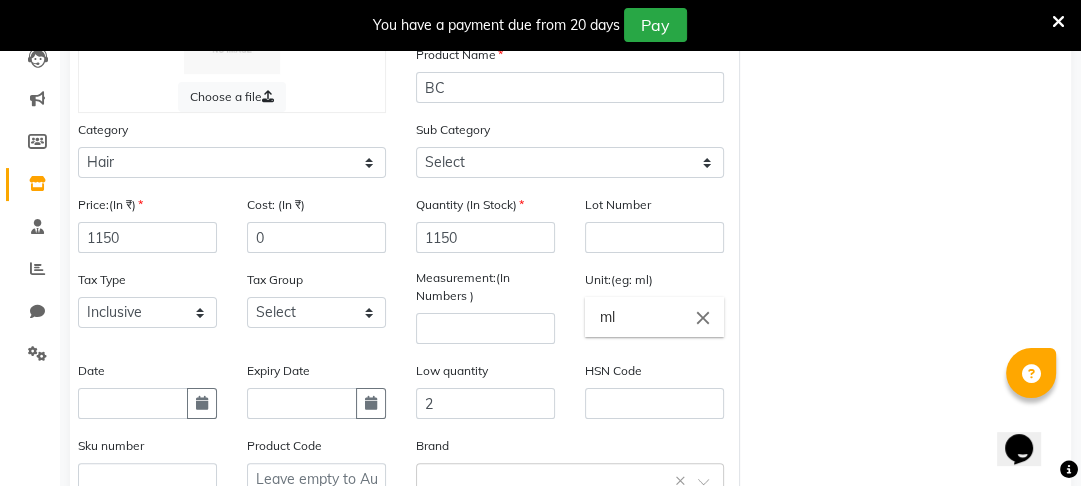 click on "Brand Select brand or add custom brand    ×" 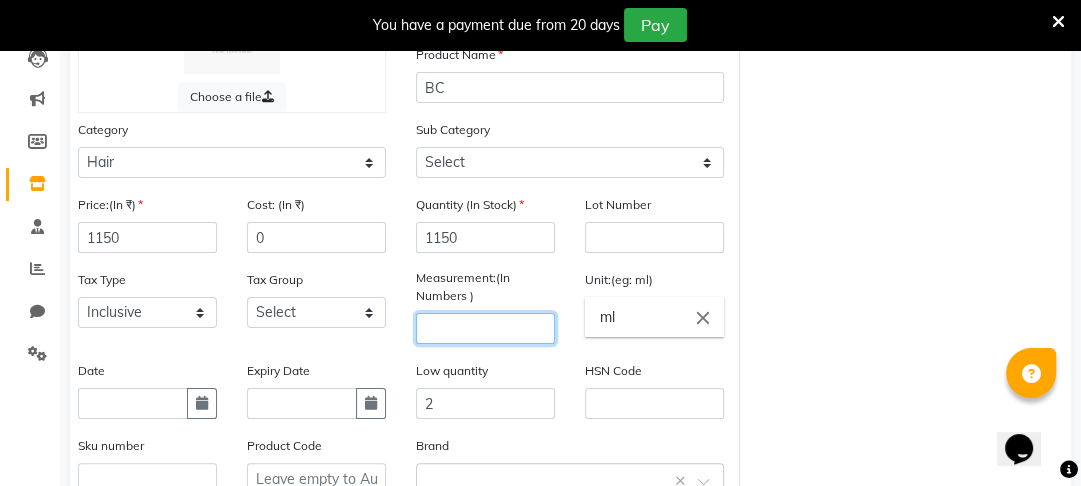 click 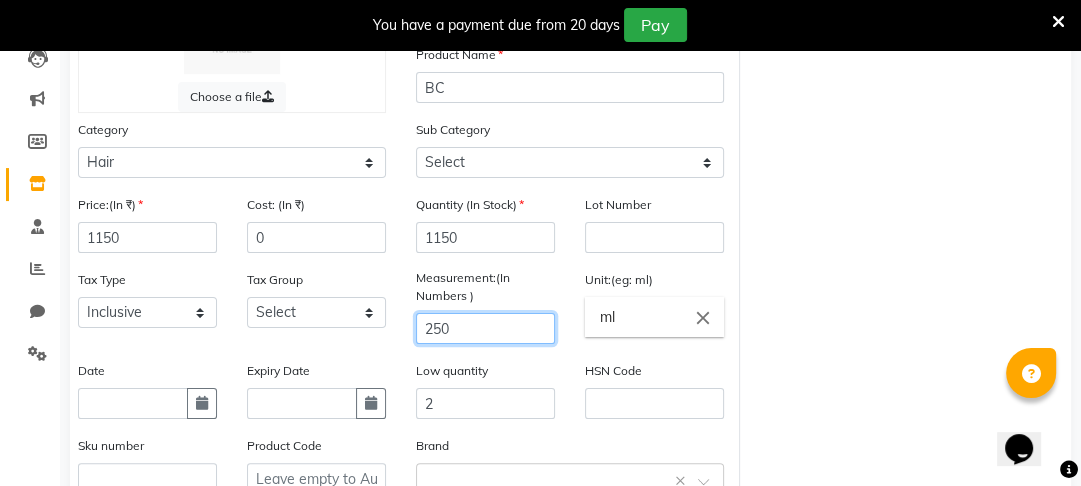 type on "250" 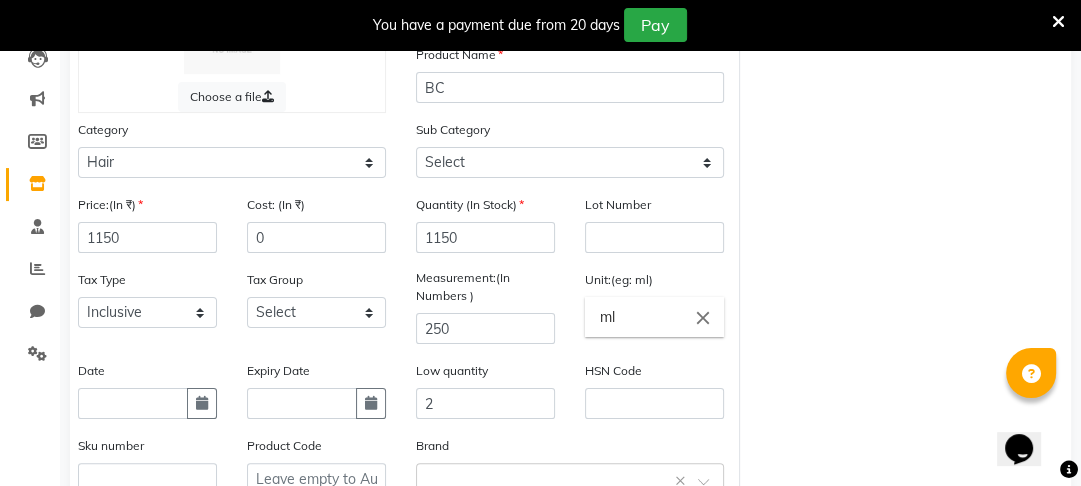 click on "Tax Type Select Inclusive Exclusive Tax Group Select GST" 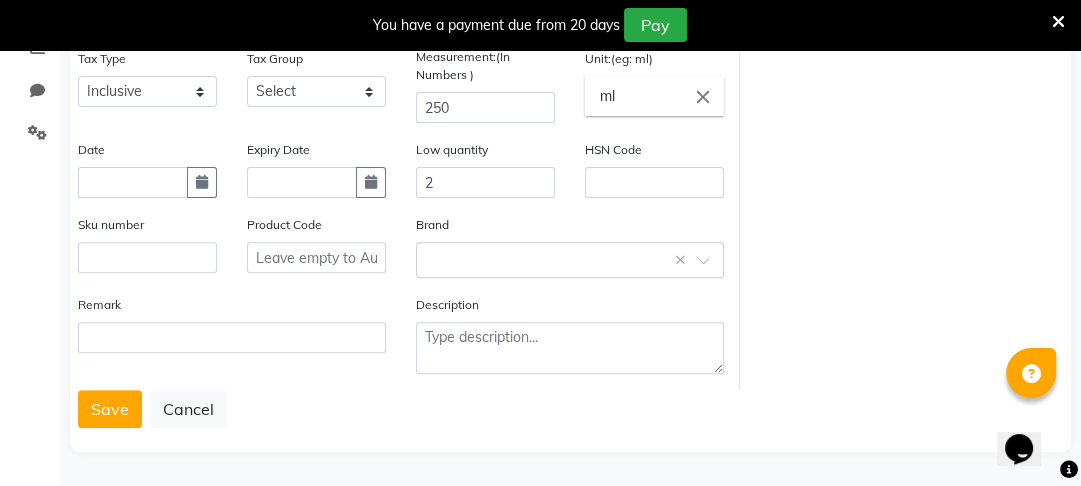 scroll, scrollTop: 452, scrollLeft: 0, axis: vertical 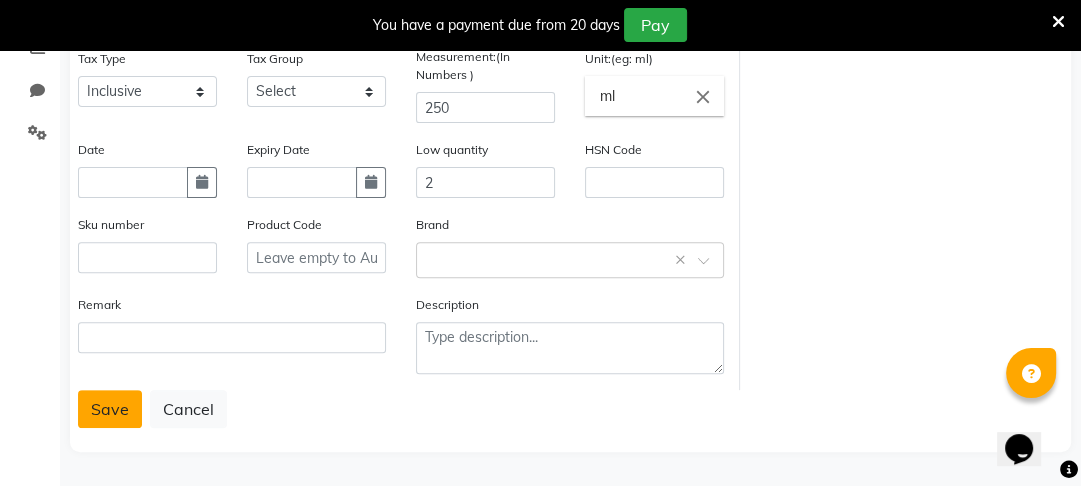 click on "Save" 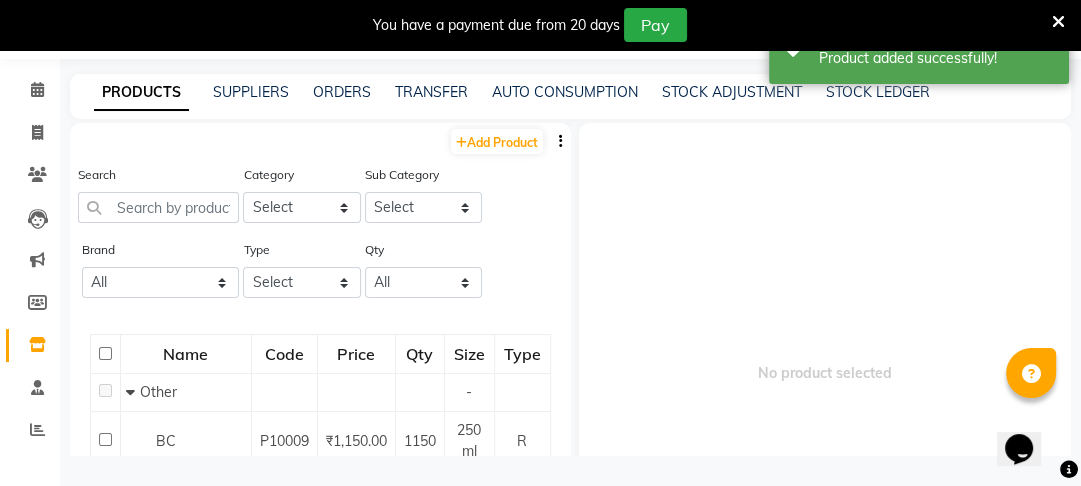 scroll, scrollTop: 63, scrollLeft: 0, axis: vertical 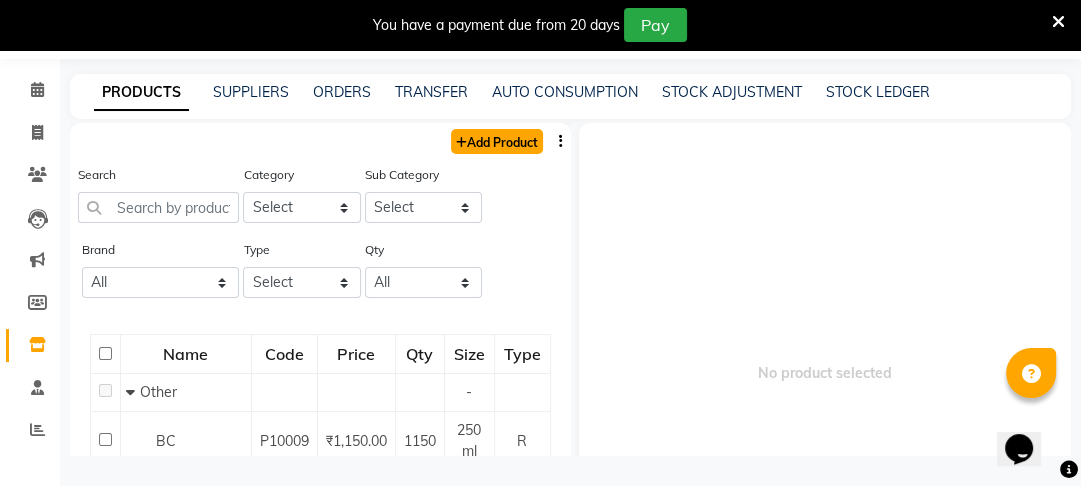 click on "Add Product" 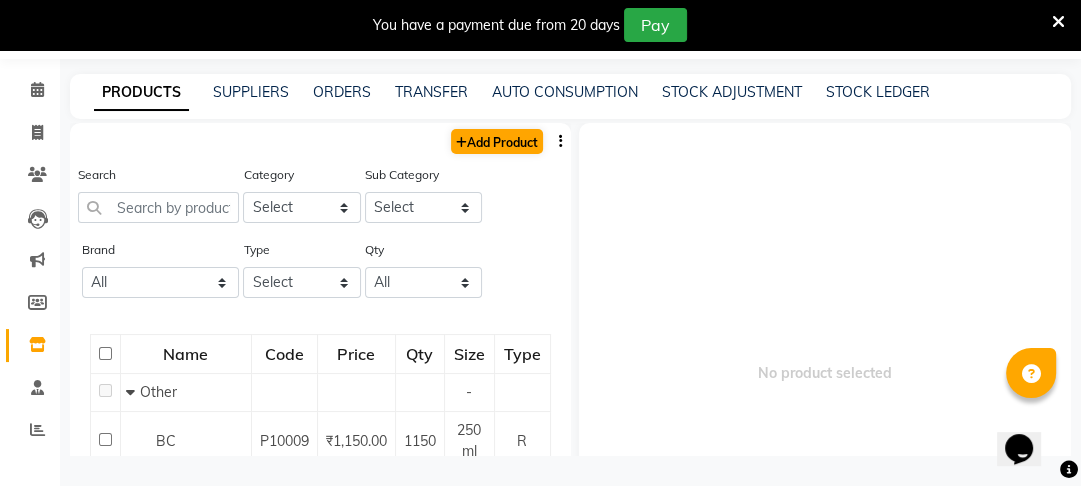 select on "true" 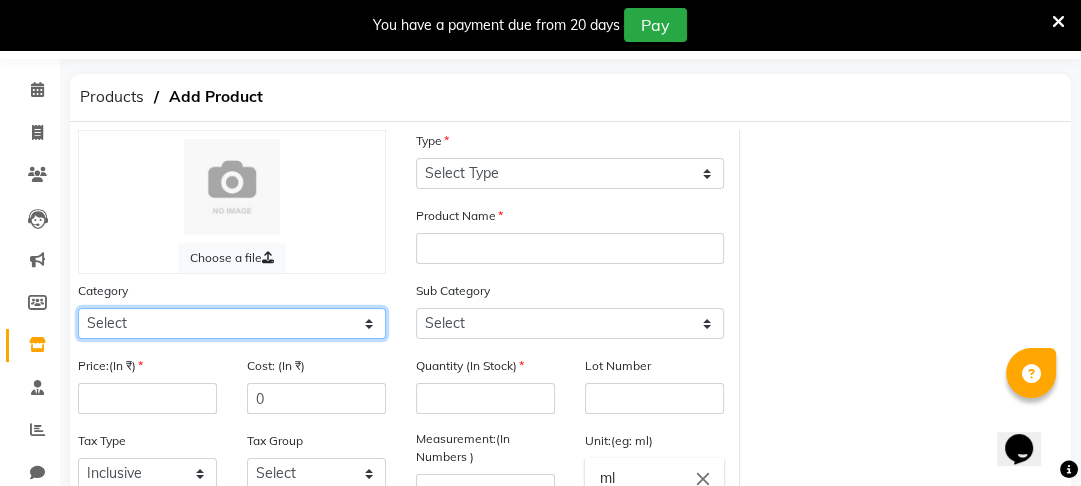 click on "Select Hair Skin Makeup Personal Care Appliances Beard Waxing Disposable Threading Hands and Feet Beauty Planet Botox Cadiveu Casmara Cheryls Loreal Olaplex Other" 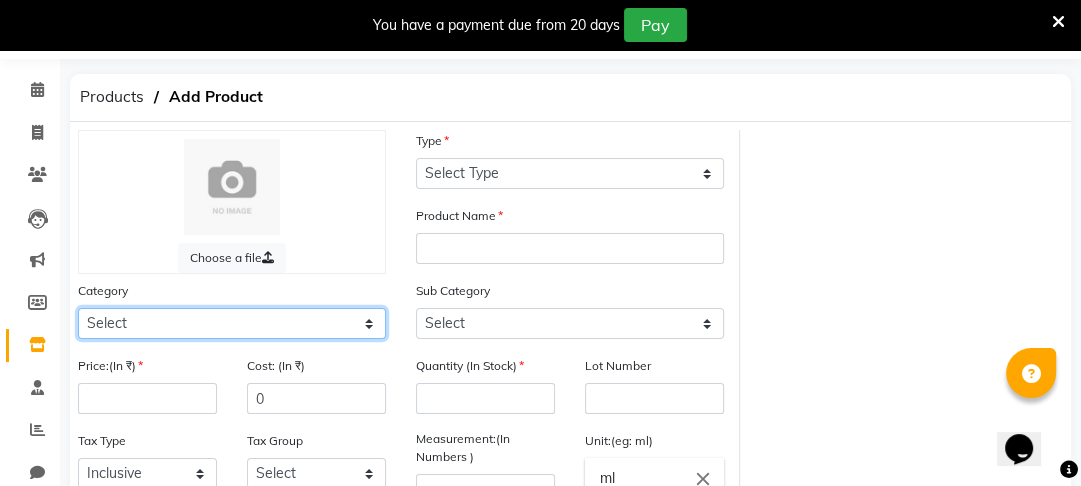 select on "1100" 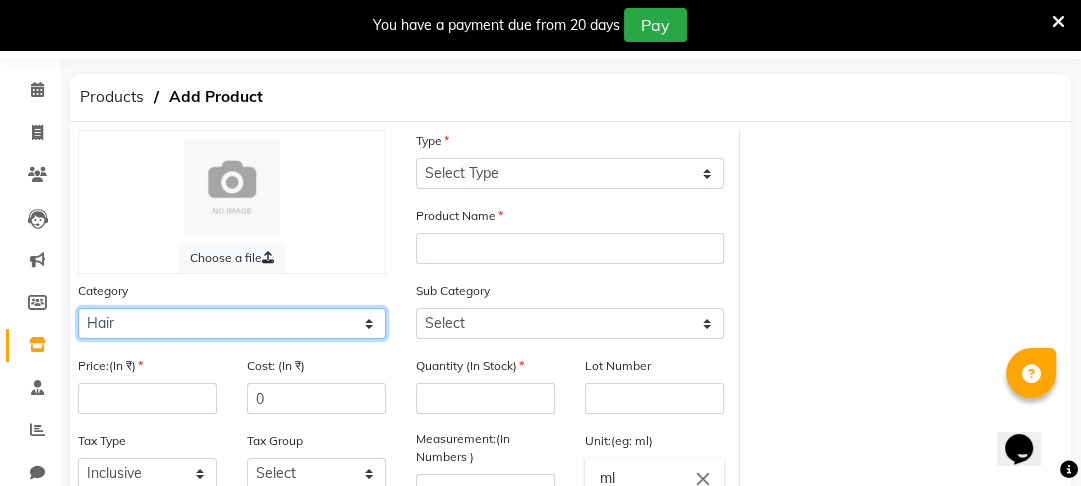 click on "Select Hair Skin Makeup Personal Care Appliances Beard Waxing Disposable Threading Hands and Feet Beauty Planet Botox Cadiveu Casmara Cheryls Loreal Olaplex Other" 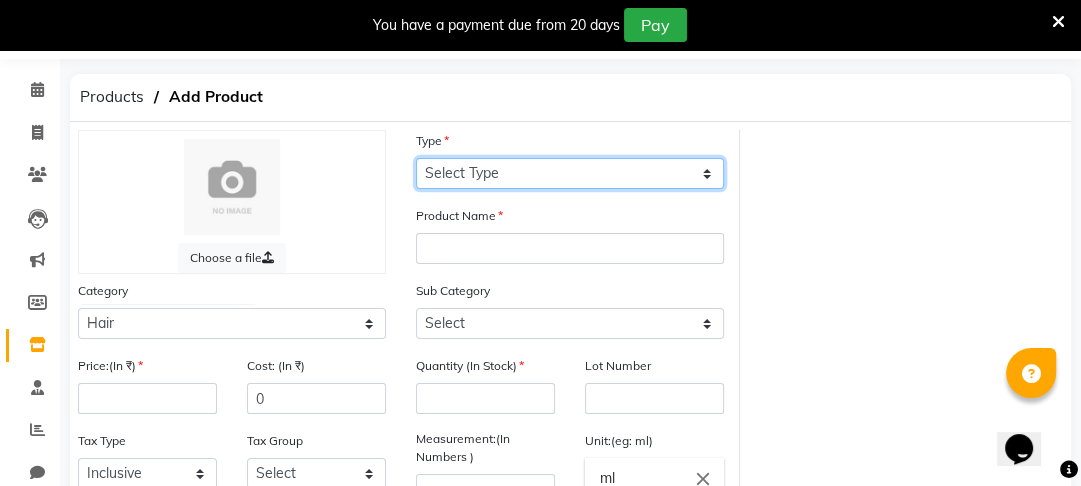 click on "Select Type Both Retail Consumable" 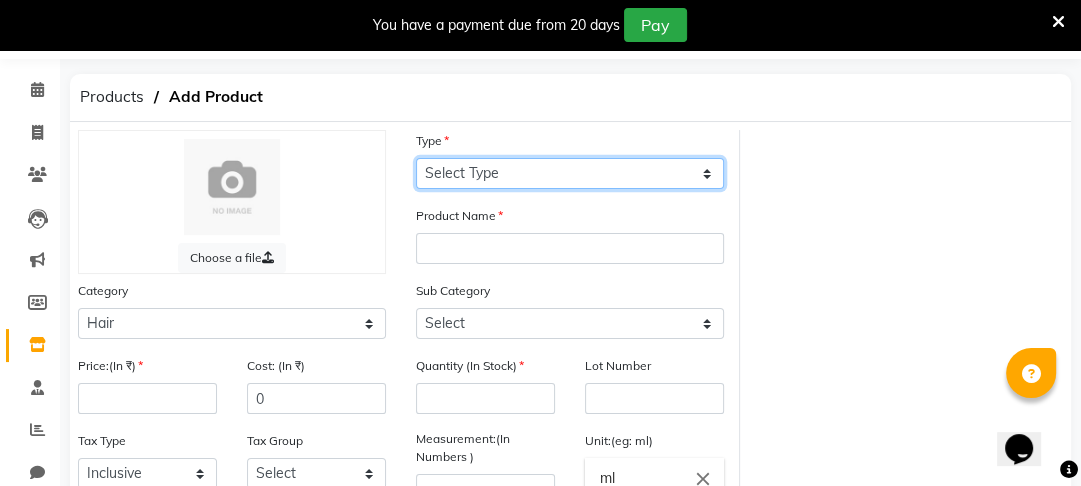 select on "R" 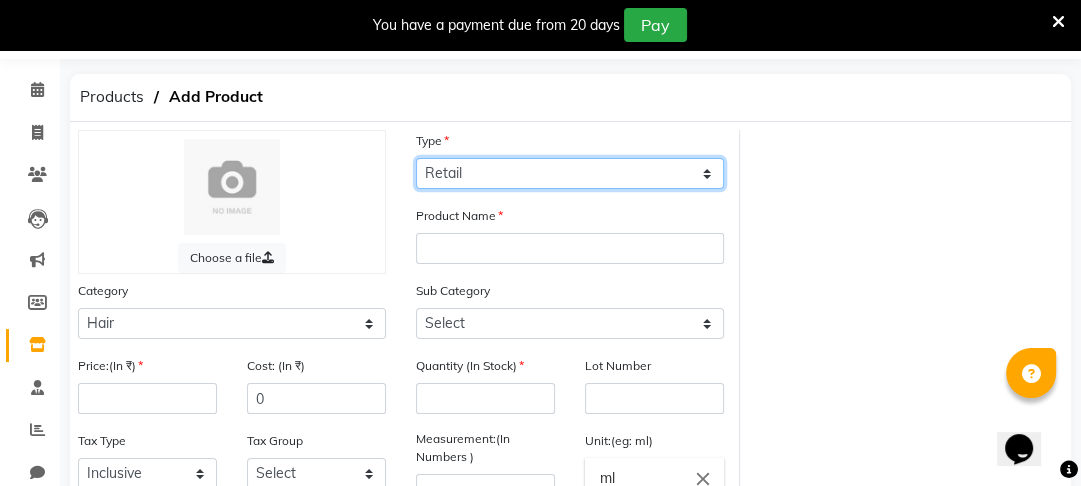click on "Select Type Both Retail Consumable" 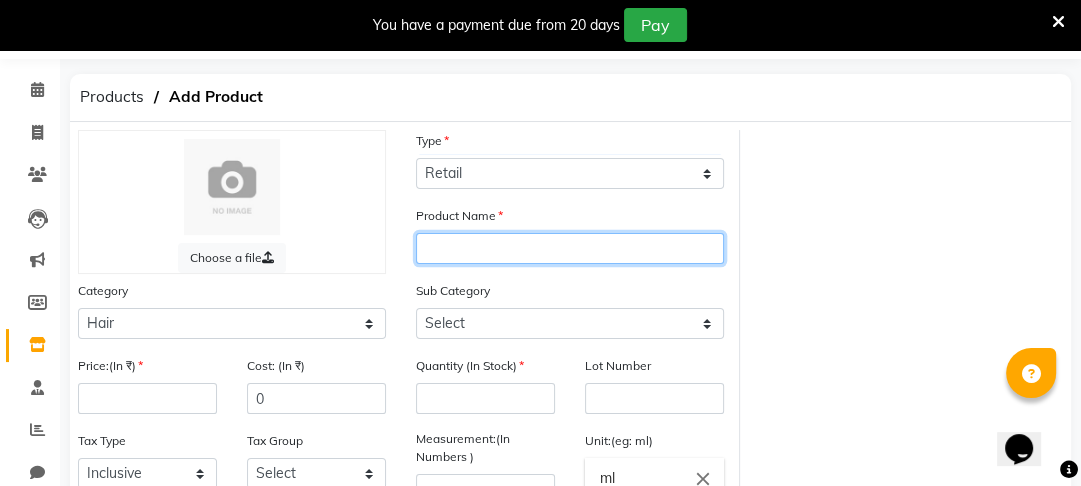click 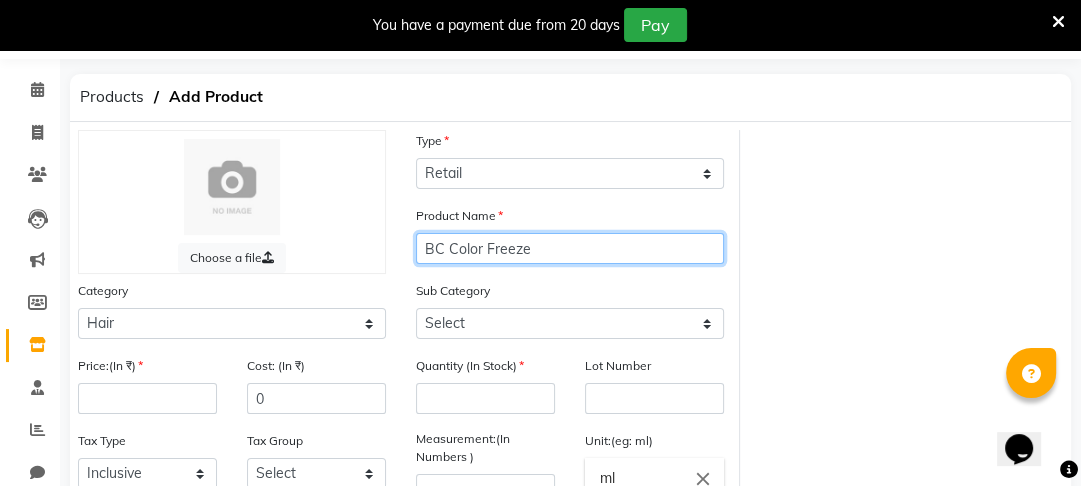 type on "BC Color Freeze" 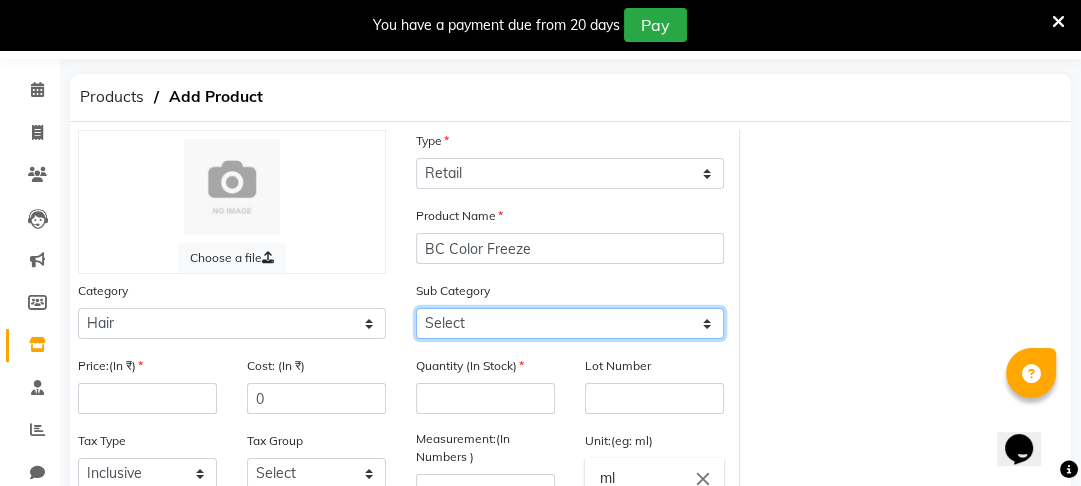 click on "Select Shampoo Conditioner Cream Mask Oil Serum Color Appliances Treatment Styling Kit & Combo Other" 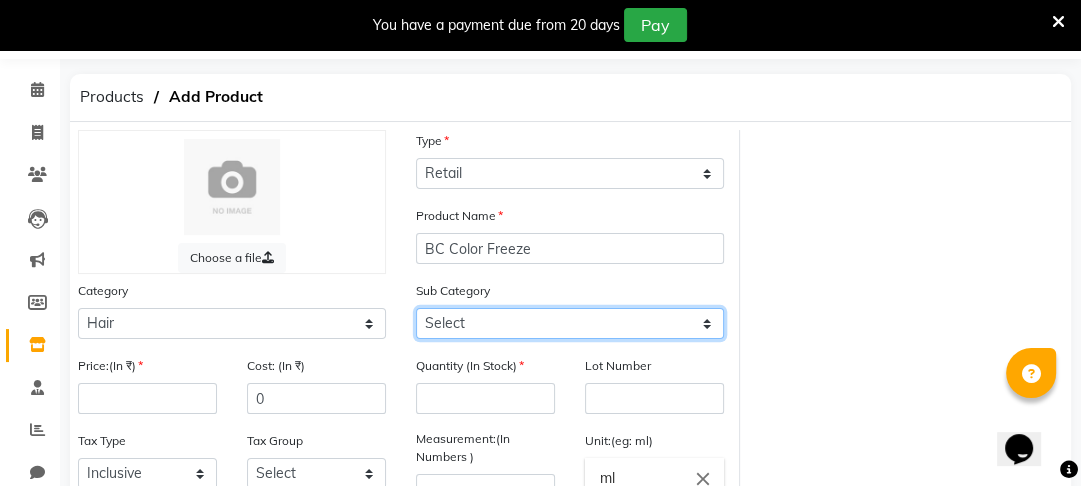 select on "1102" 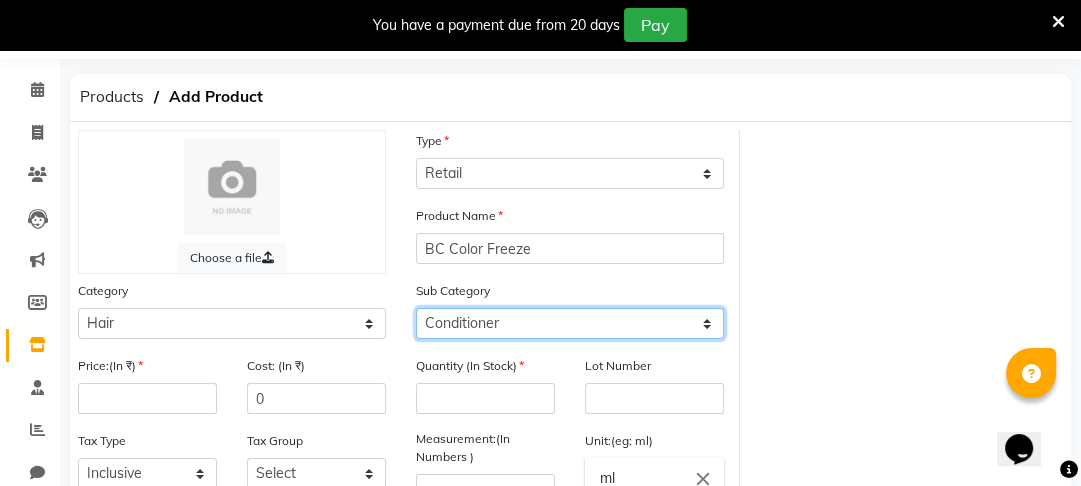 click on "Select Shampoo Conditioner Cream Mask Oil Serum Color Appliances Treatment Styling Kit & Combo Other" 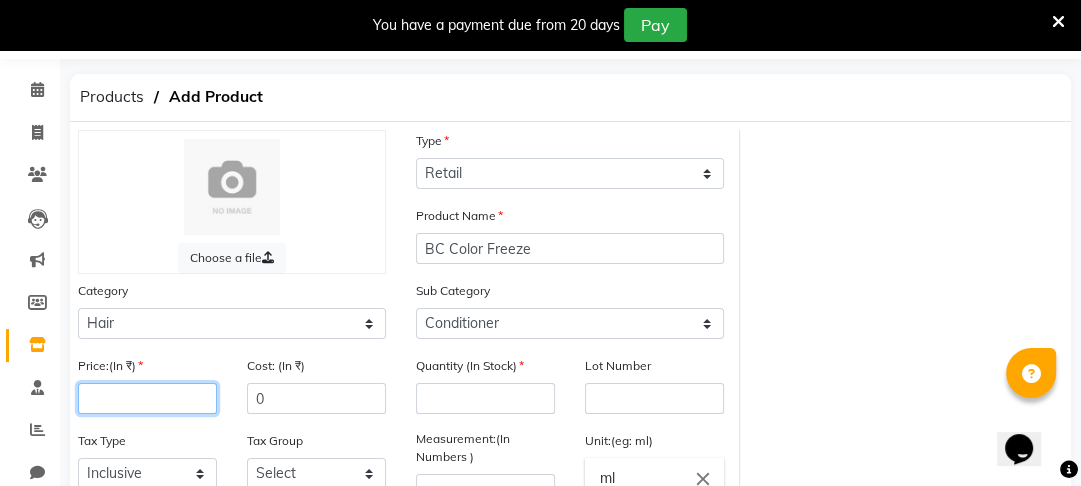 click 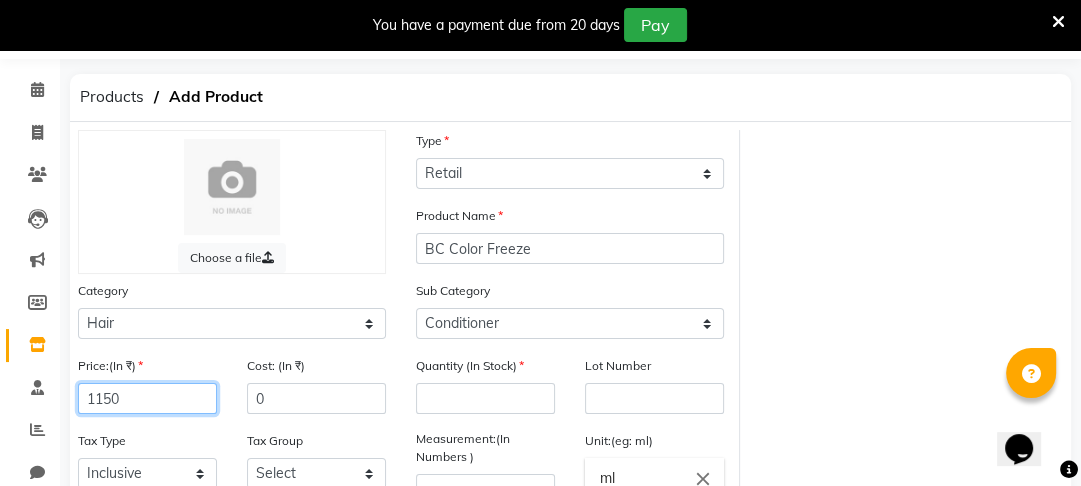 type on "1150" 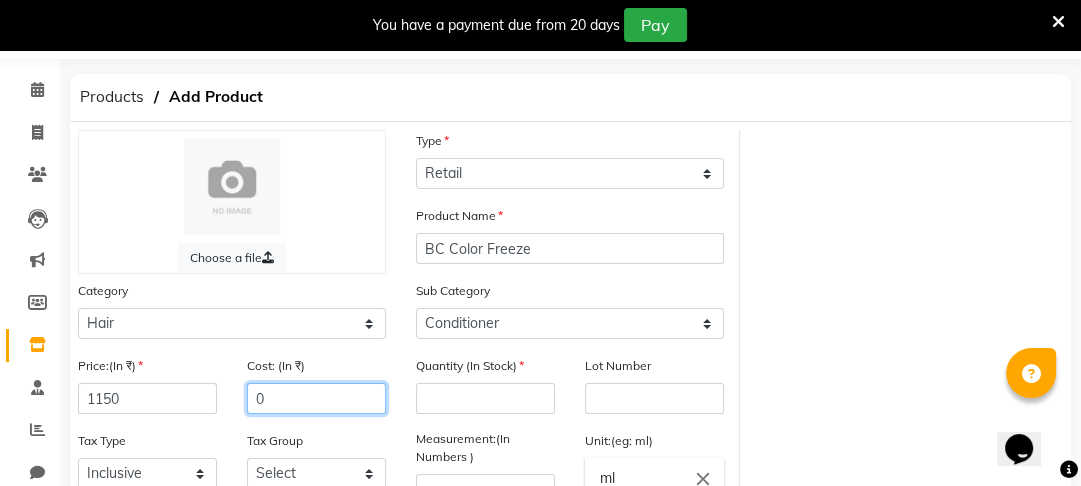 click on "0" 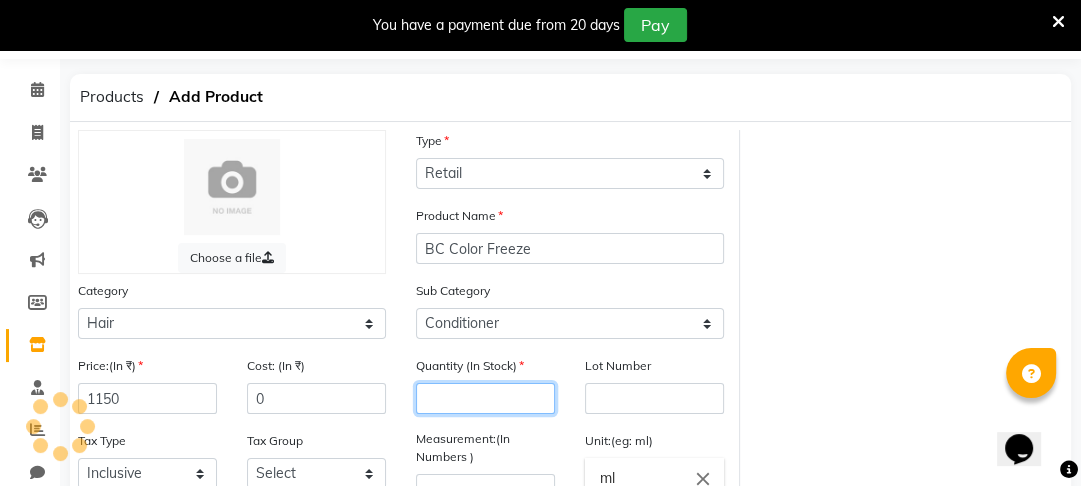 click 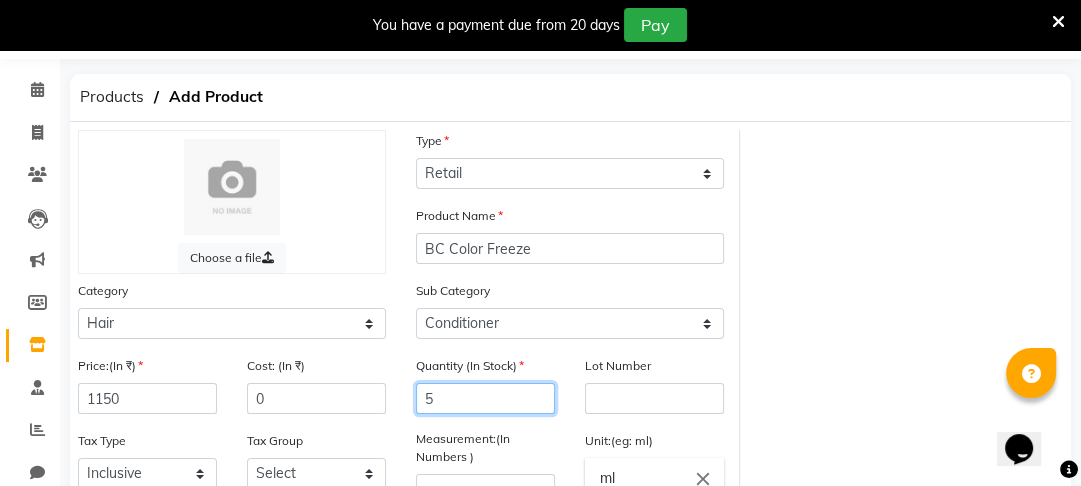 type on "5" 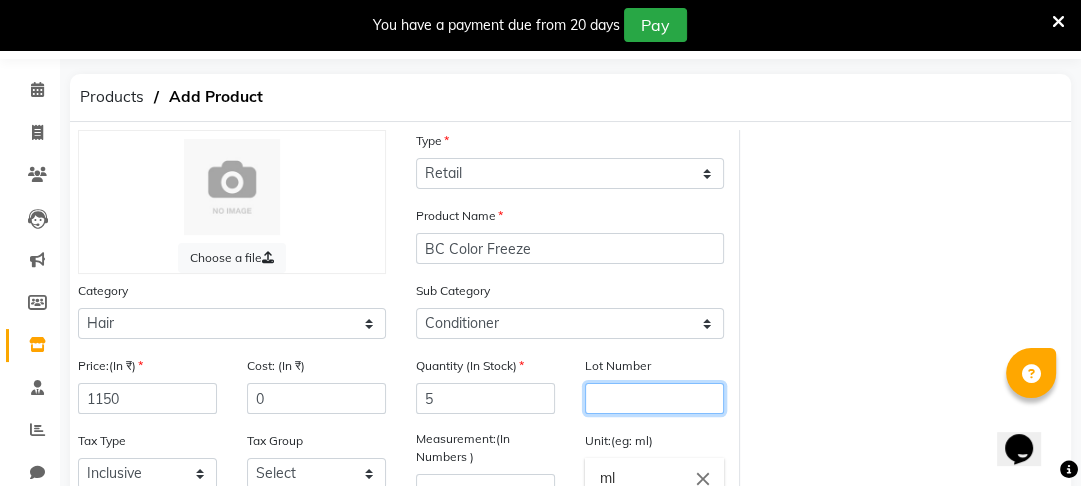 click 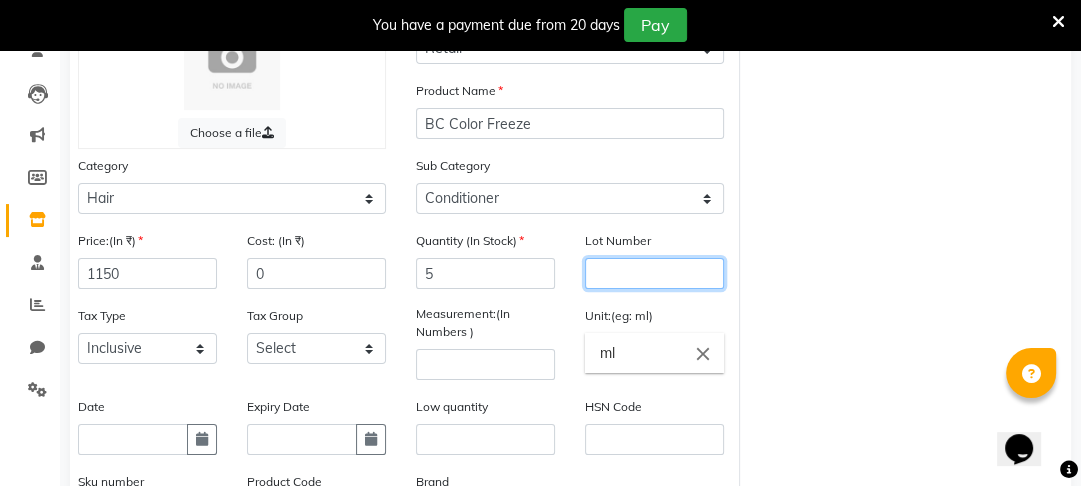 scroll, scrollTop: 247, scrollLeft: 0, axis: vertical 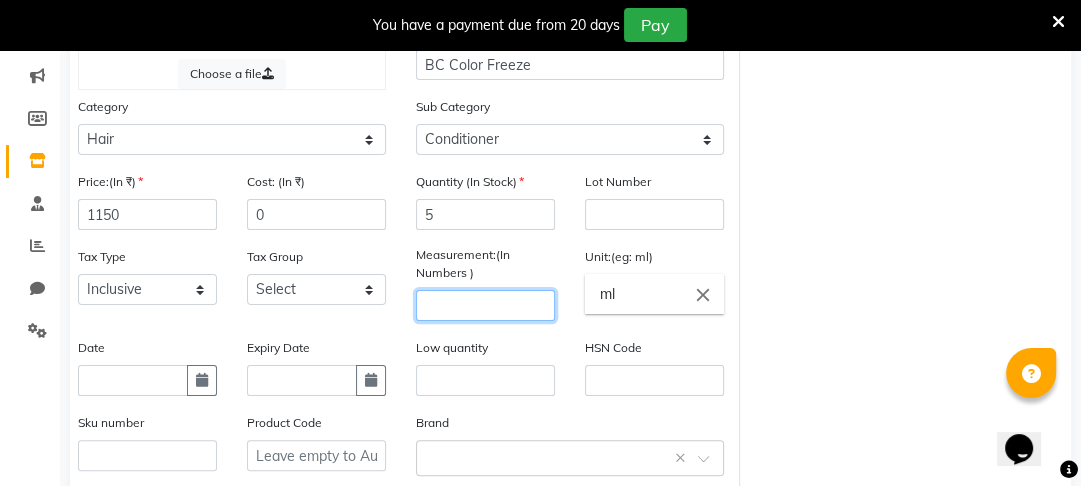 click 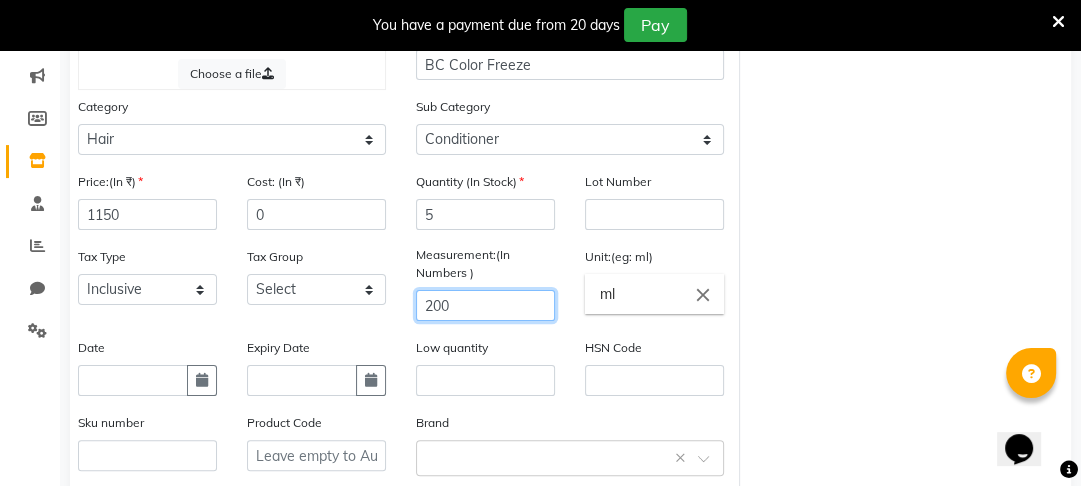 type on "200" 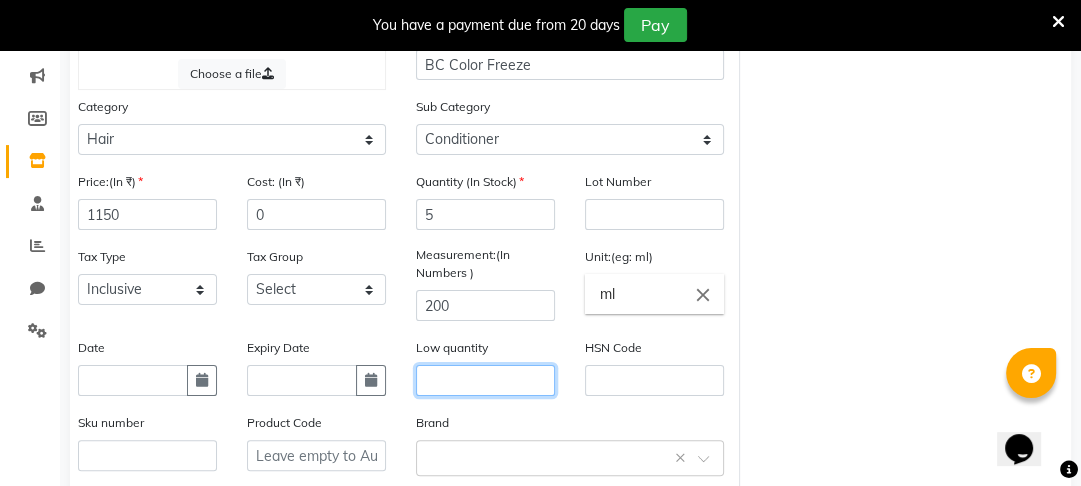 click 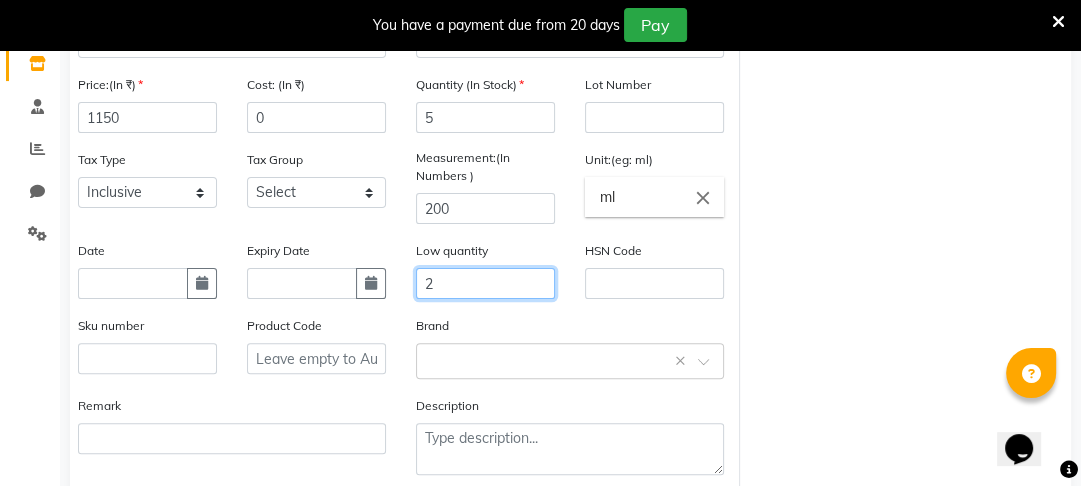 scroll, scrollTop: 369, scrollLeft: 0, axis: vertical 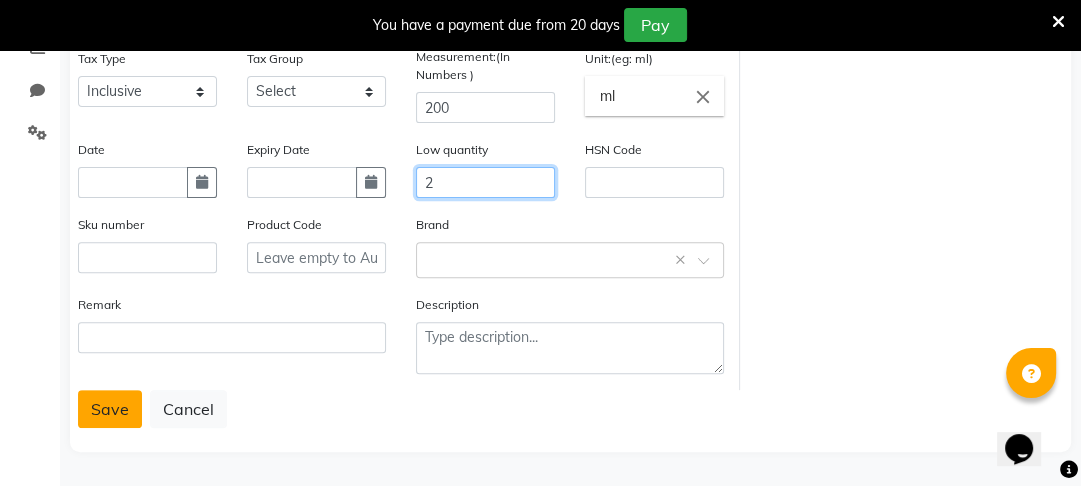 type on "2" 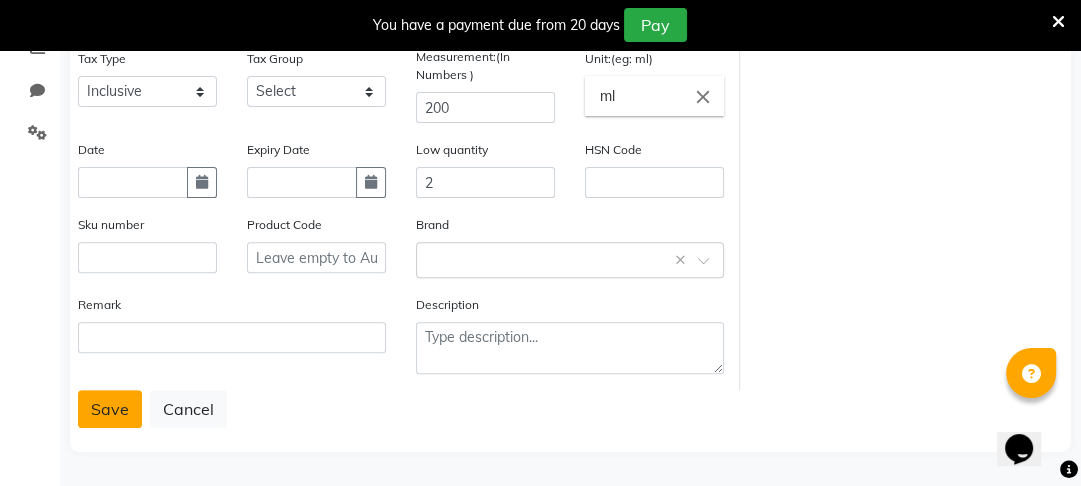 click on "Save" 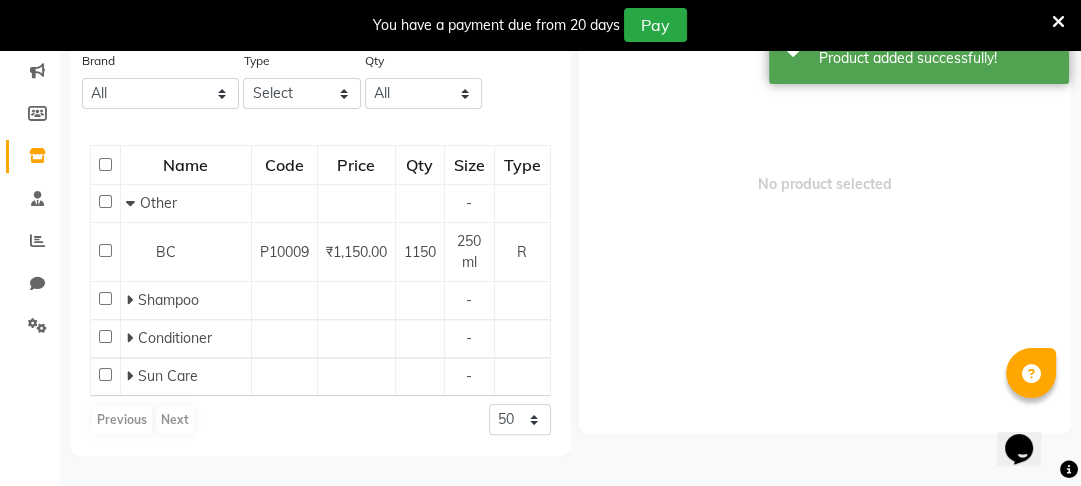 scroll, scrollTop: 63, scrollLeft: 0, axis: vertical 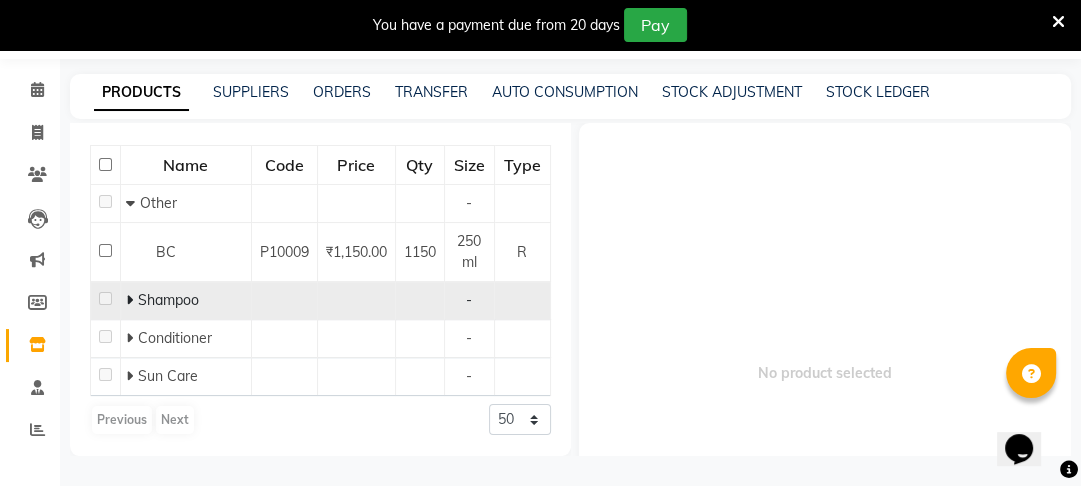 click 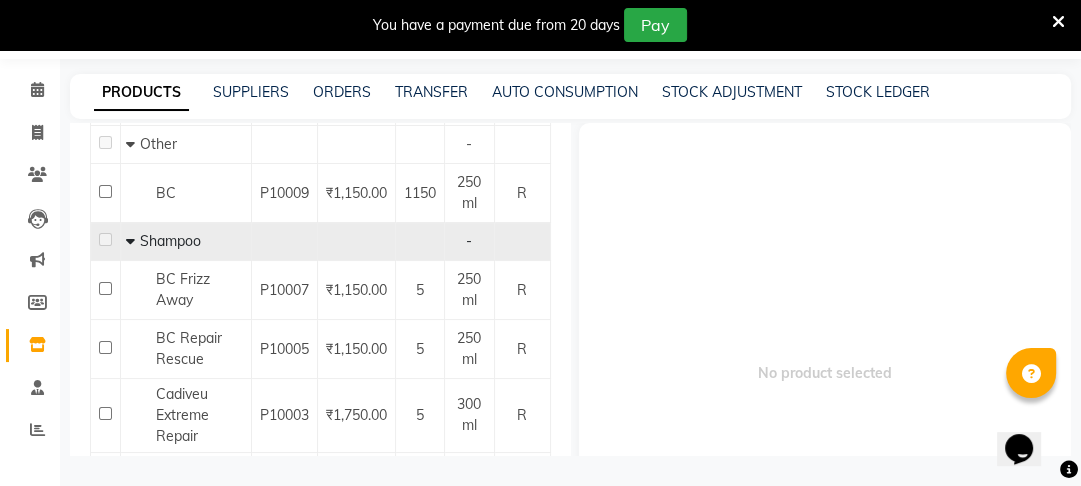 scroll, scrollTop: 244, scrollLeft: 0, axis: vertical 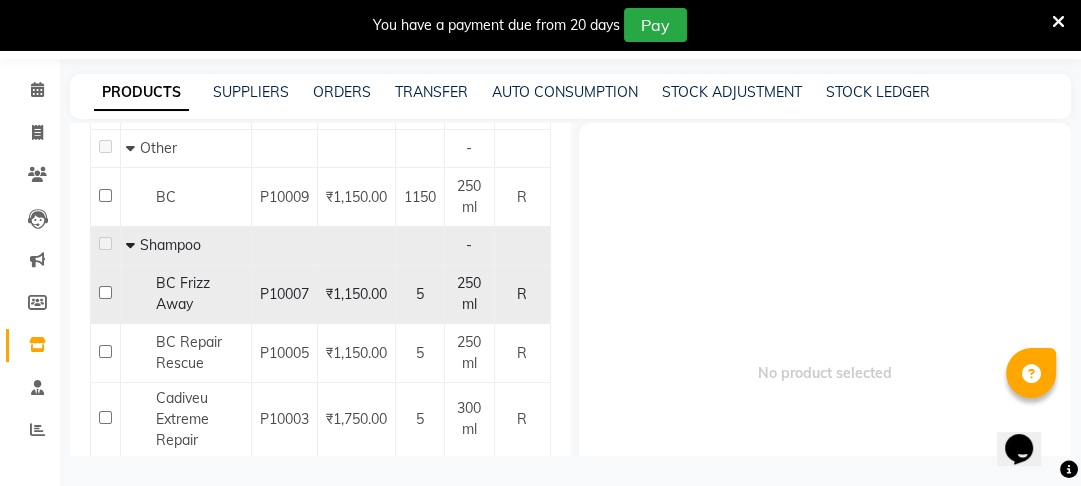 click on "BC Frizz Away" 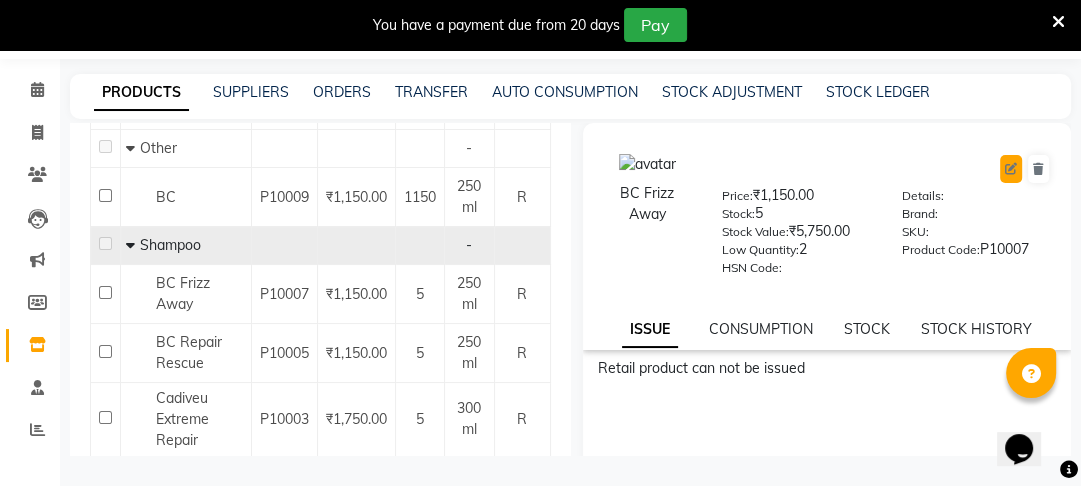 click 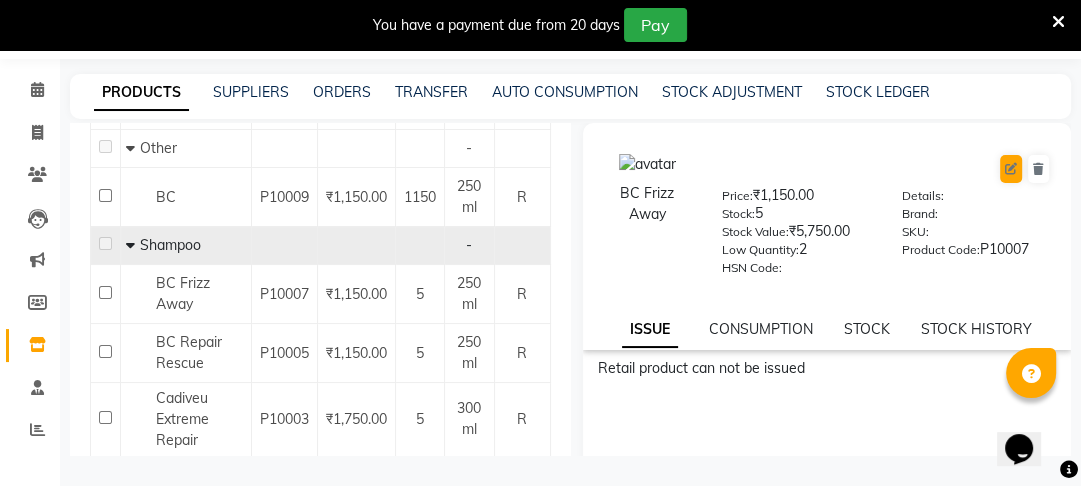 select on "R" 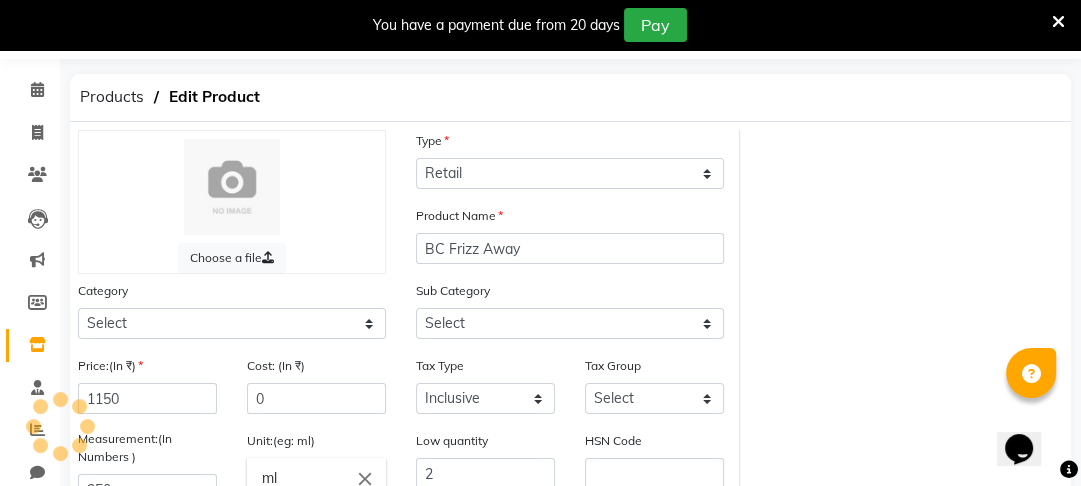 select on "1100" 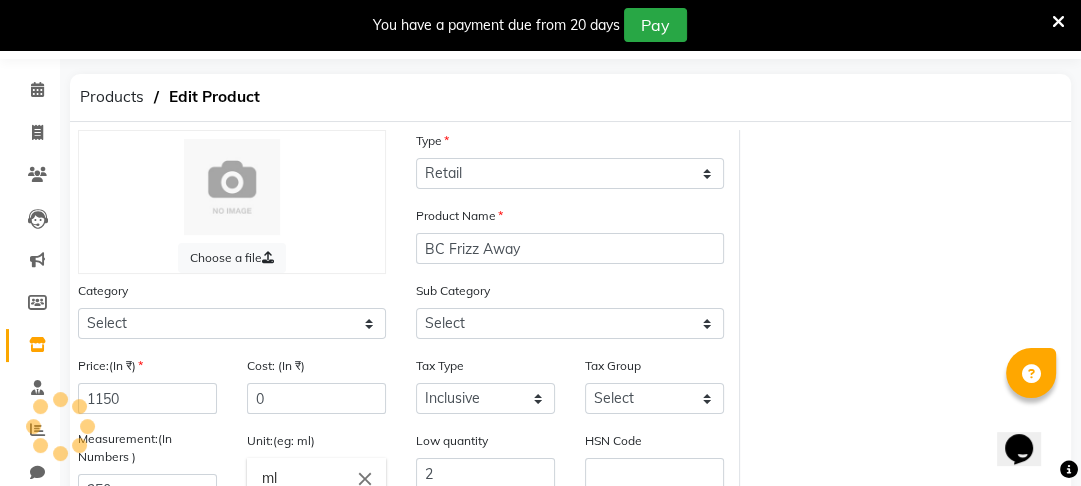 select on "1101" 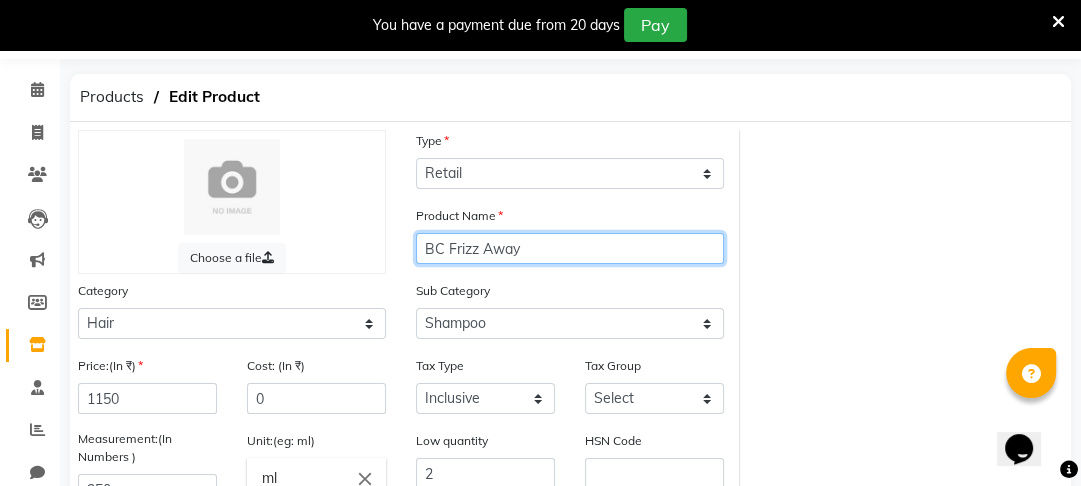 click on "BC Frizz Away" 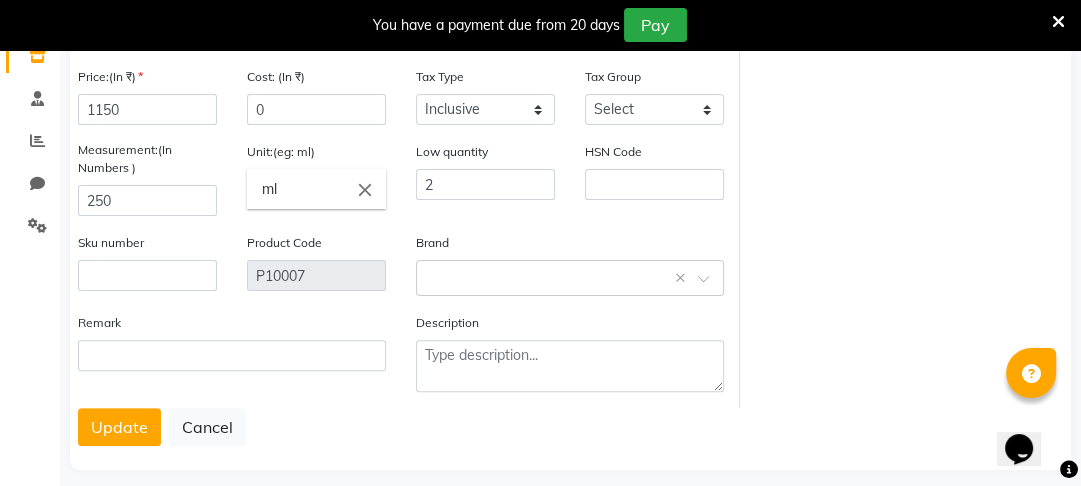 scroll, scrollTop: 353, scrollLeft: 0, axis: vertical 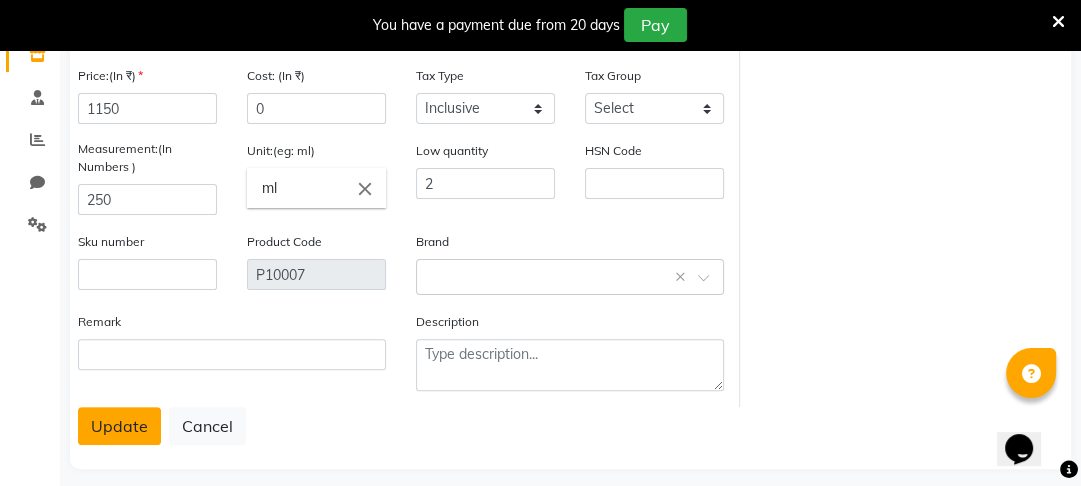 type on "BC Color Frizz Away" 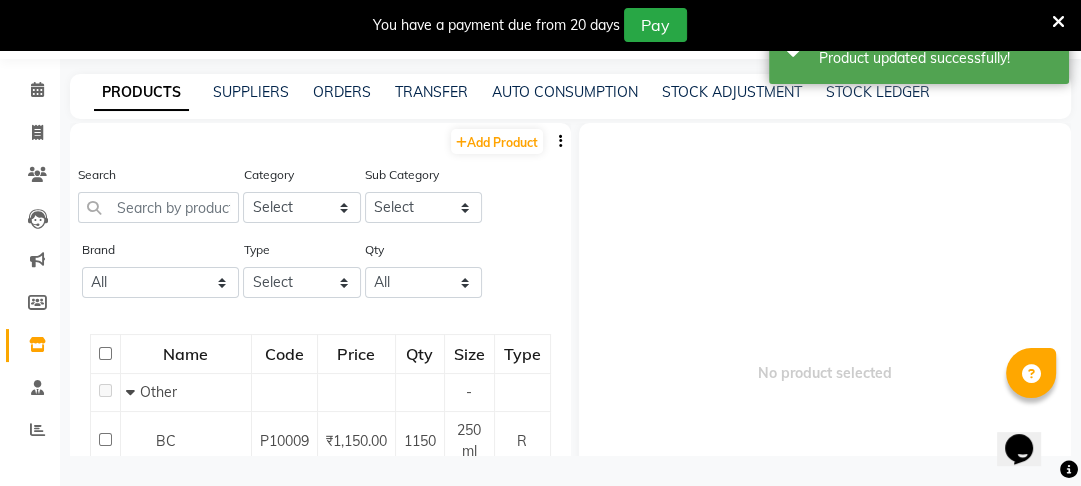 scroll, scrollTop: 63, scrollLeft: 0, axis: vertical 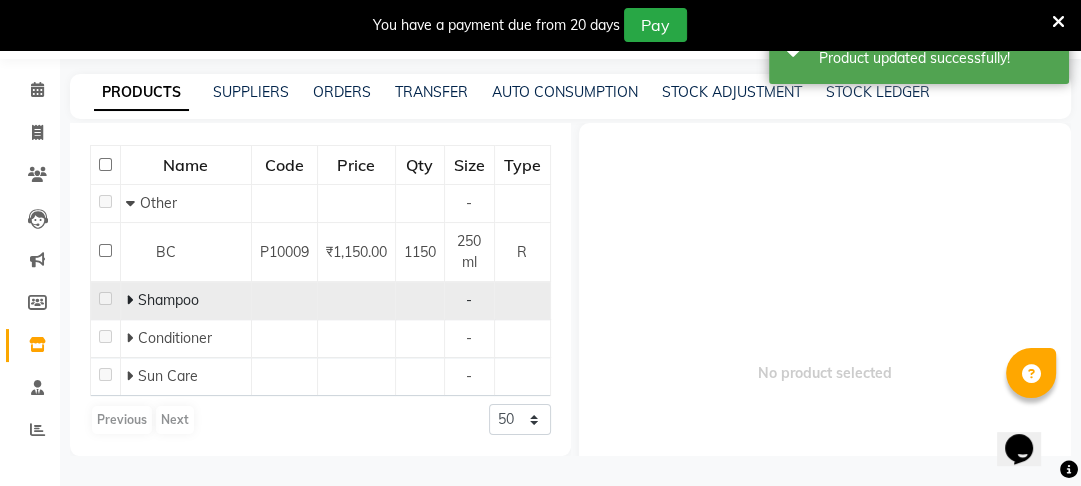 click 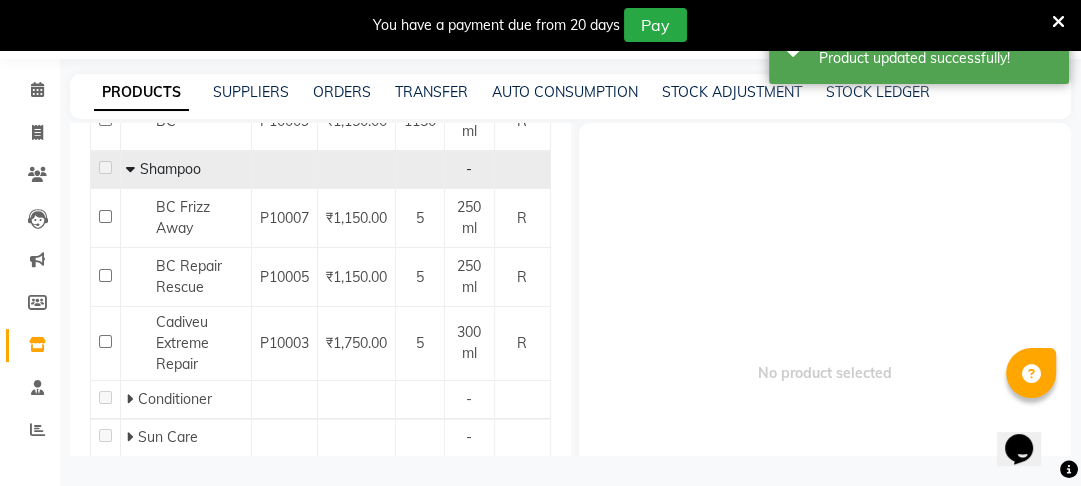 scroll, scrollTop: 328, scrollLeft: 0, axis: vertical 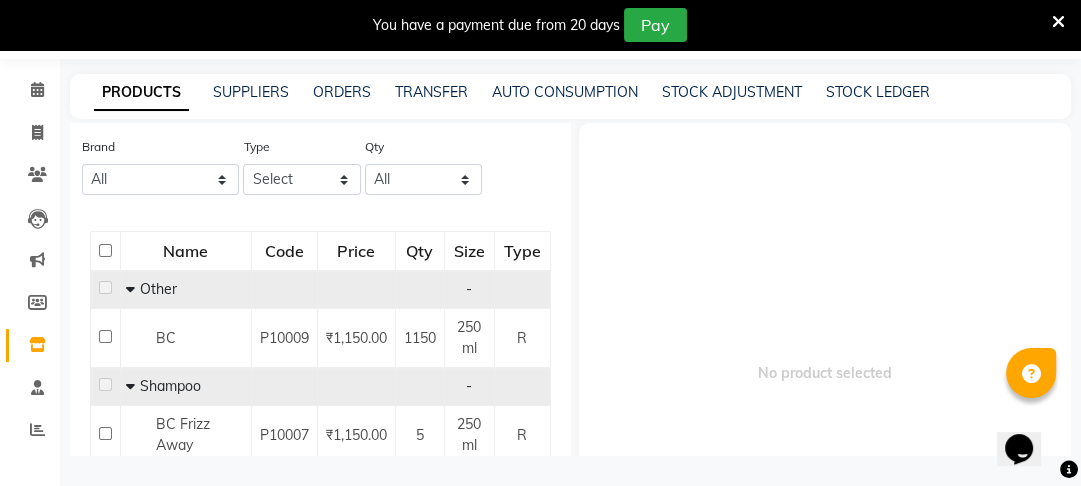 click 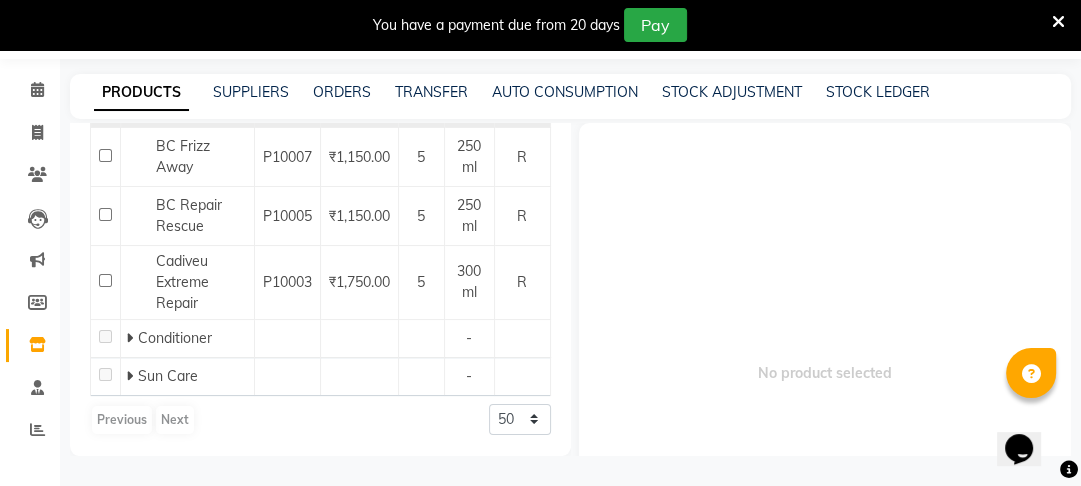 scroll, scrollTop: 124, scrollLeft: 0, axis: vertical 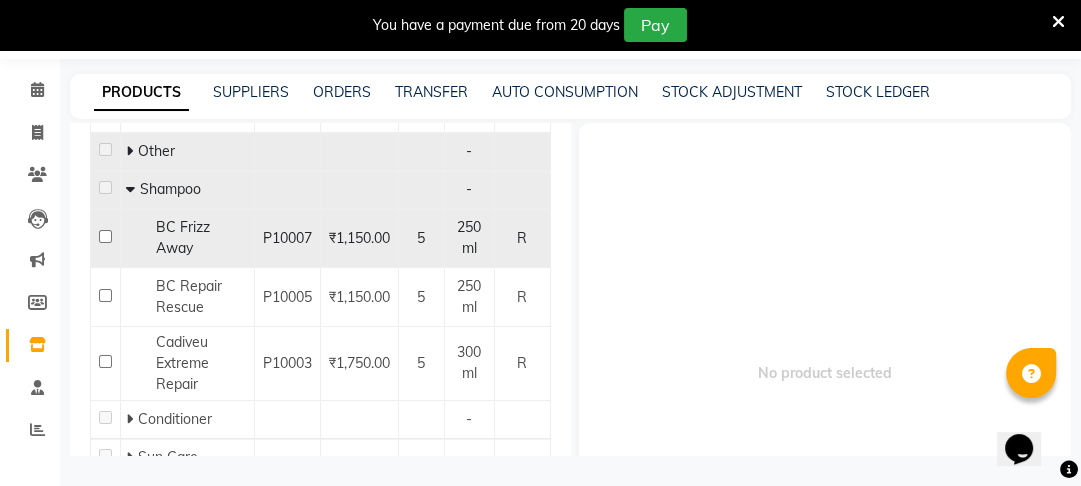 click on "BC Frizz Away" 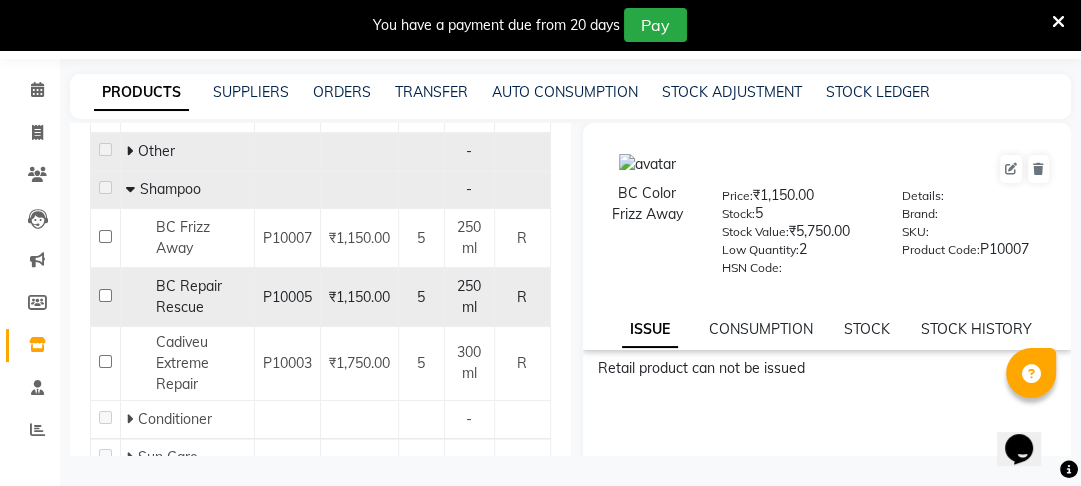 click on "BC Repair Rescue" 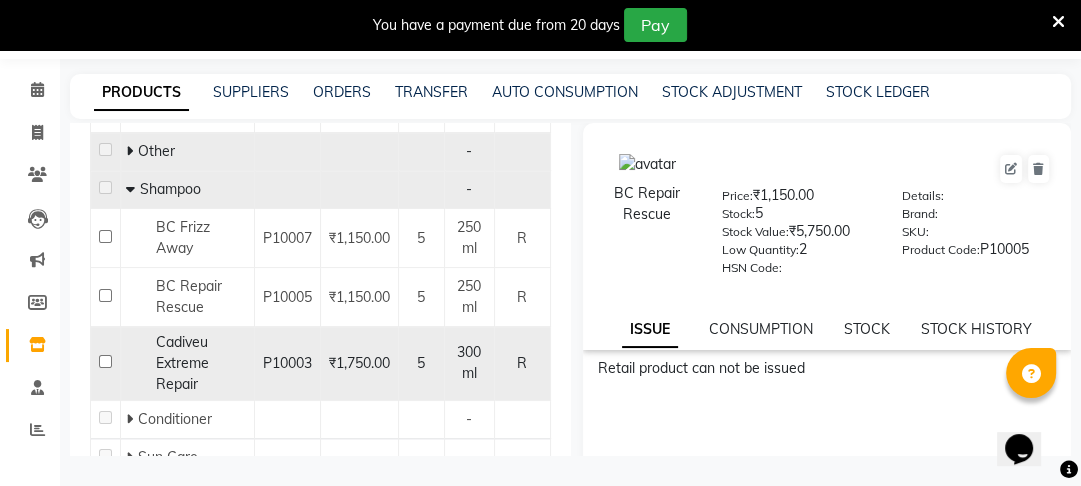 click on "Cadiveu Extreme Repair" 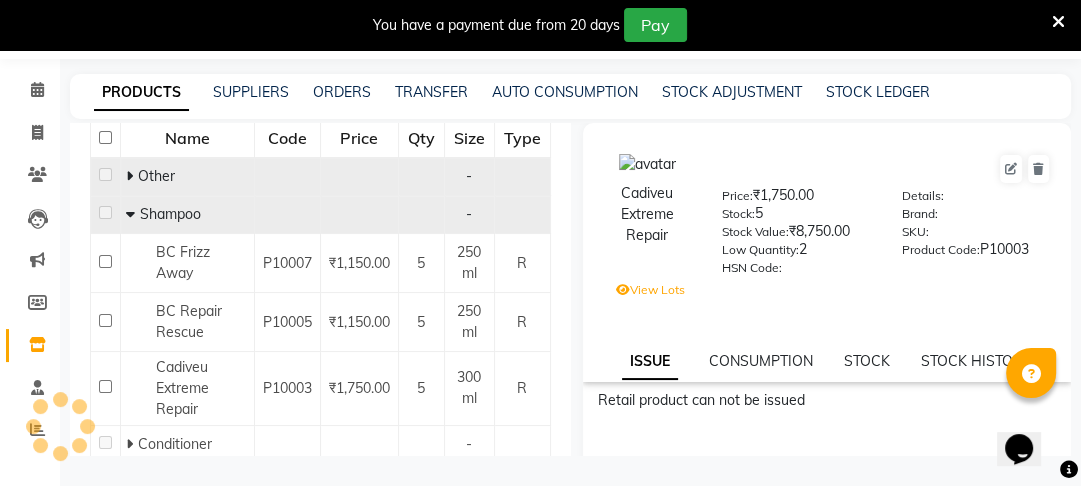scroll, scrollTop: 219, scrollLeft: 0, axis: vertical 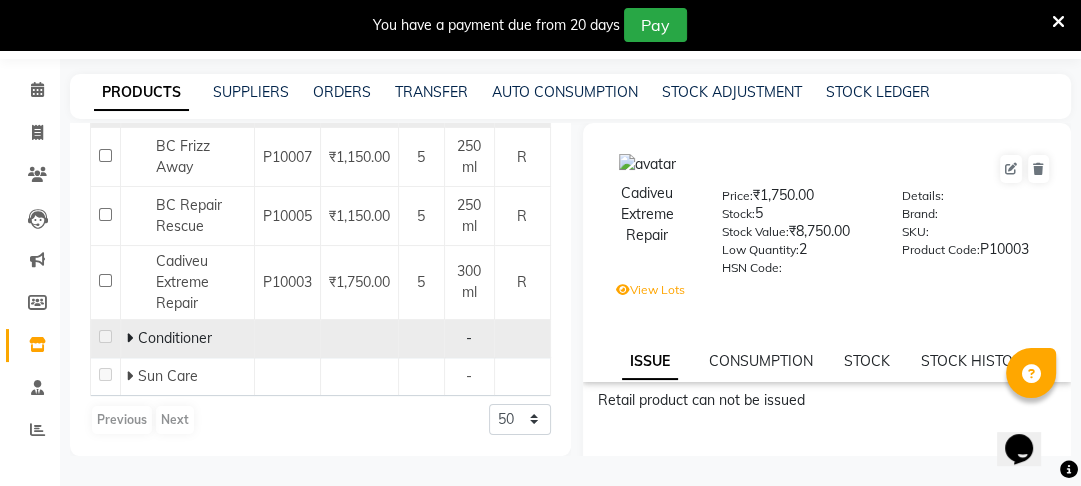 click 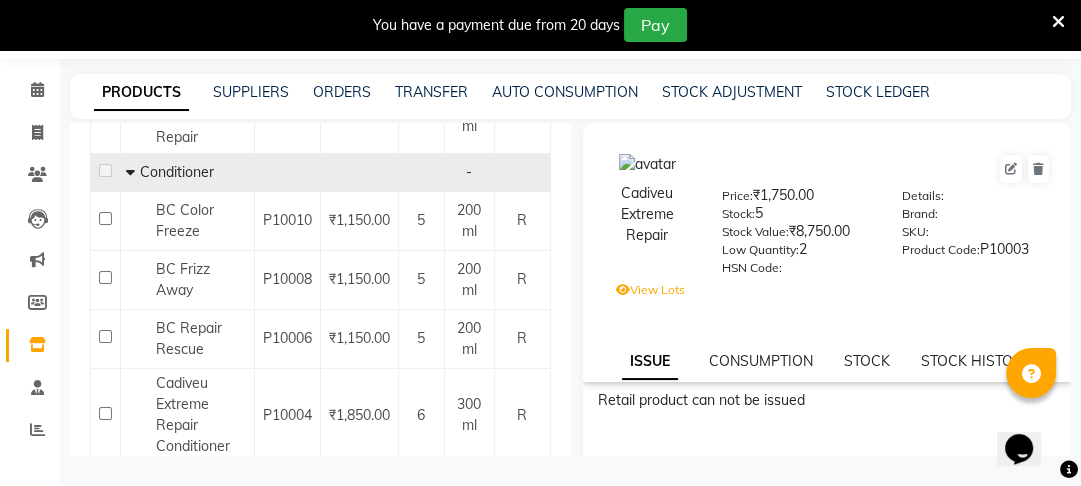 scroll, scrollTop: 498, scrollLeft: 0, axis: vertical 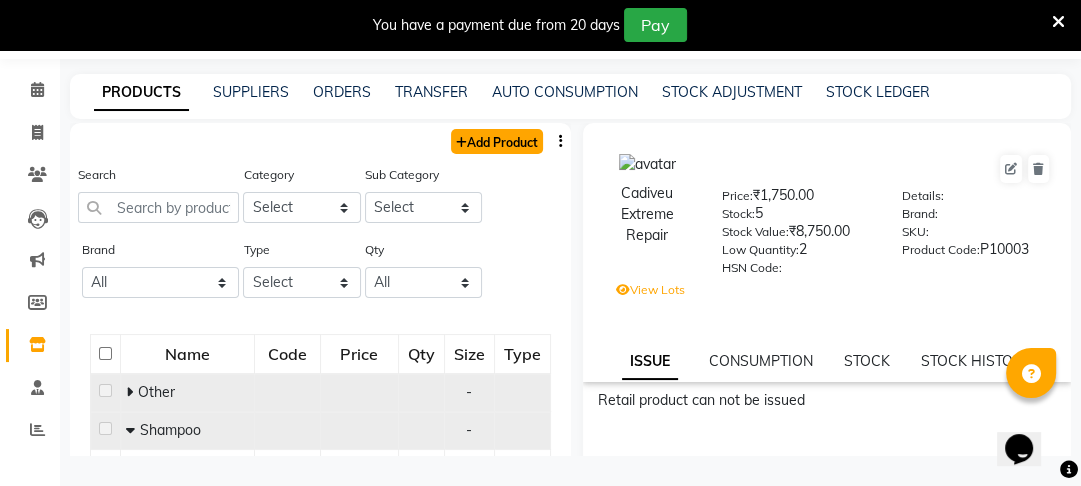 click on "Add Product" 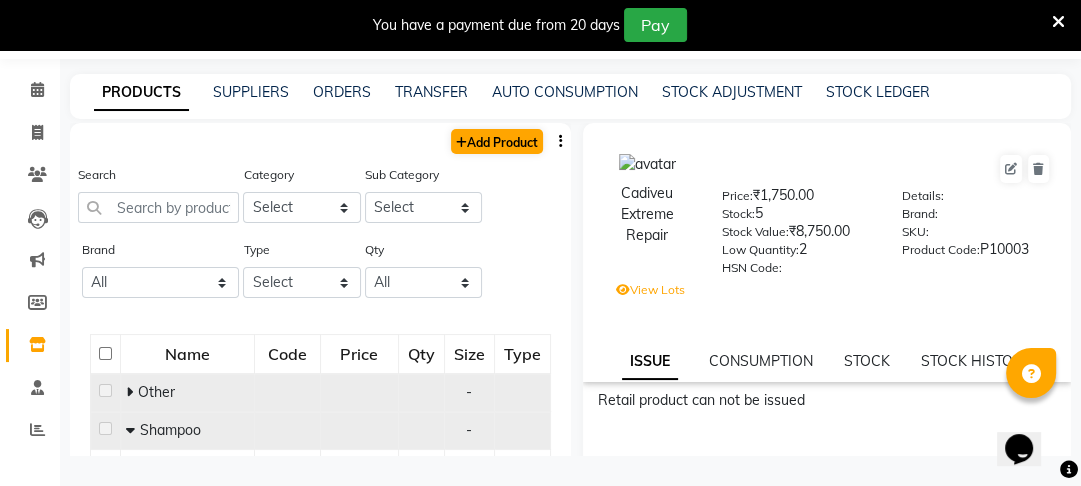 select on "true" 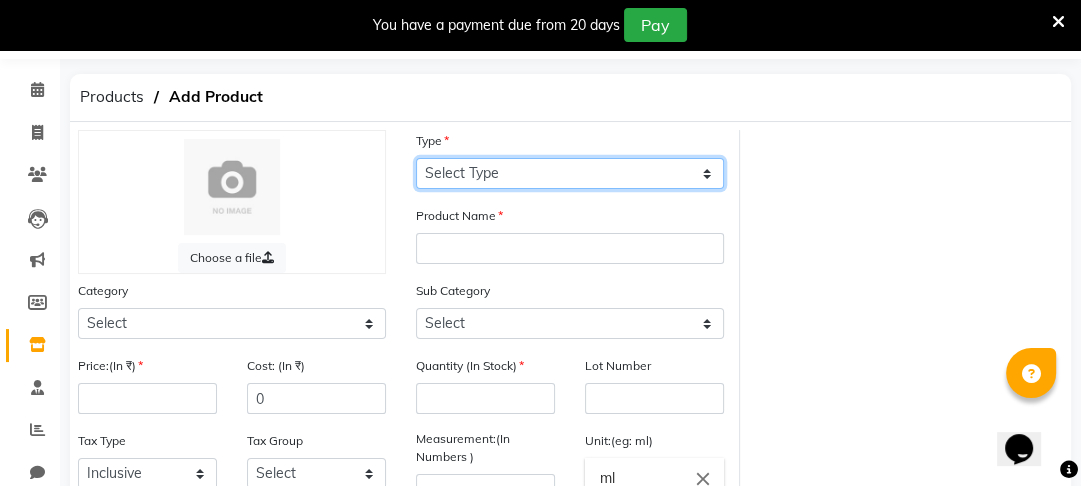 click on "Select Type Both Retail Consumable" 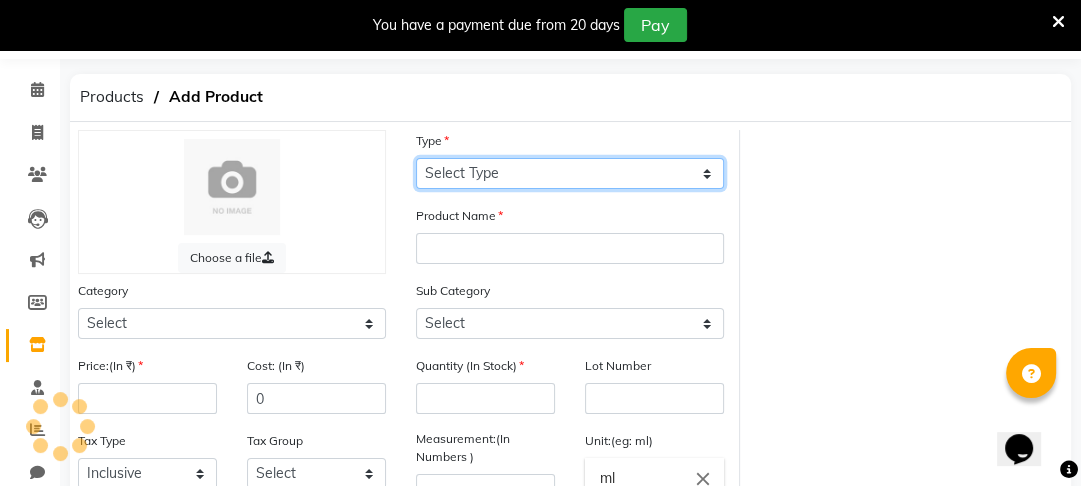 select on "R" 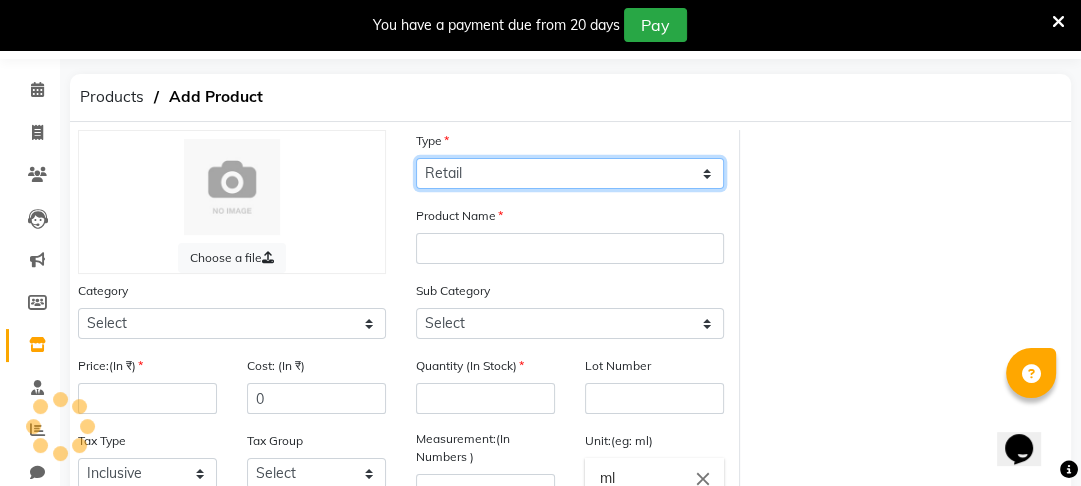 click on "Select Type Both Retail Consumable" 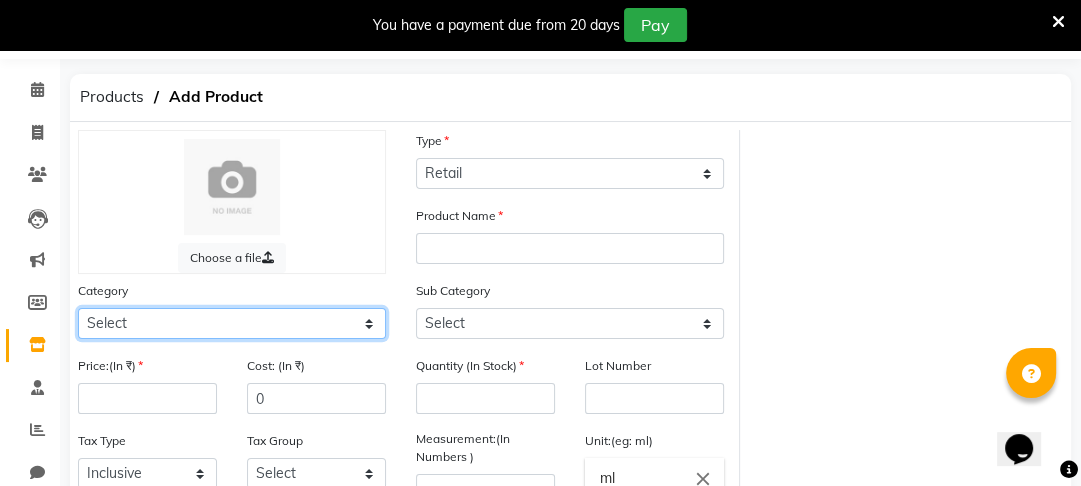 click on "Select Hair Skin Makeup Personal Care Appliances Beard Waxing Disposable Threading Hands and Feet Beauty Planet Botox Cadiveu Casmara Cheryls Loreal Olaplex Other" 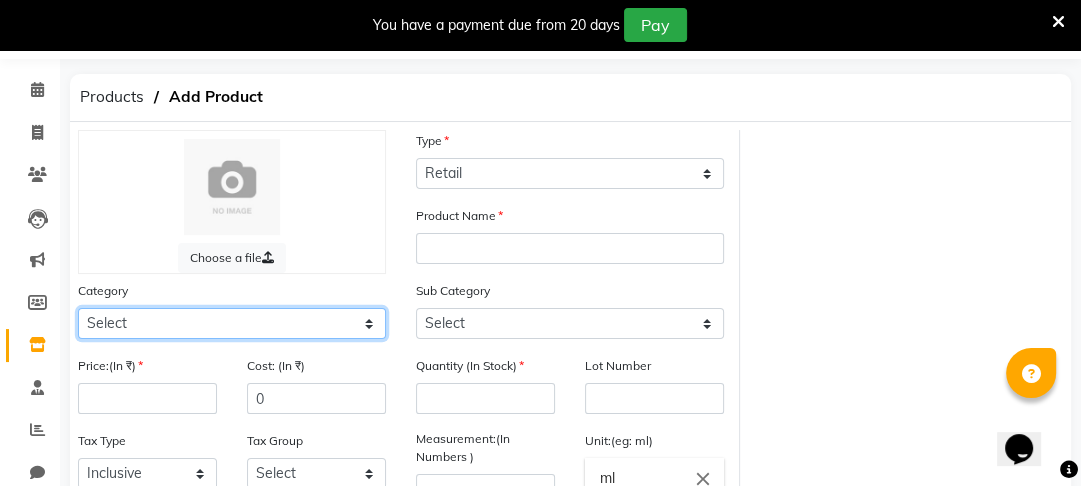 select on "1100" 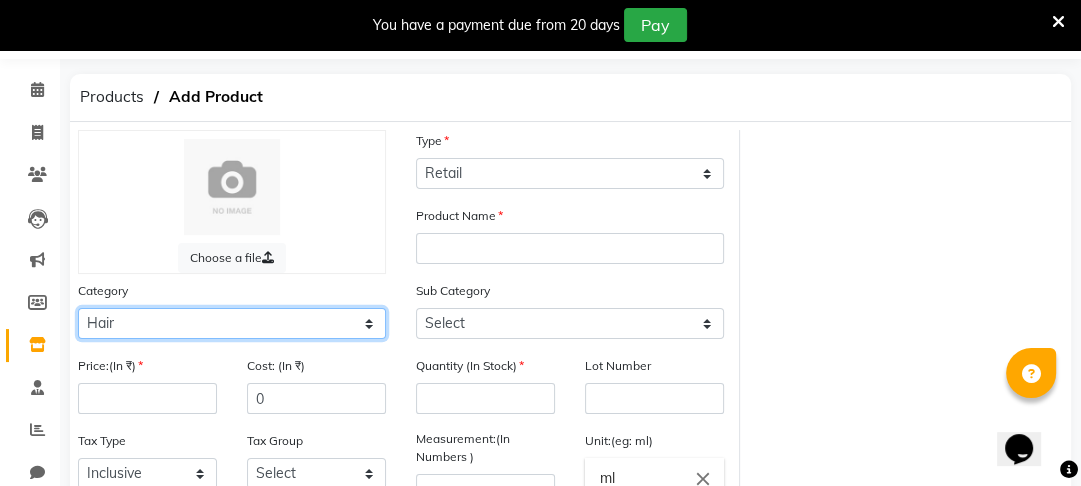 click on "Select Hair Skin Makeup Personal Care Appliances Beard Waxing Disposable Threading Hands and Feet Beauty Planet Botox Cadiveu Casmara Cheryls Loreal Olaplex Other" 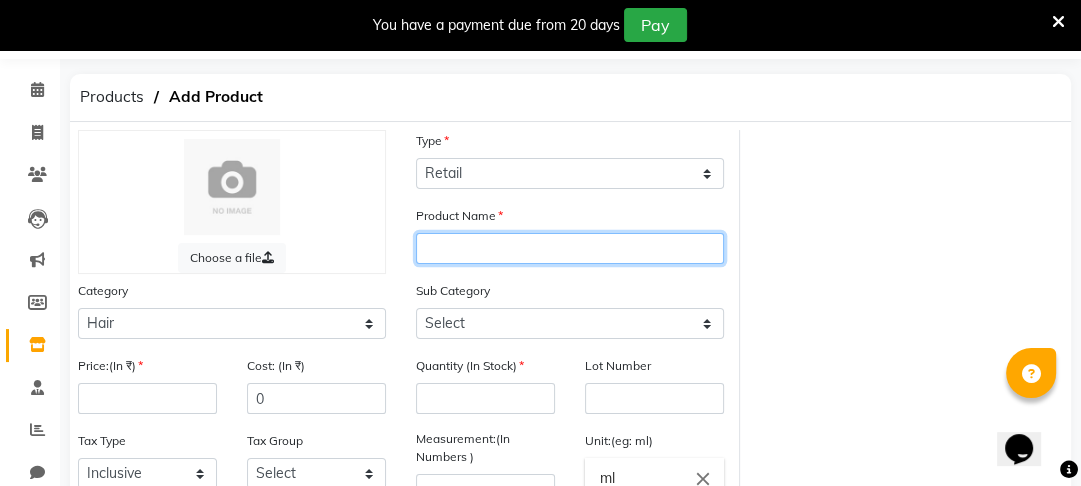 click 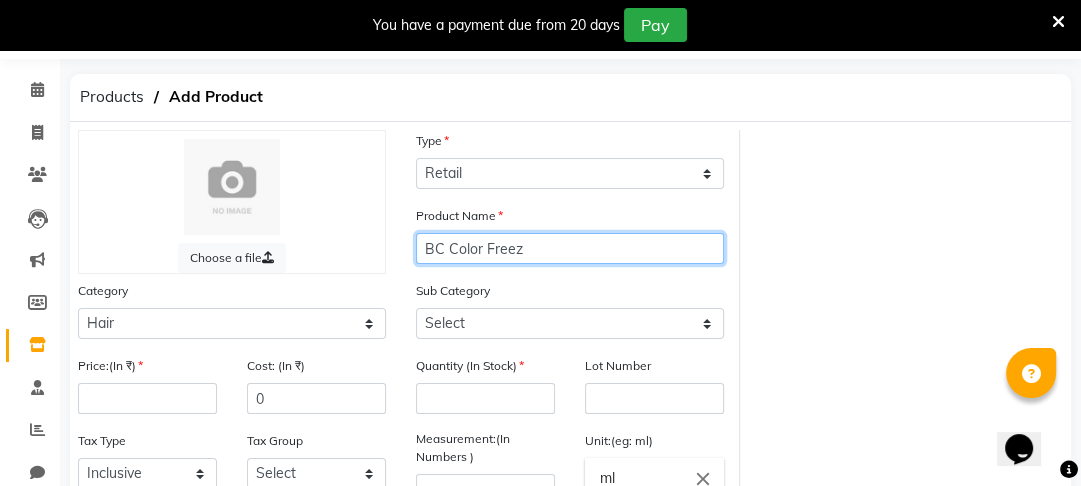 type on "BC Color Freez" 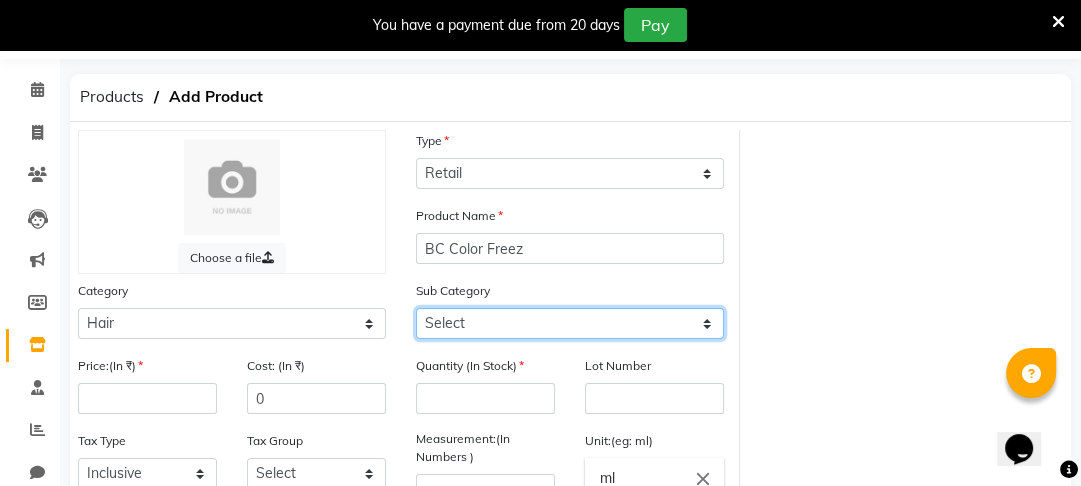 click on "Select Shampoo Conditioner Cream Mask Oil Serum Color Appliances Treatment Styling Kit & Combo Other" 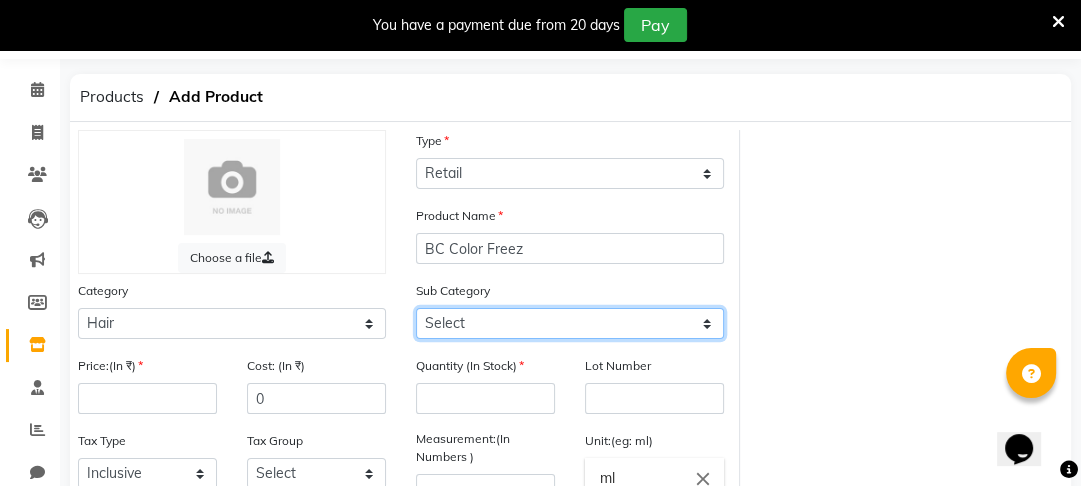 select on "1101" 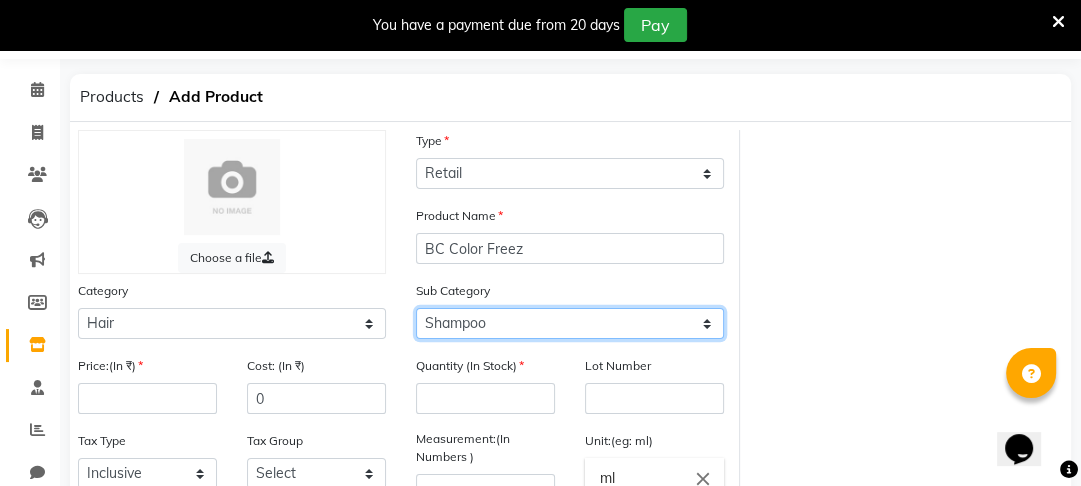 click on "Select Shampoo Conditioner Cream Mask Oil Serum Color Appliances Treatment Styling Kit & Combo Other" 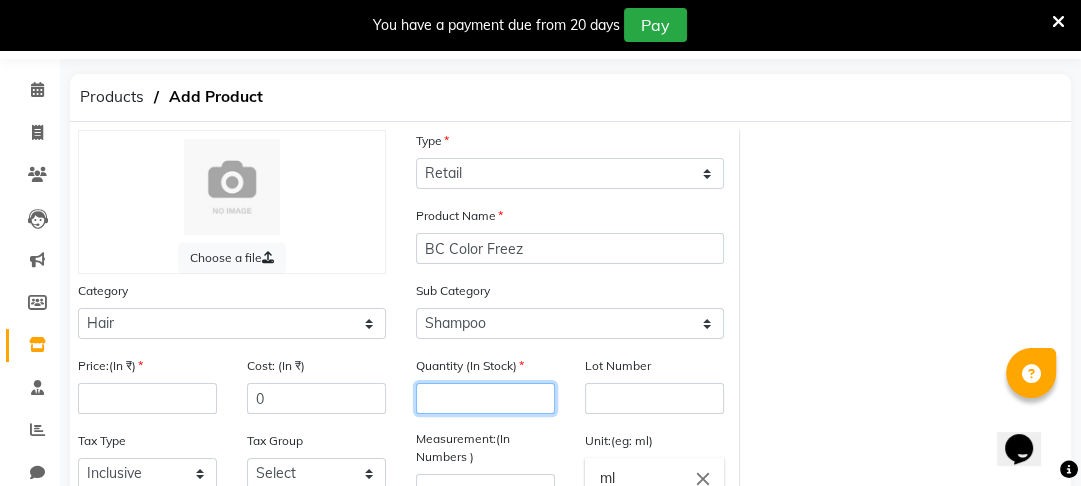 click 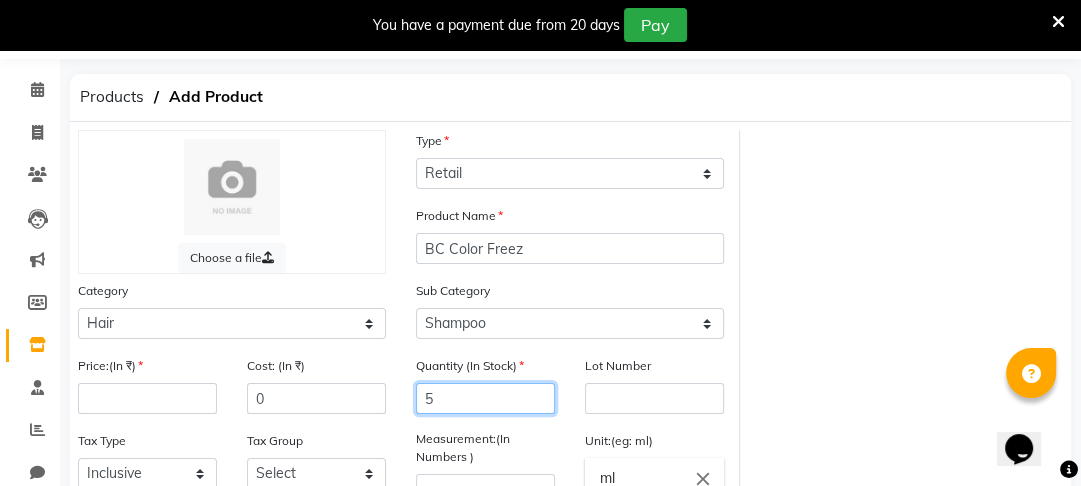 type on "5" 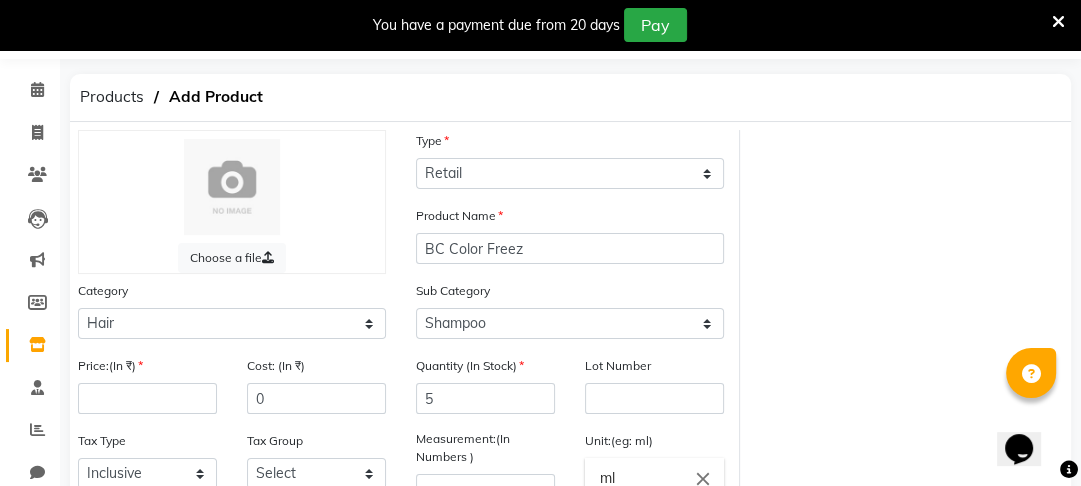 click on "Unit:(eg: ml) ml close" 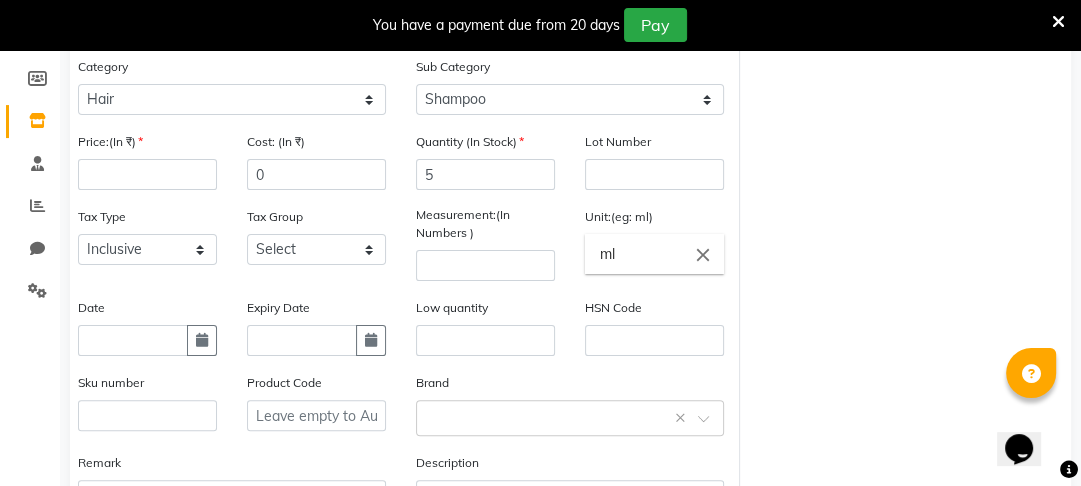 scroll, scrollTop: 289, scrollLeft: 0, axis: vertical 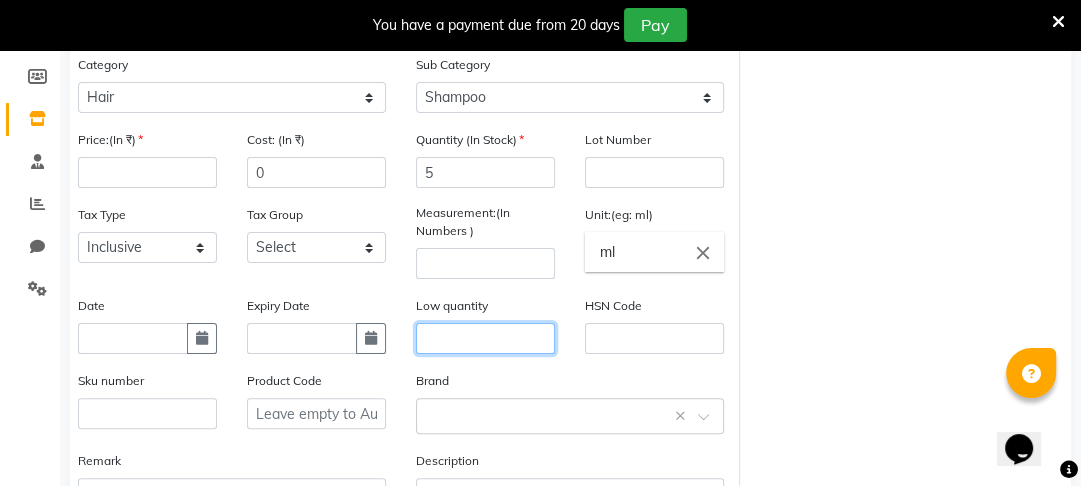 click 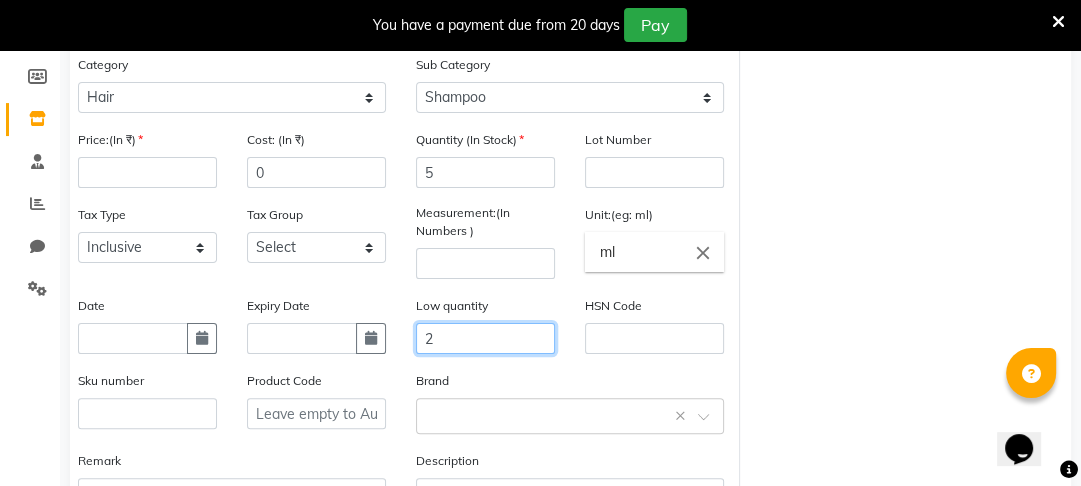 type on "2" 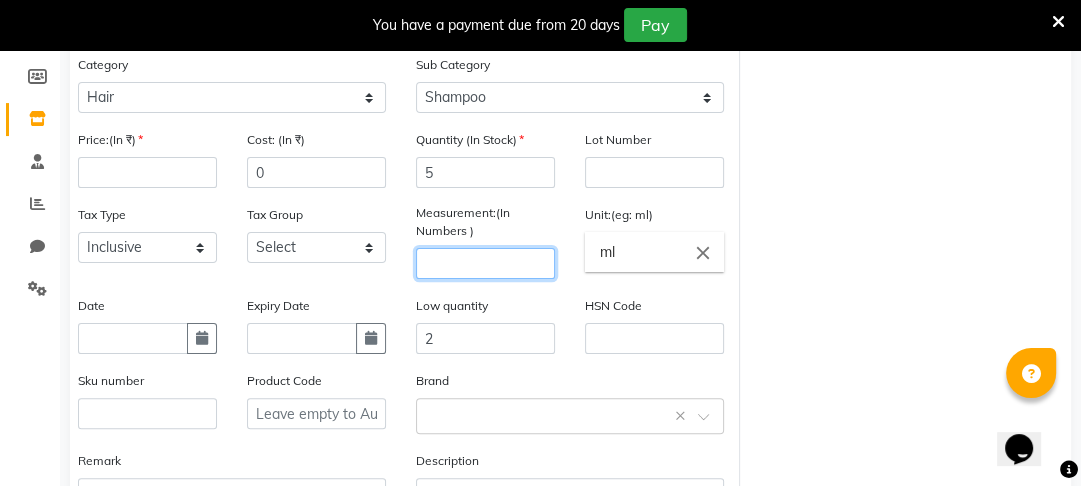 click 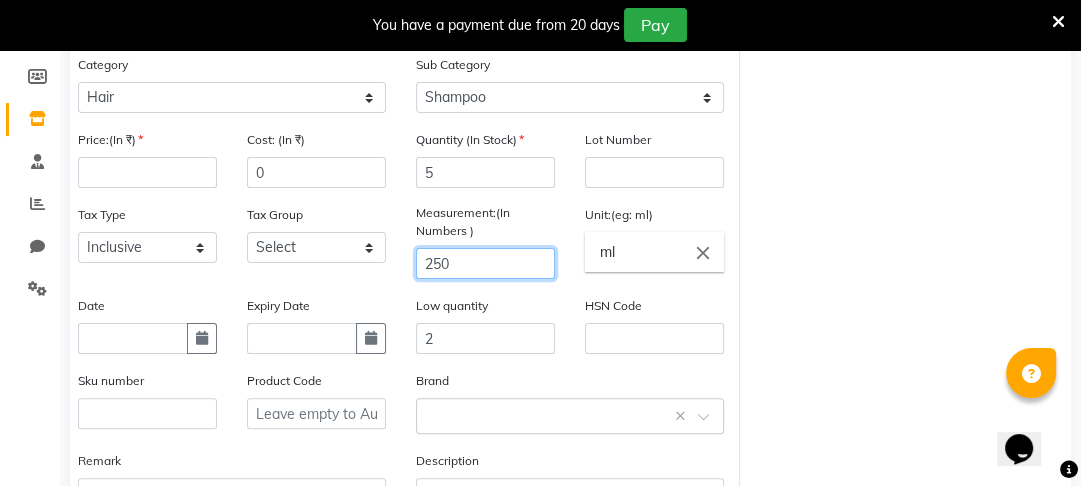 type on "250" 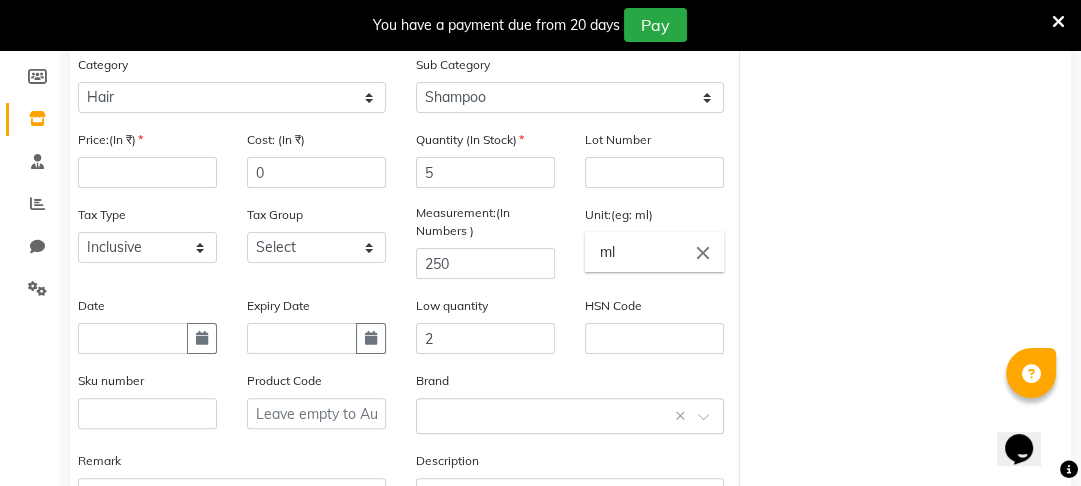click on "Low quantity 2" 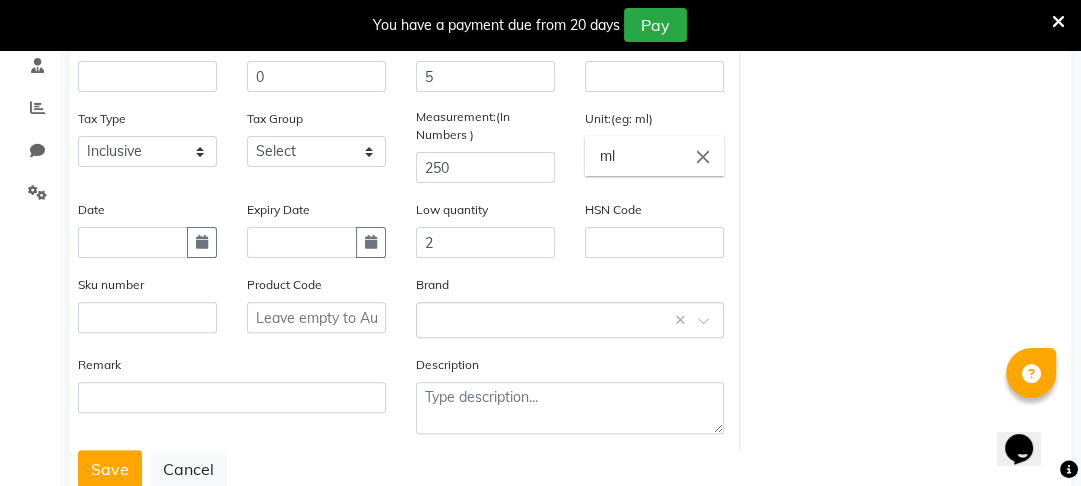 scroll, scrollTop: 452, scrollLeft: 0, axis: vertical 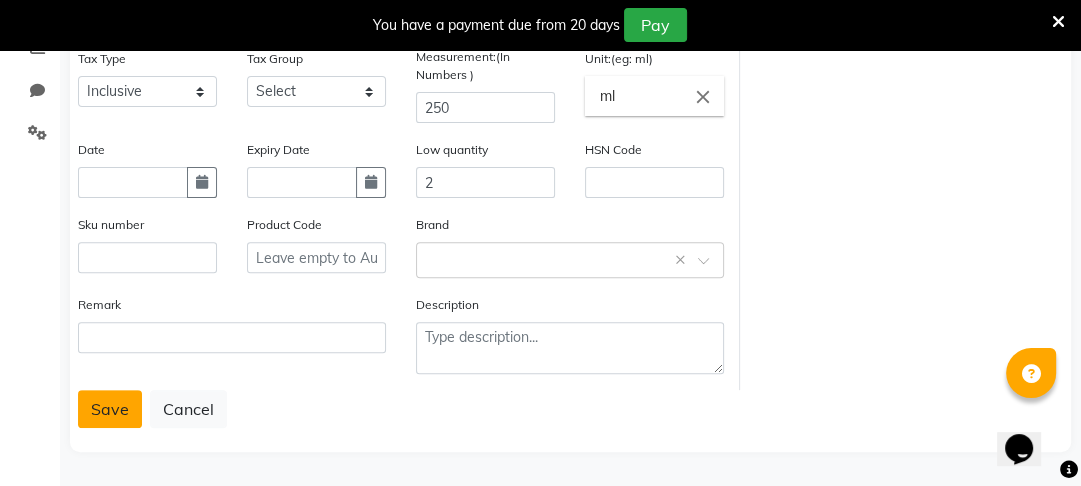 click on "Save" 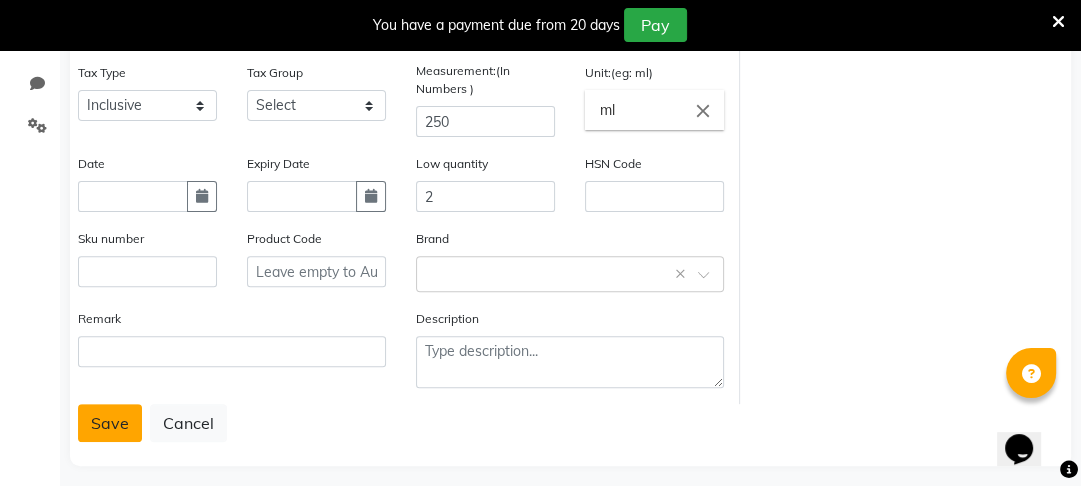 click on "Save" 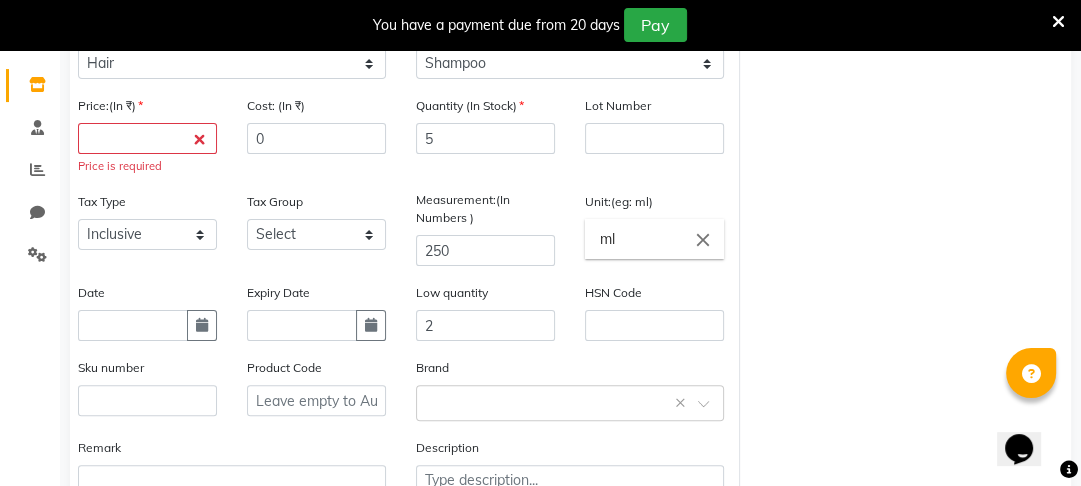 scroll, scrollTop: 318, scrollLeft: 0, axis: vertical 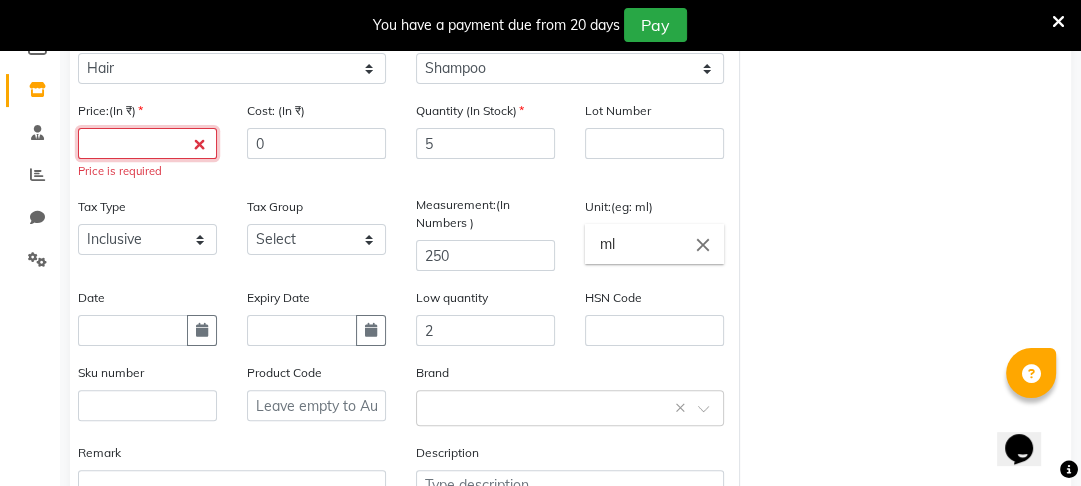 click 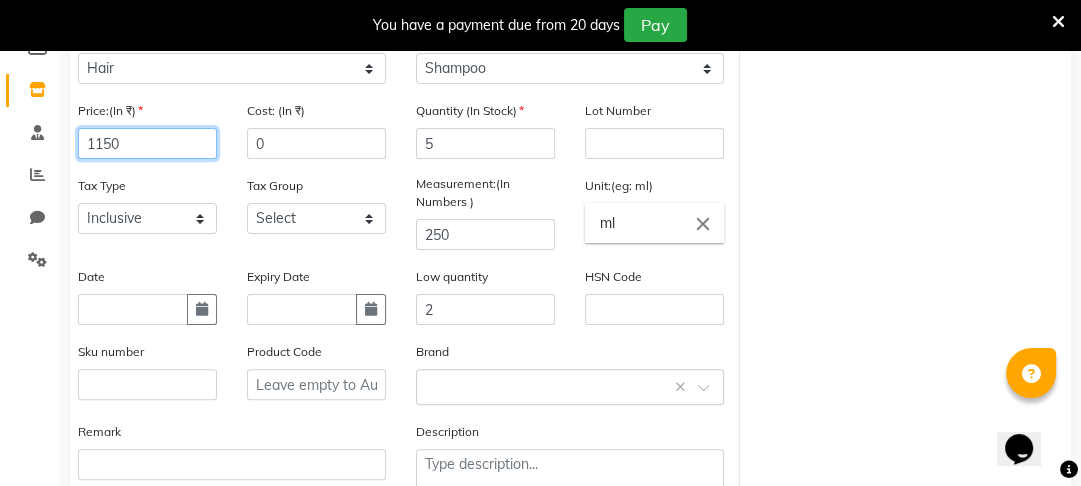 type on "1150" 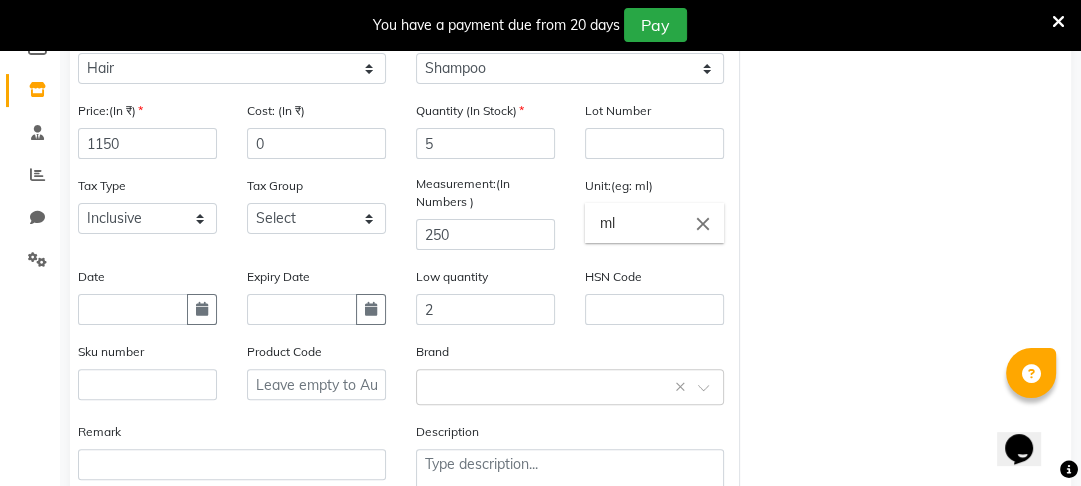 click on "Choose a file Type Select Type Both Retail Consumable Product Name BC Color Freez Category Select Hair Skin Makeup Personal Care Appliances Beard Waxing Disposable Threading Hands and Feet Beauty Planet Botox Cadiveu Casmara Cheryls Loreal Olaplex Other Sub Category Select Shampoo Conditioner Cream Mask Oil Serum Color Appliances Treatment Styling Kit & Combo Other Price:(In ₹) 1150 Cost: (In ₹) 0 Quantity (In Stock) 5 Lot Number Tax Type Select Inclusive Exclusive Tax Group Select GST Measurement:(In Numbers ) 250 Unit:(eg: ml) ml close Date Expiry Date Low quantity 2 HSN Code Sku number Product Code Brand Select brand or add custom brand × Remark Description" 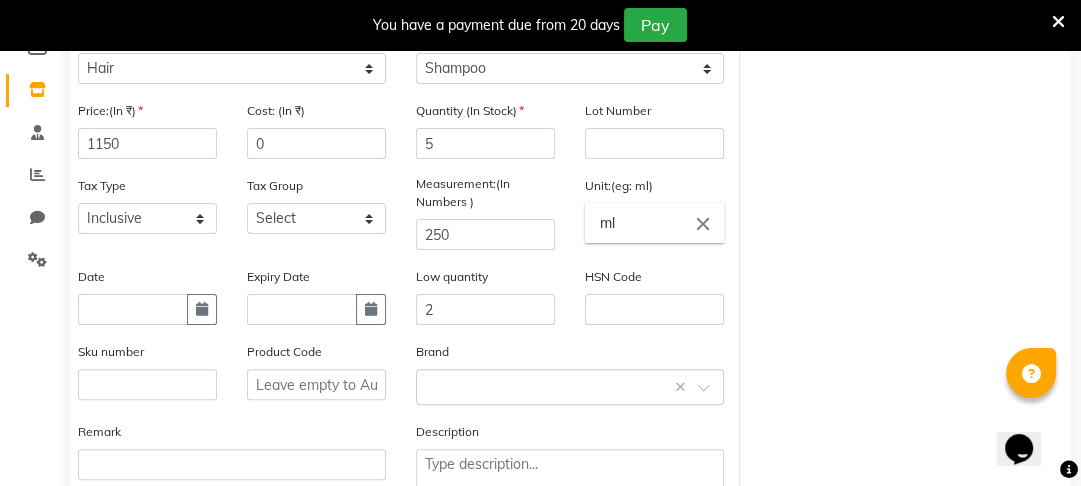 scroll, scrollTop: 452, scrollLeft: 0, axis: vertical 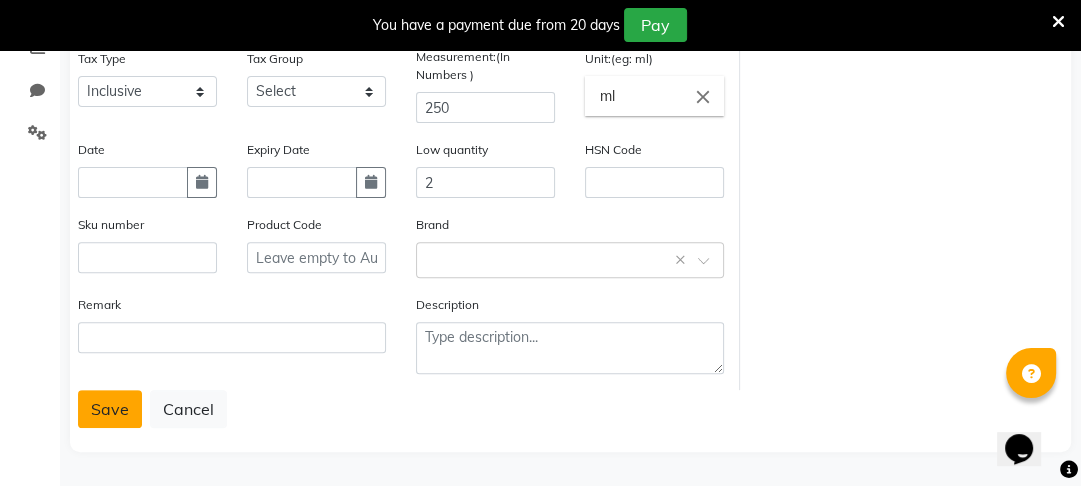 click on "Save" 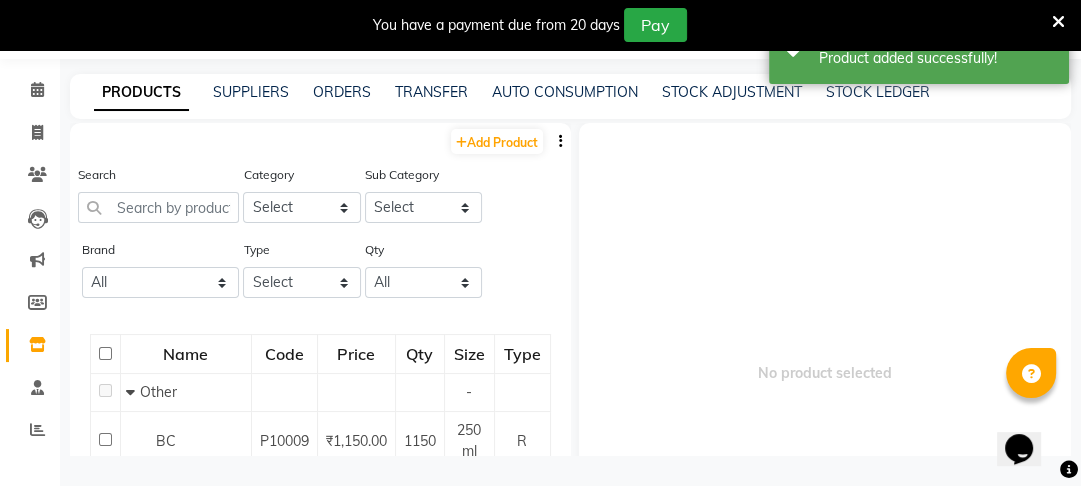 scroll, scrollTop: 63, scrollLeft: 0, axis: vertical 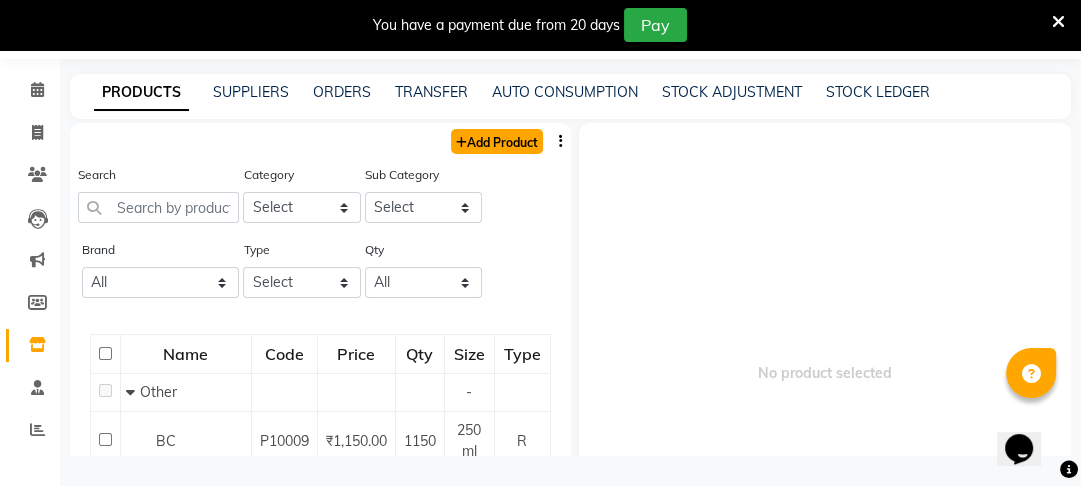click on "Add Product" 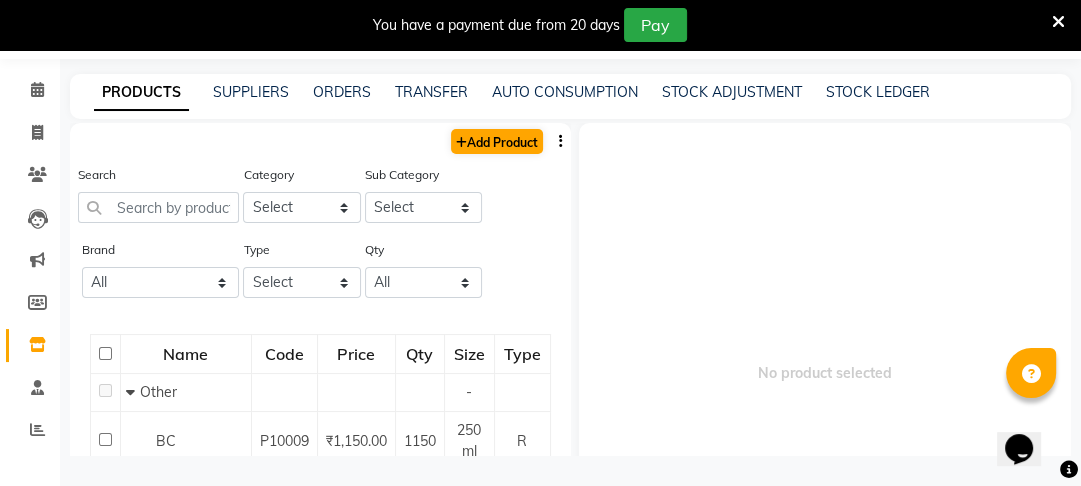 select on "true" 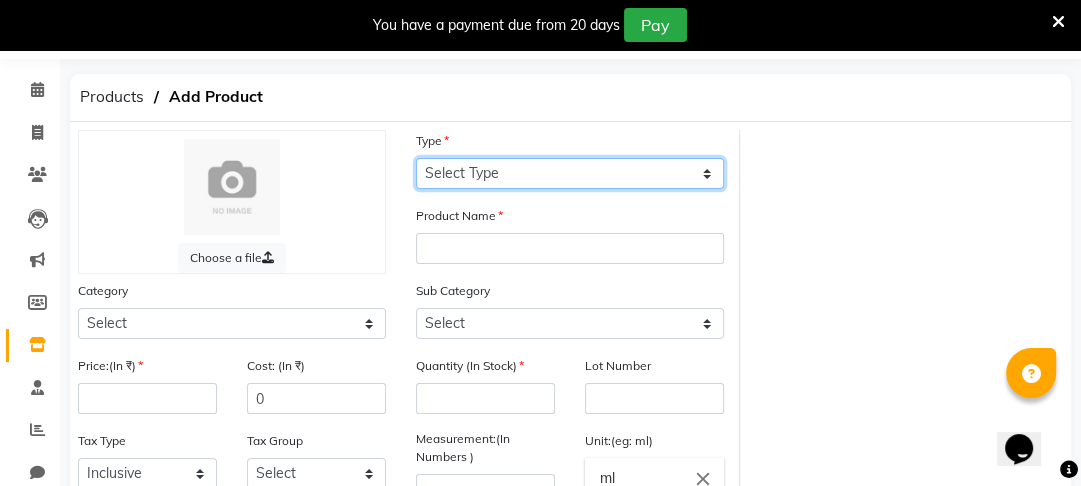 click on "Select Type Both Retail Consumable" 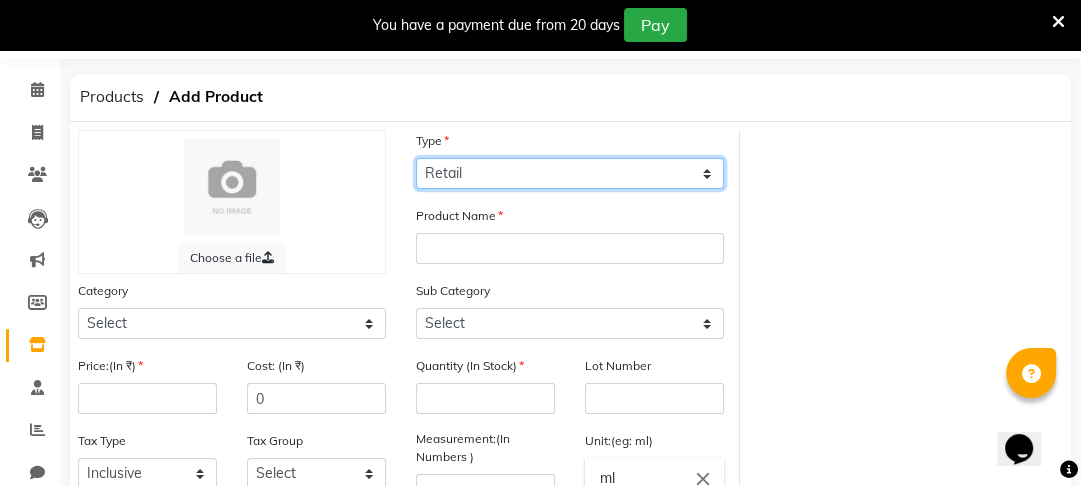 click on "Select Type Both Retail Consumable" 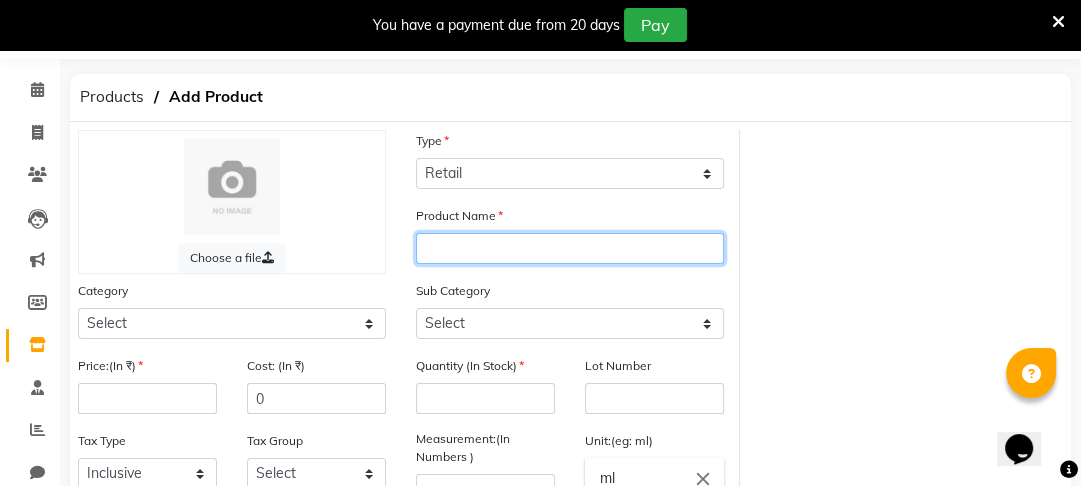 click 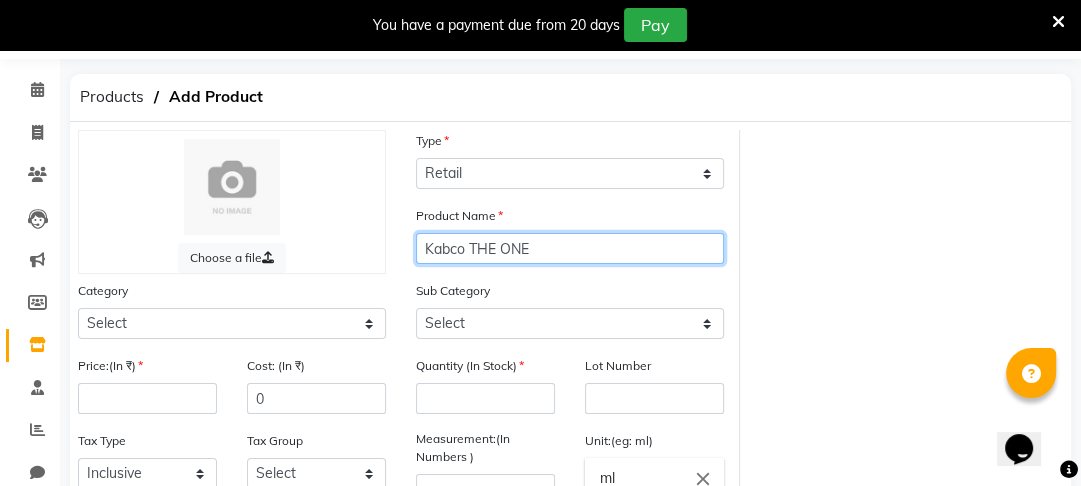 type on "Kabco THE ONE" 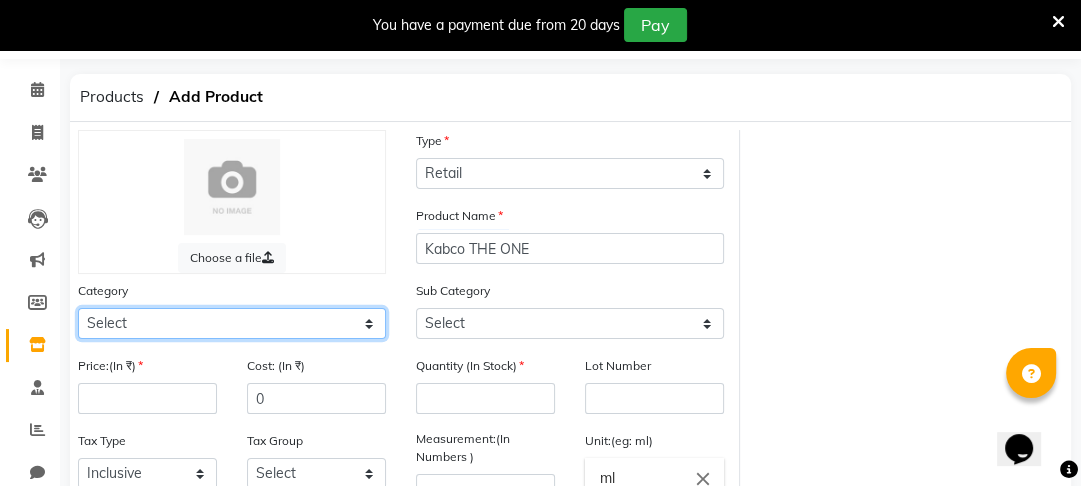 click on "Select Hair Skin Makeup Personal Care Appliances Beard Waxing Disposable Threading Hands and Feet Beauty Planet Botox Cadiveu Casmara Cheryls Loreal Olaplex Other" 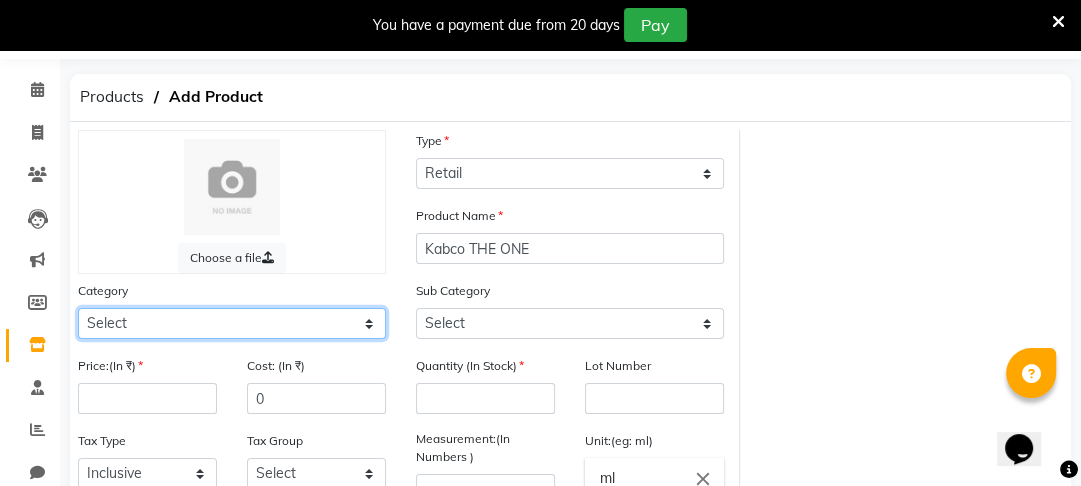 select on "1100" 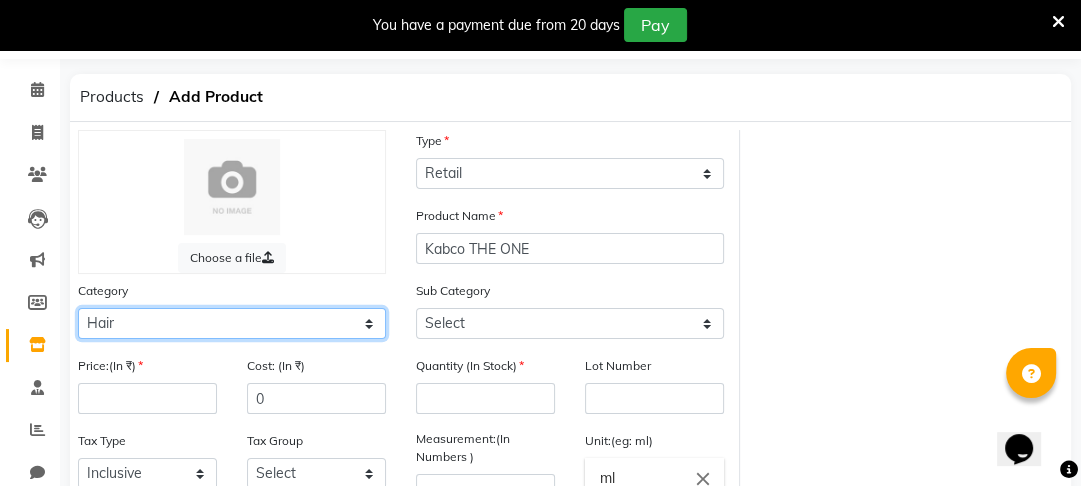 click on "Select Hair Skin Makeup Personal Care Appliances Beard Waxing Disposable Threading Hands and Feet Beauty Planet Botox Cadiveu Casmara Cheryls Loreal Olaplex Other" 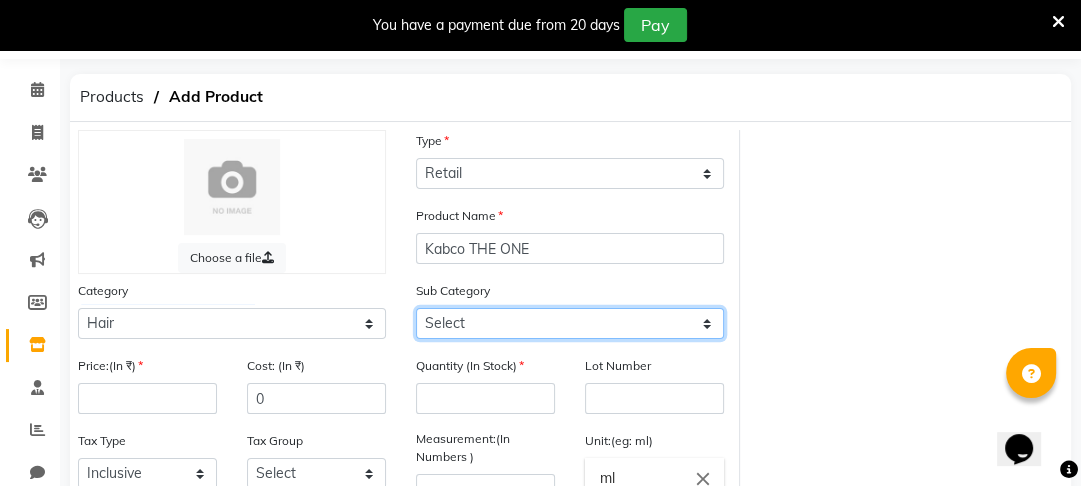click on "Select Shampoo Conditioner Cream Mask Oil Serum Color Appliances Treatment Styling Kit & Combo Other" 